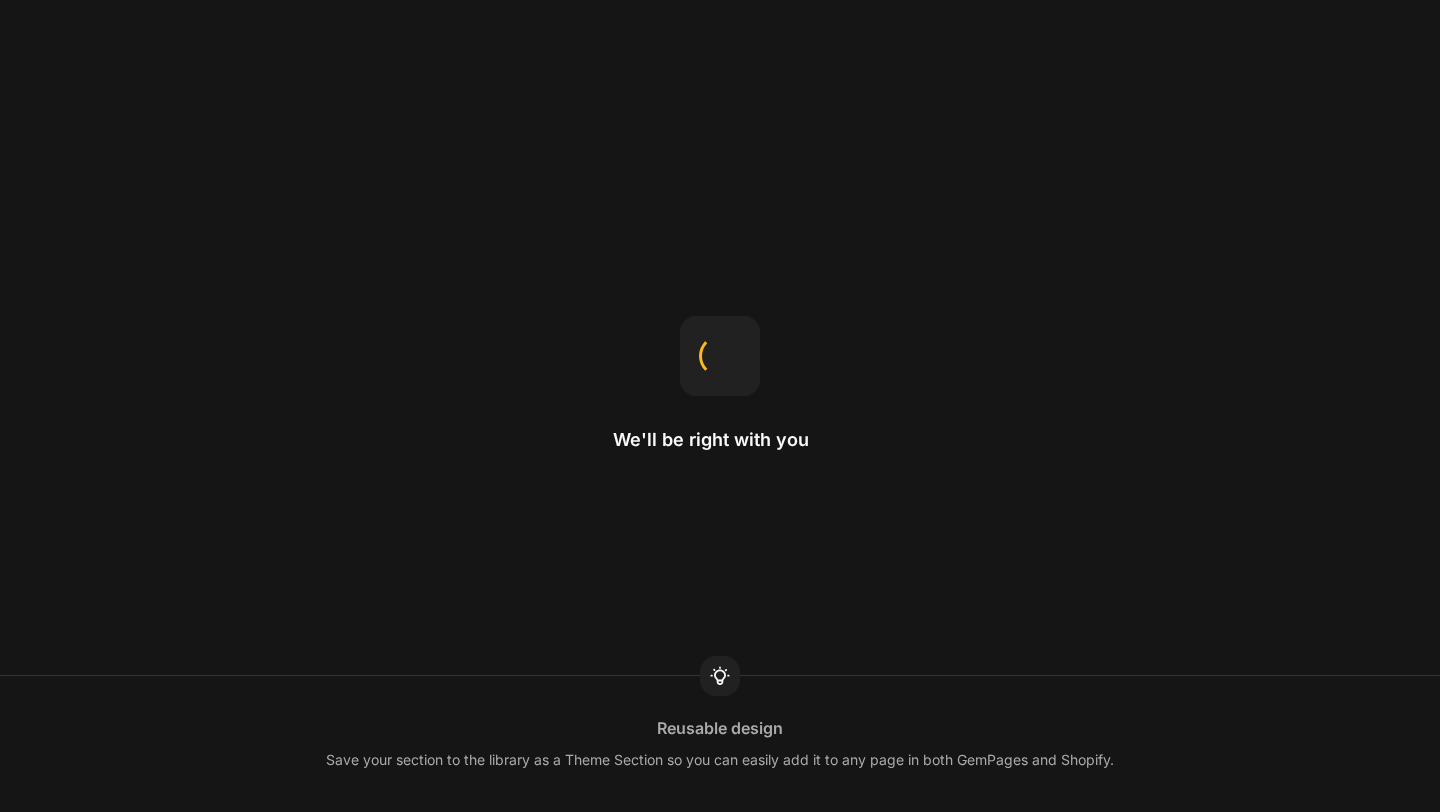 scroll, scrollTop: 0, scrollLeft: 0, axis: both 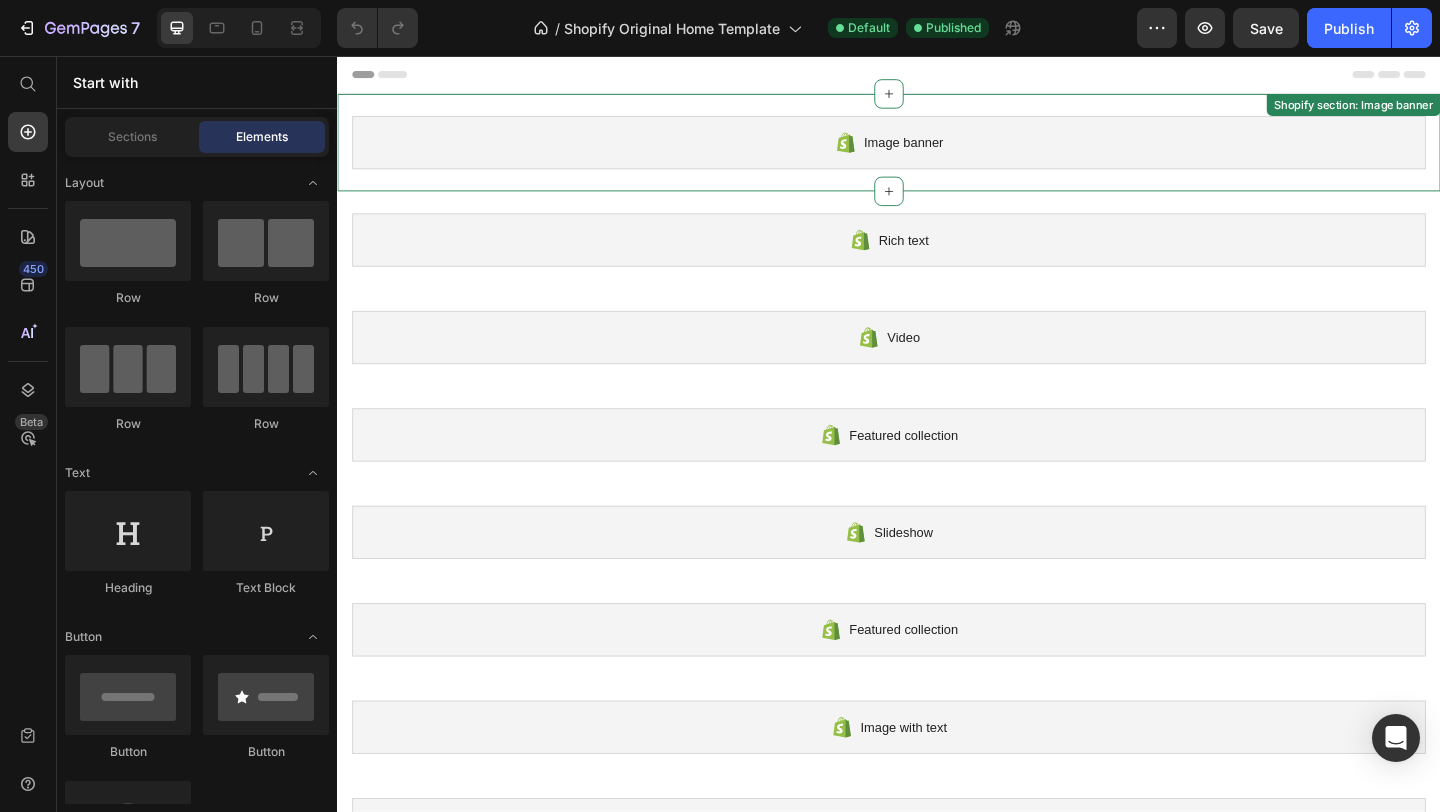 click on "Image banner" at bounding box center (937, 150) 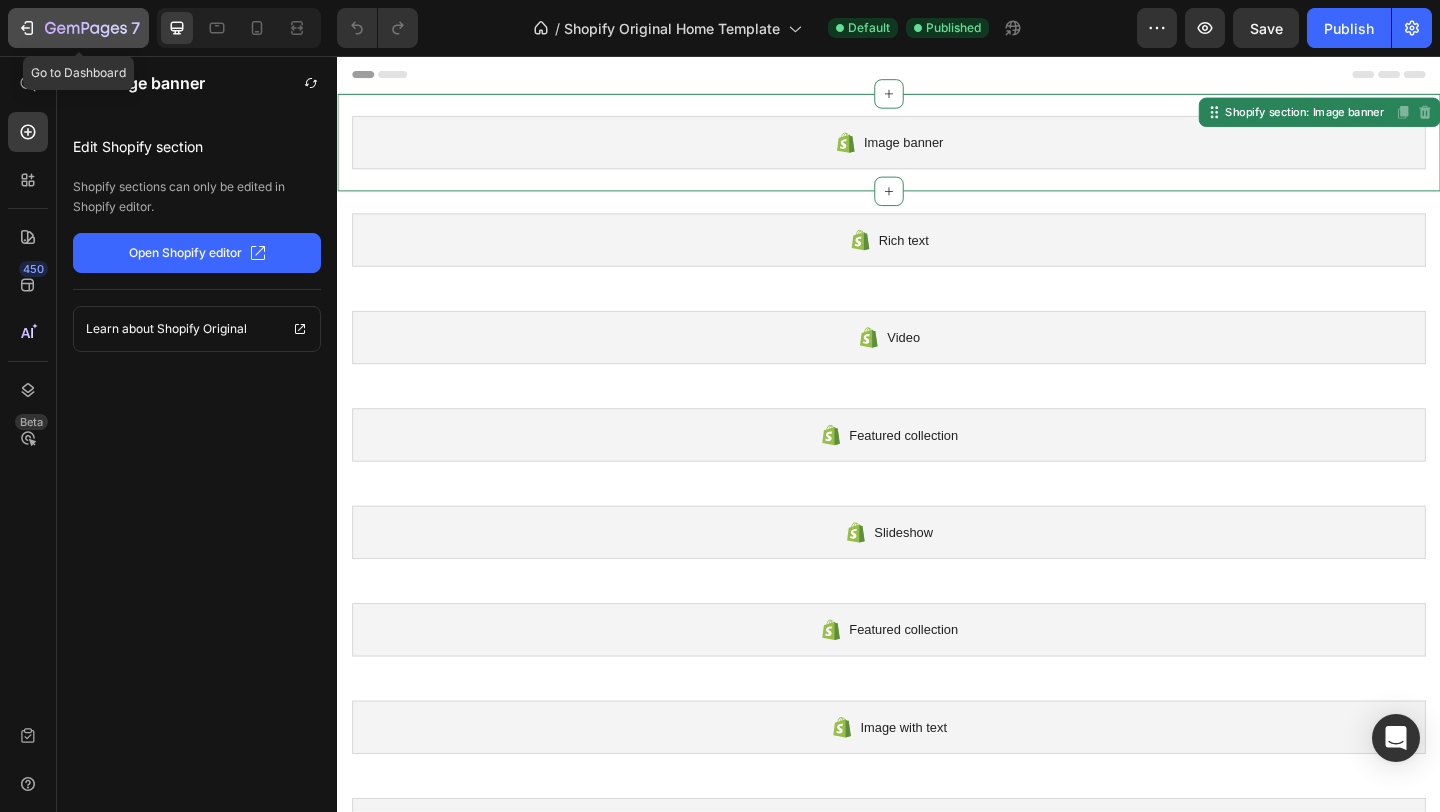 click 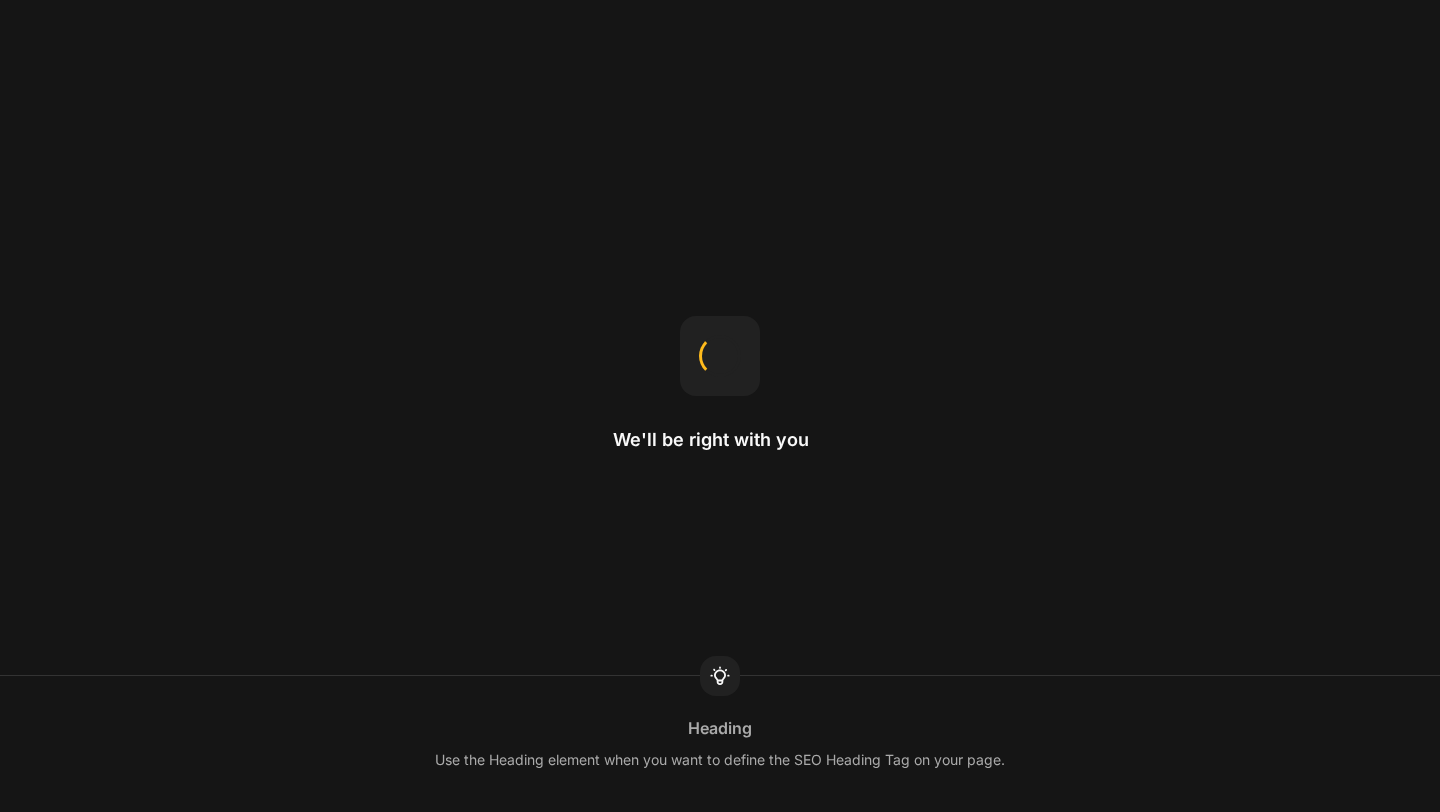scroll, scrollTop: 0, scrollLeft: 0, axis: both 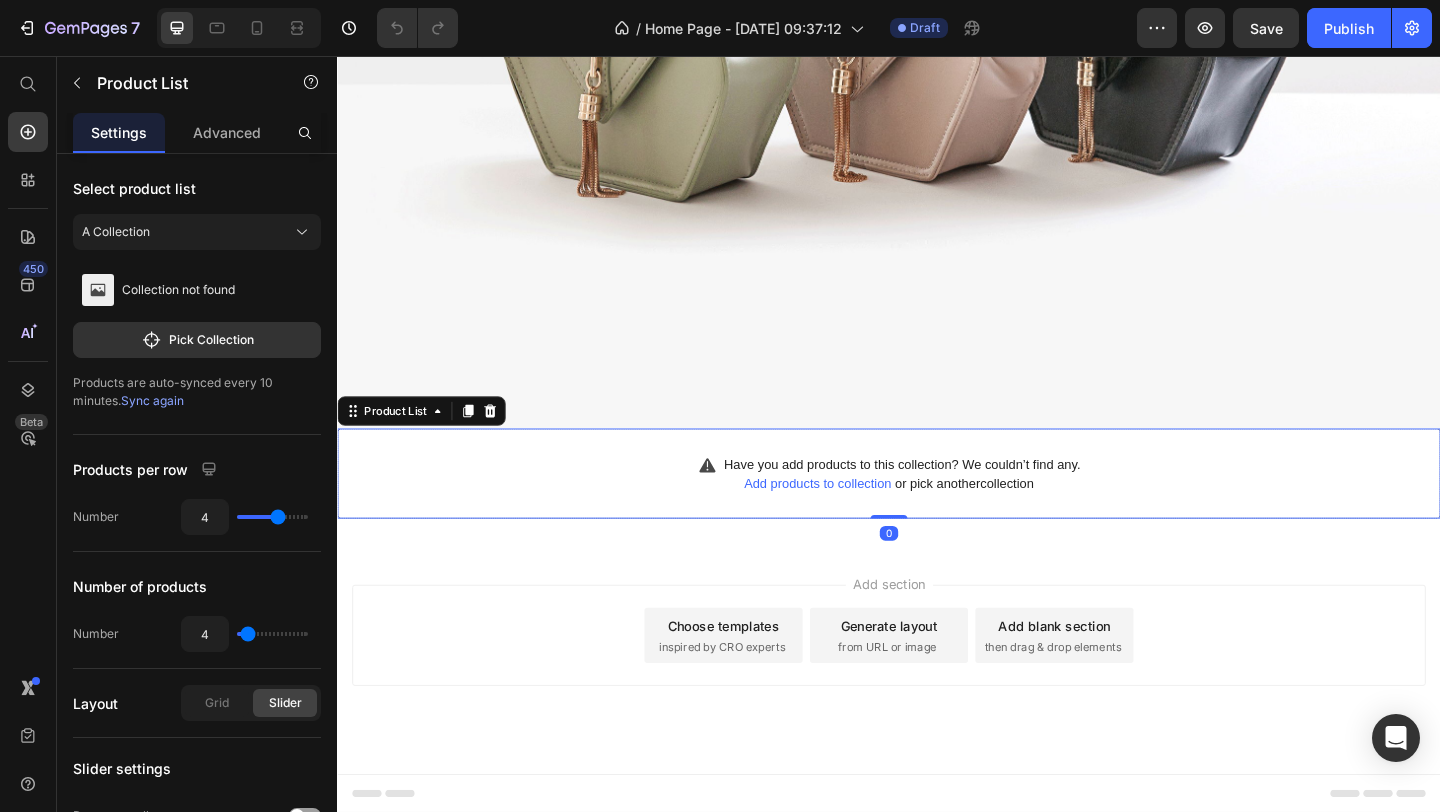 click on "Add products to collection" at bounding box center [859, 521] 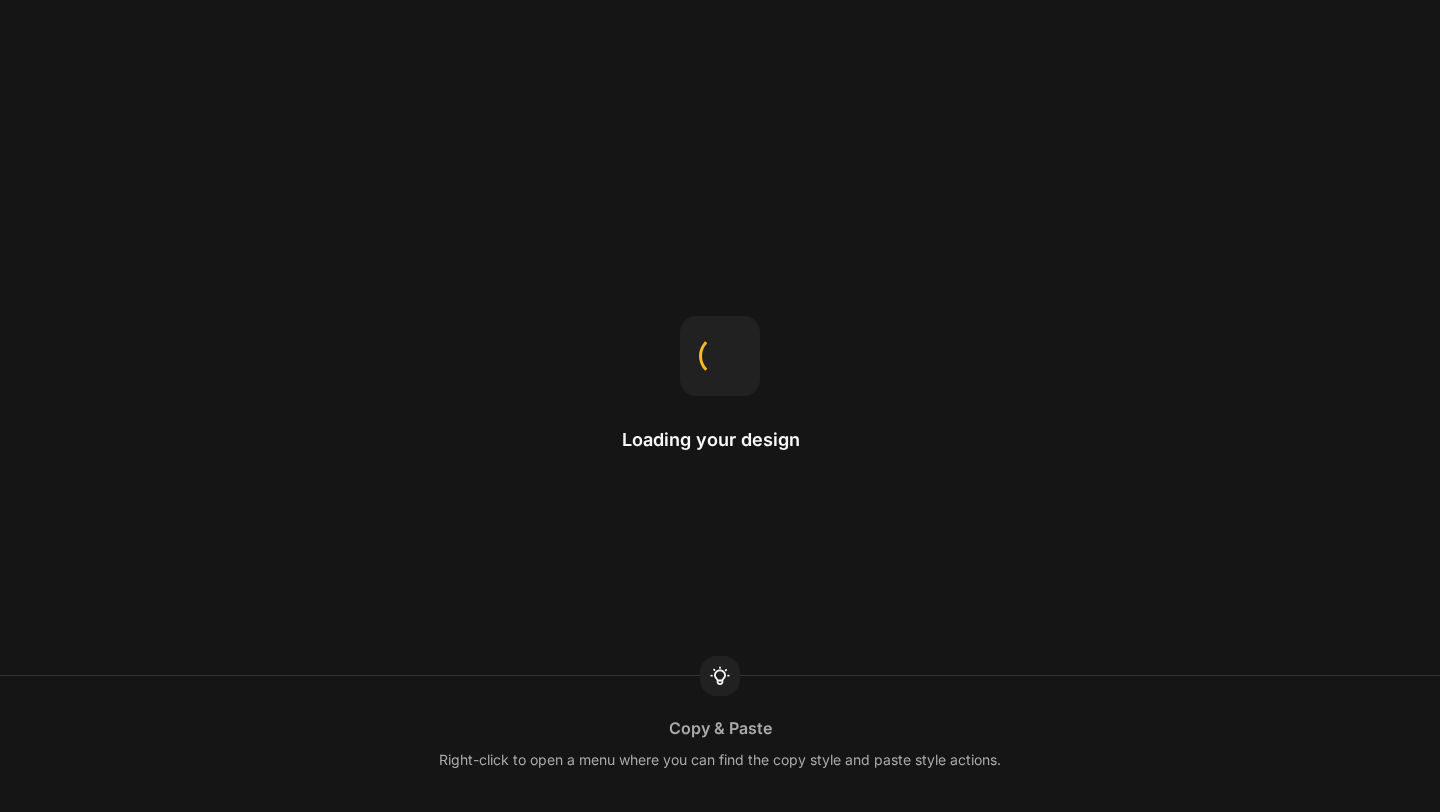 scroll, scrollTop: 0, scrollLeft: 0, axis: both 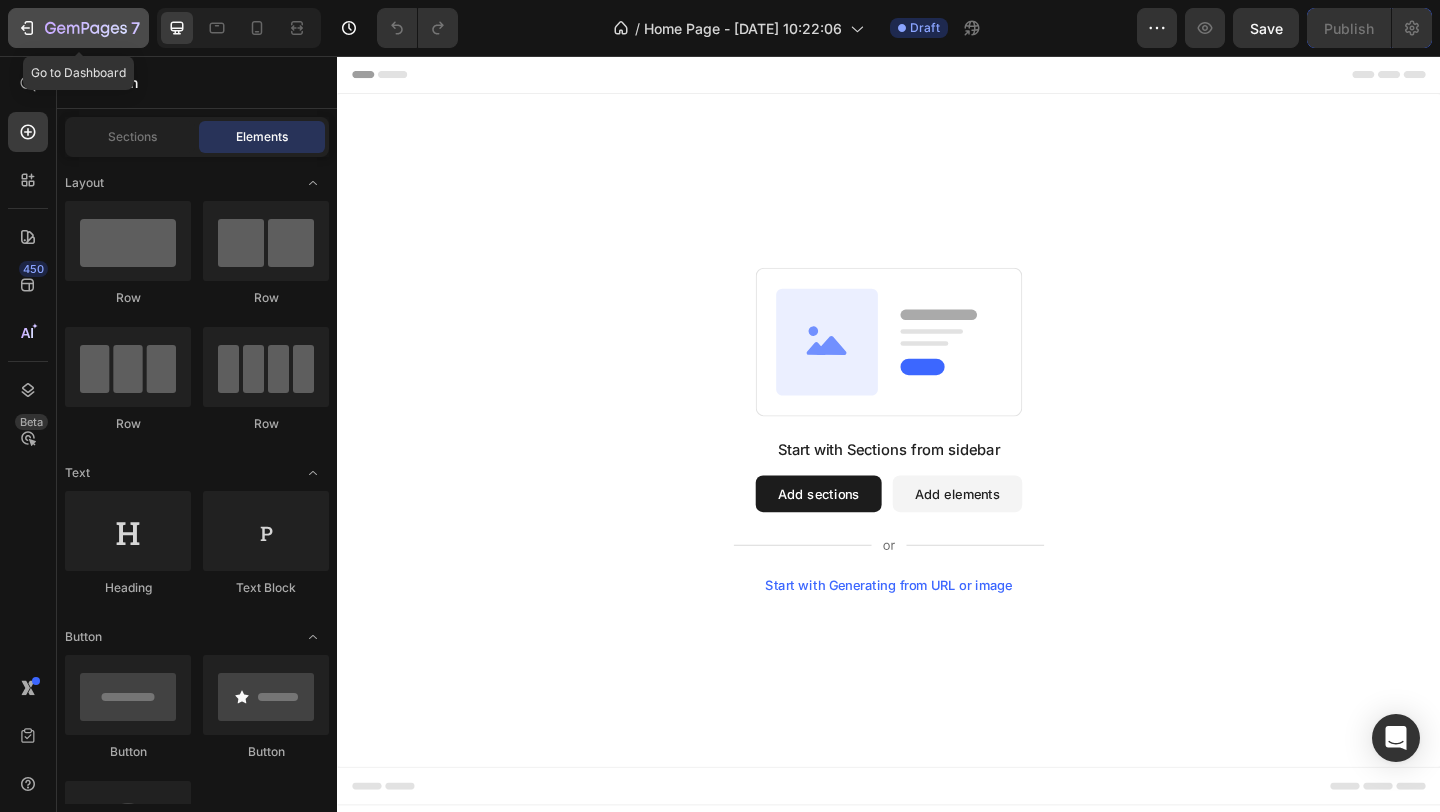 click 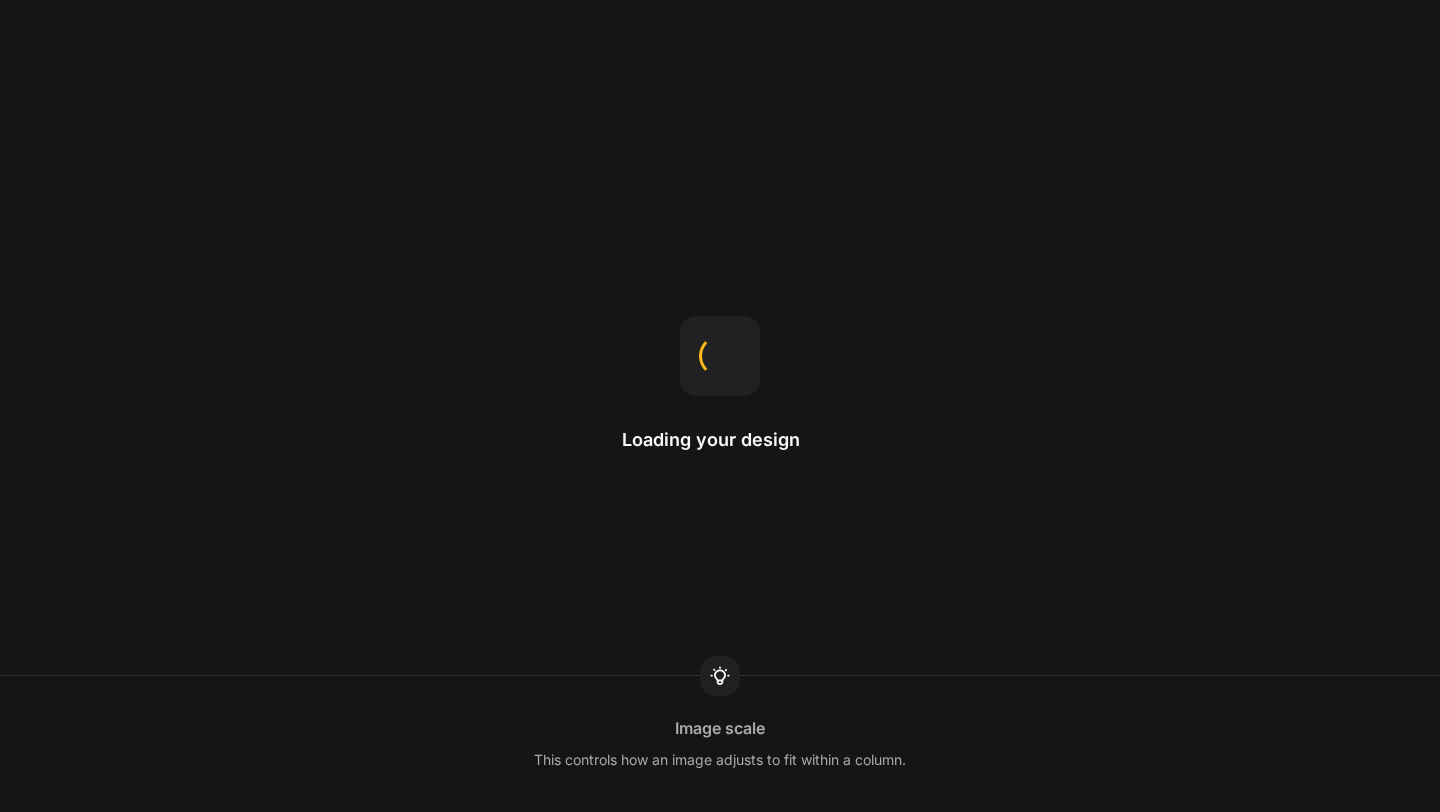 scroll, scrollTop: 0, scrollLeft: 0, axis: both 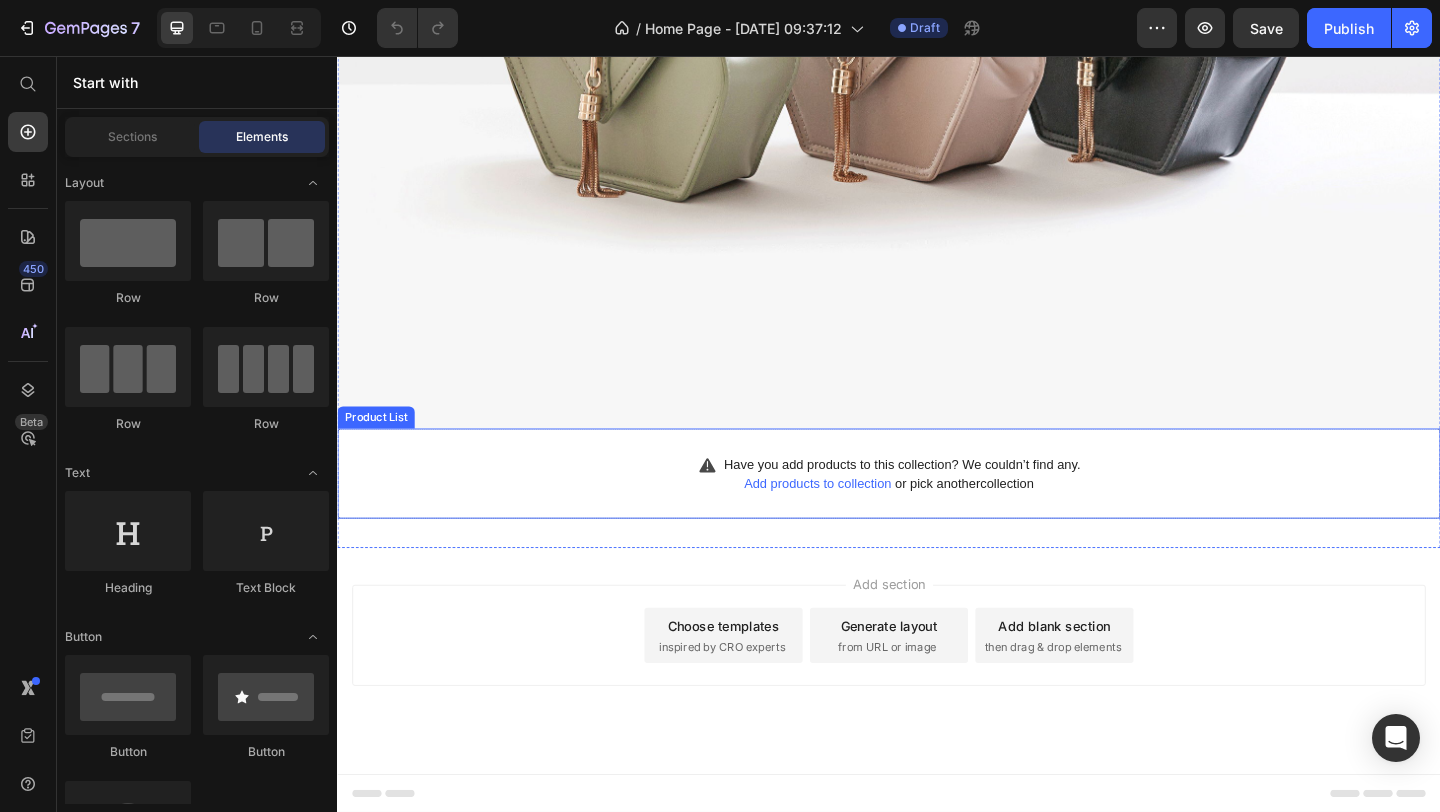 click on "Have you add products to this collection? We couldn’t find any. Add products to collection   or pick another  collection" at bounding box center (937, 510) 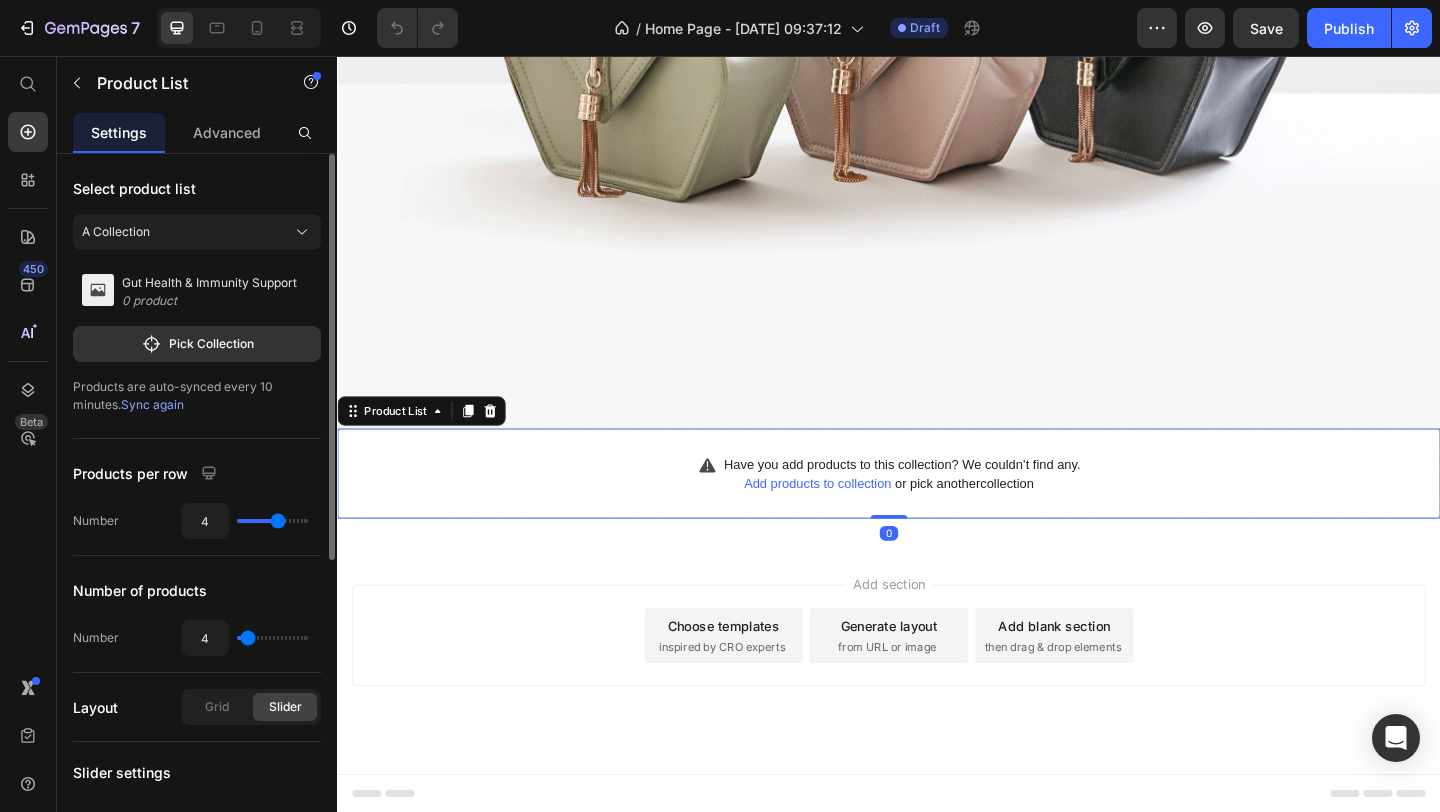 click on "Gut Health & Immunity Support" at bounding box center [209, 283] 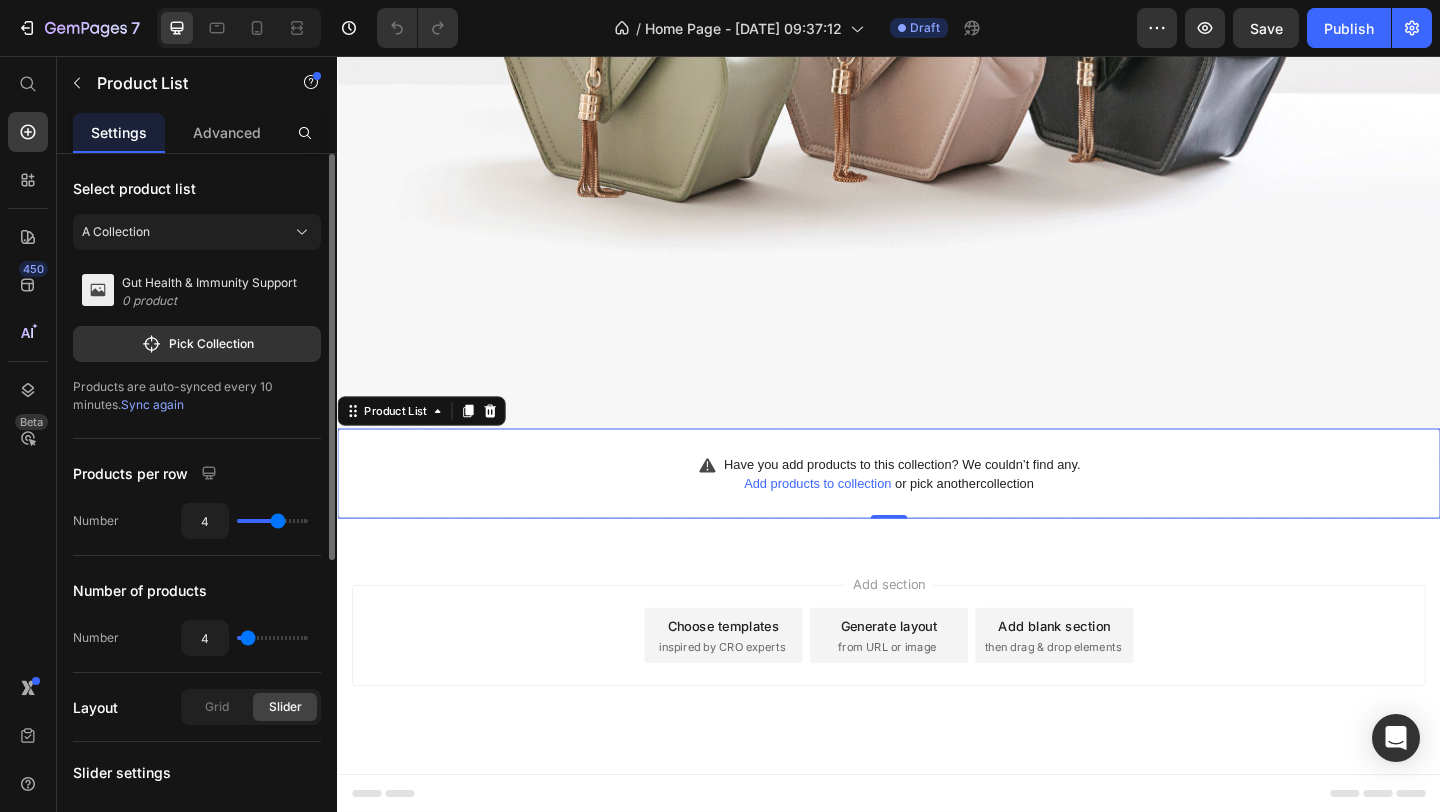 click on "Gut Health & Immunity Support" at bounding box center [209, 283] 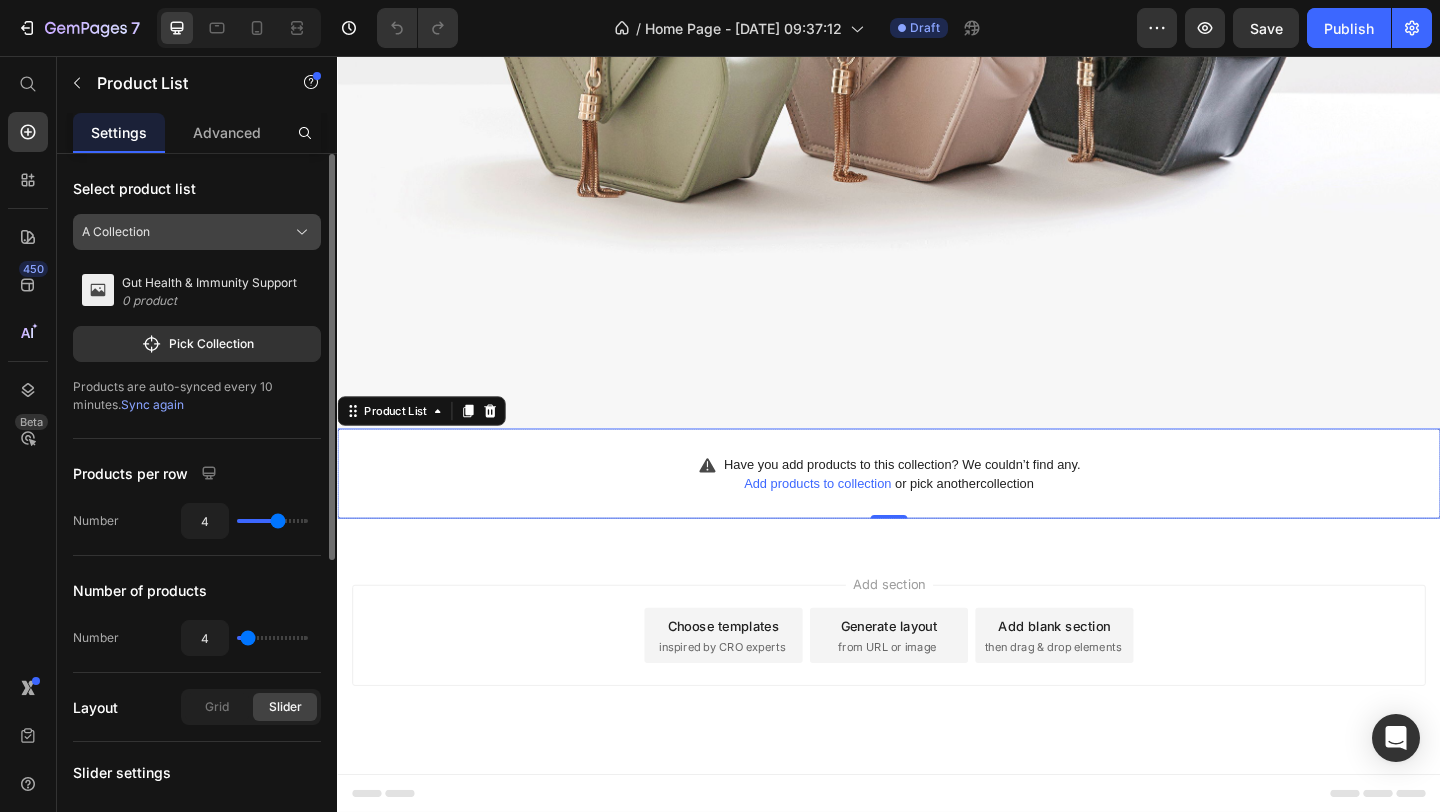 click on "A Collection" 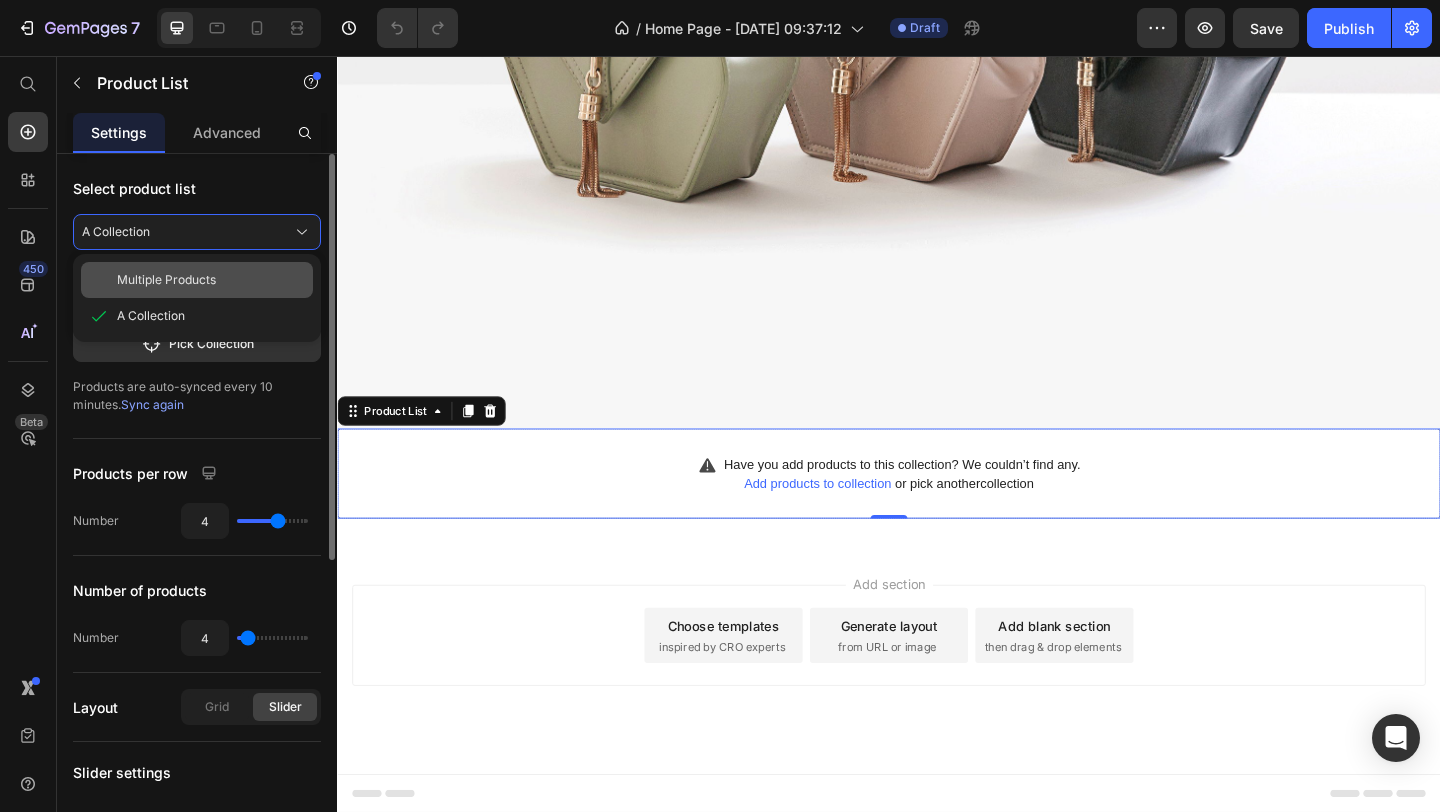 click on "Multiple Products" at bounding box center [211, 280] 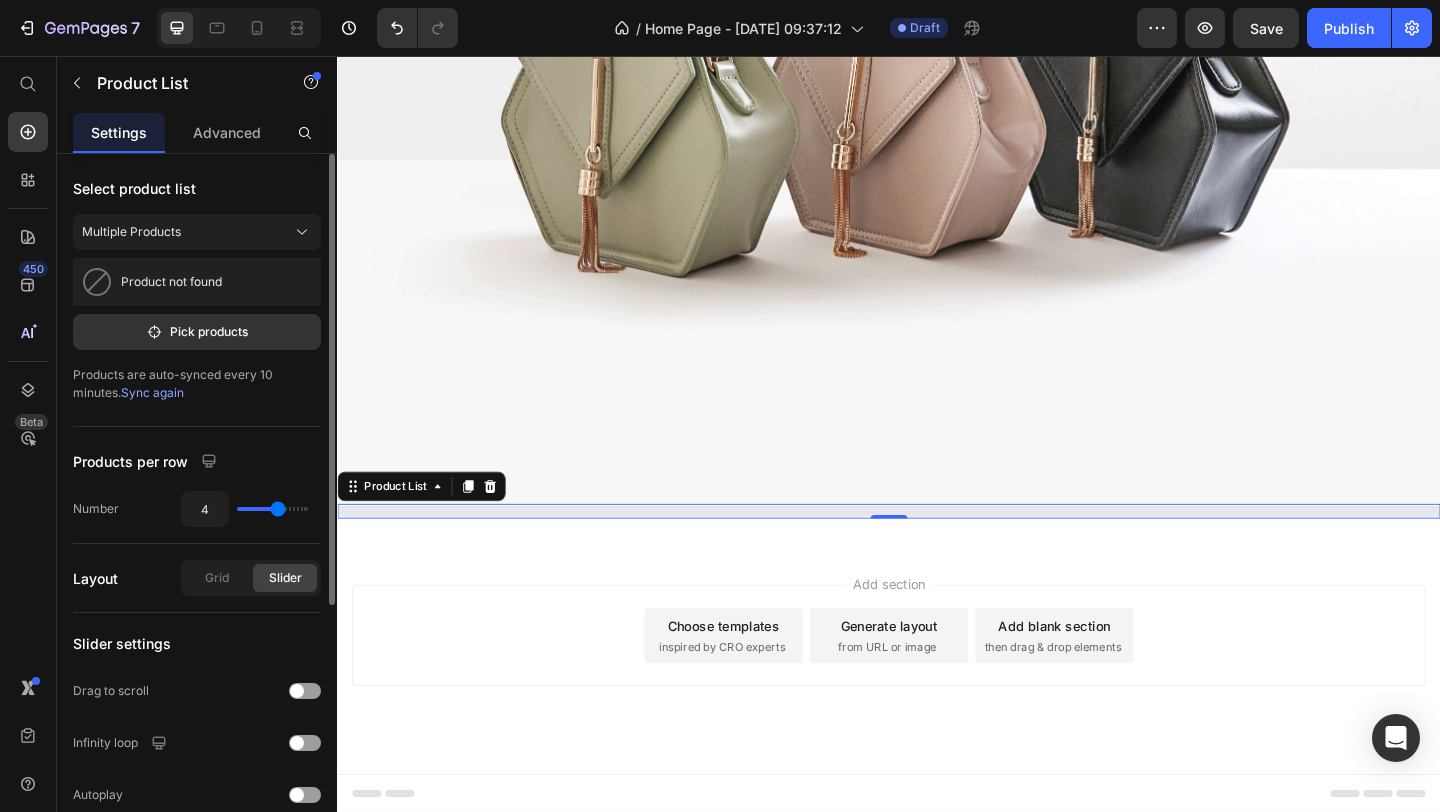 scroll, scrollTop: 632, scrollLeft: 0, axis: vertical 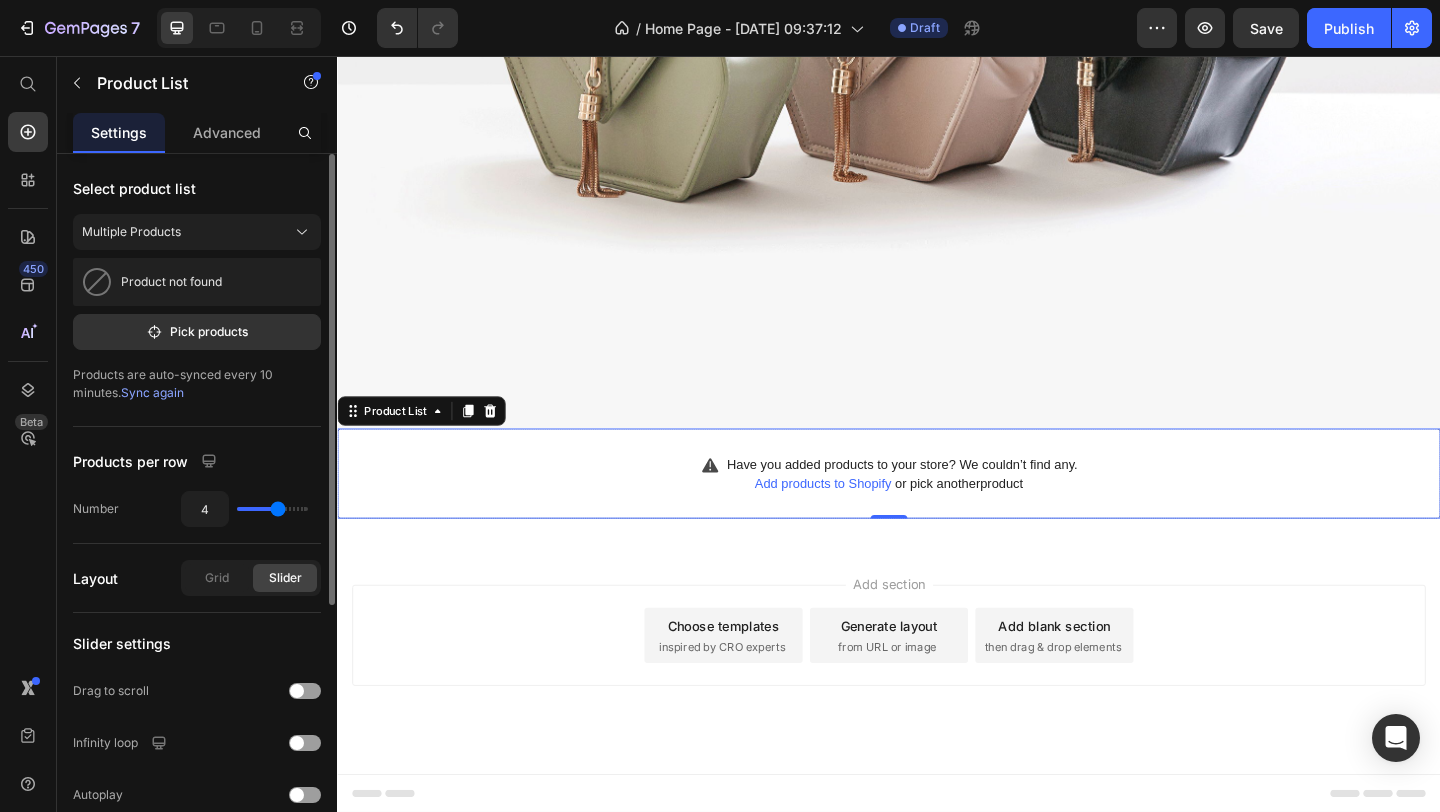 click on "Product not found" at bounding box center [197, 282] 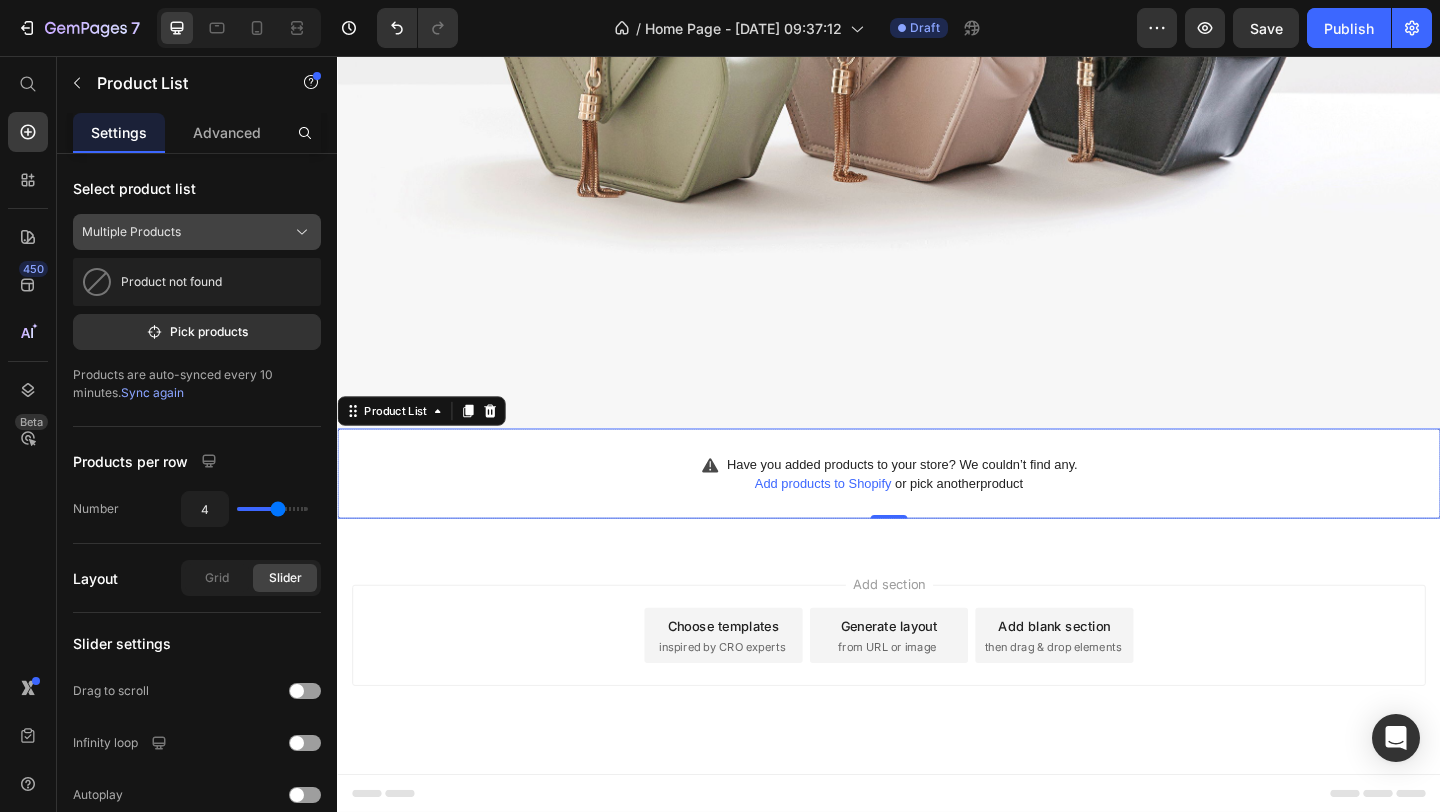 click on "Multiple Products" at bounding box center (197, 232) 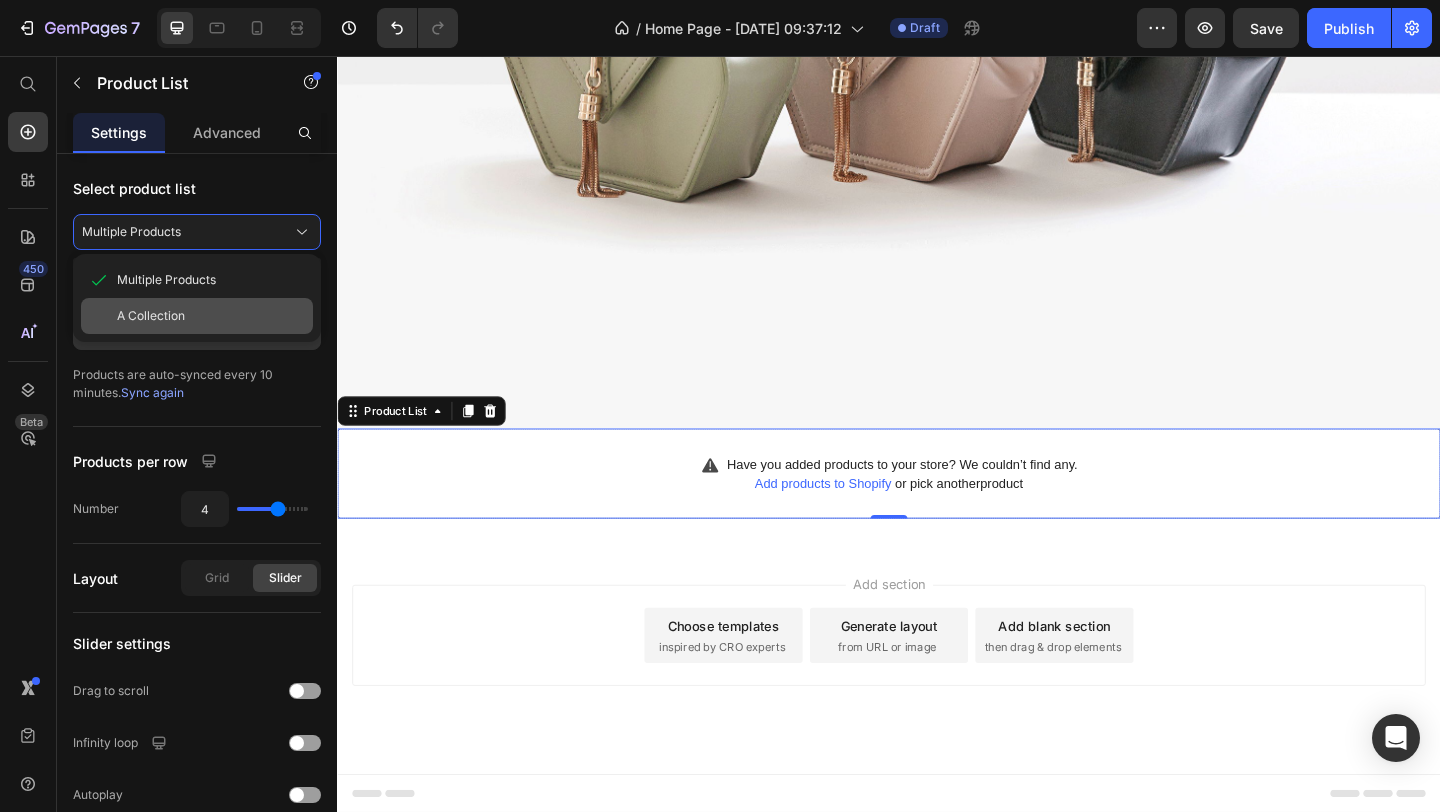 click on "A Collection" at bounding box center (211, 316) 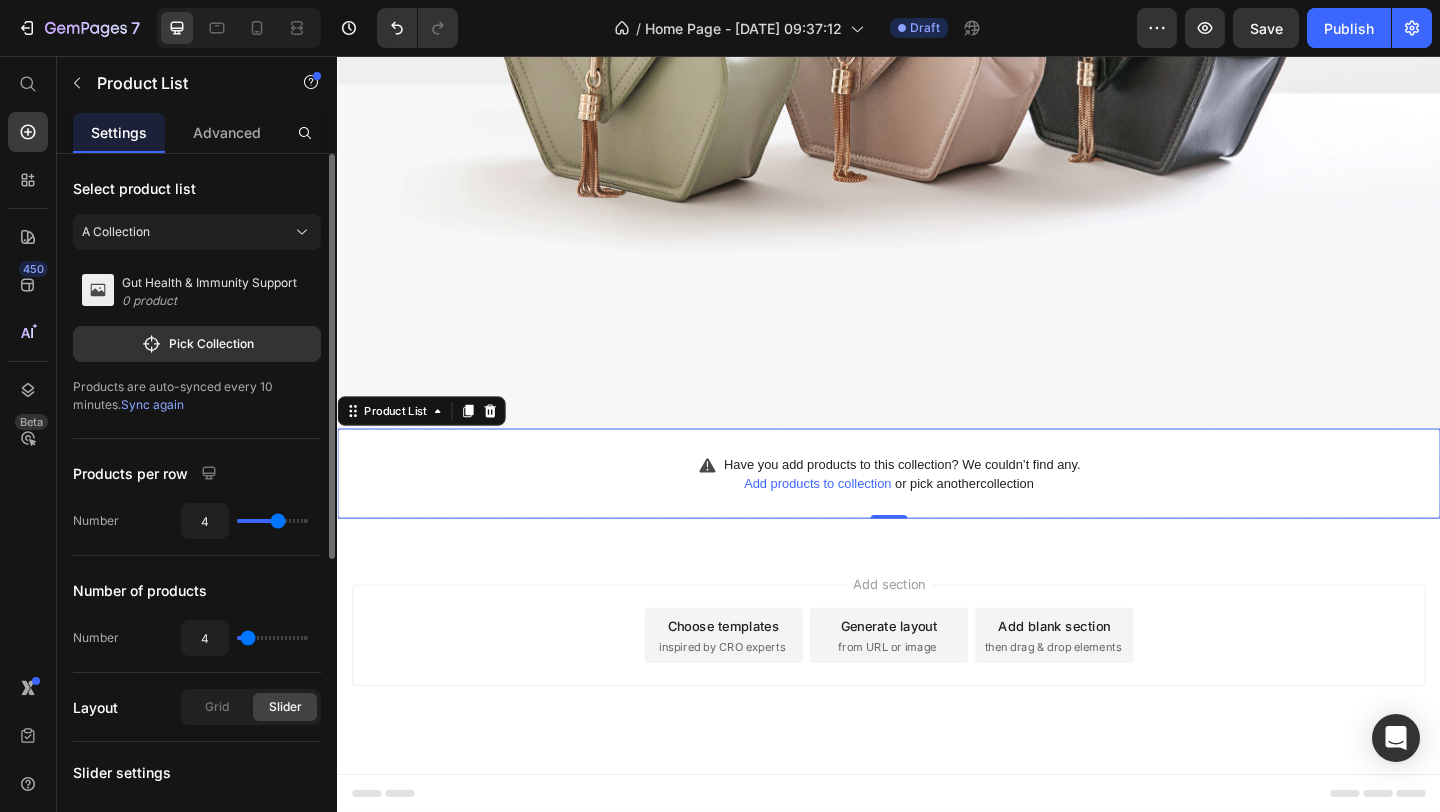 click 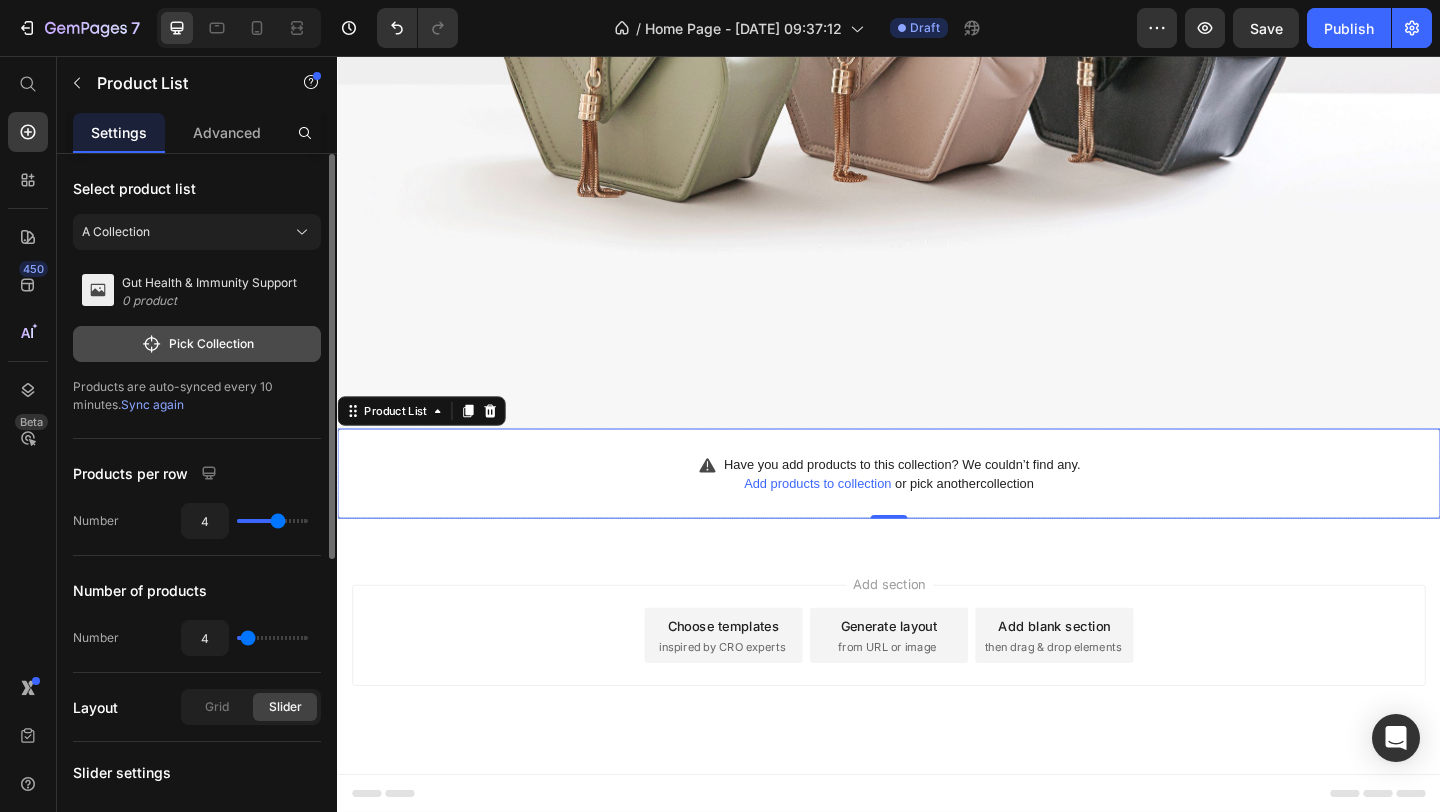 click 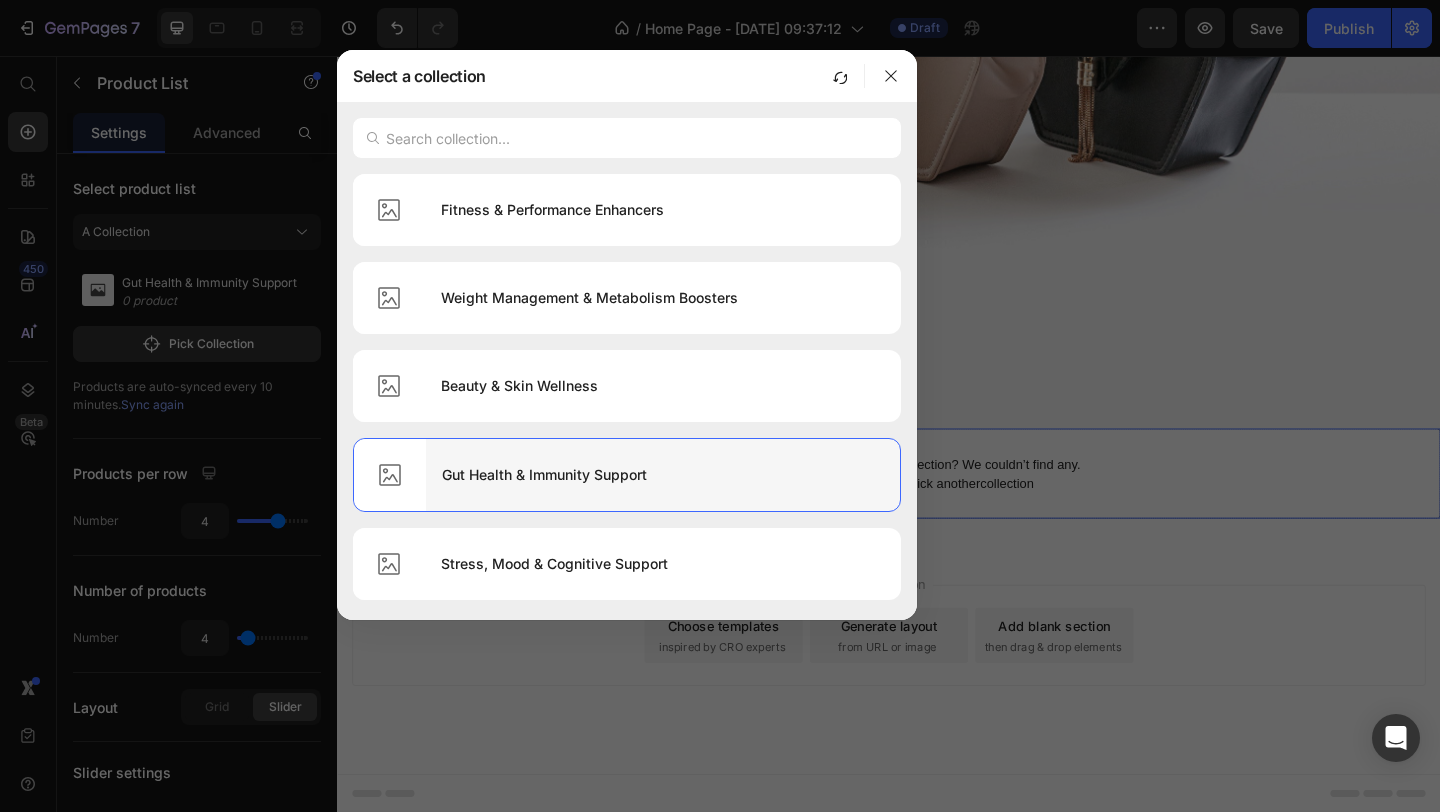 click on "Gut Health & Immunity Support" at bounding box center (663, 475) 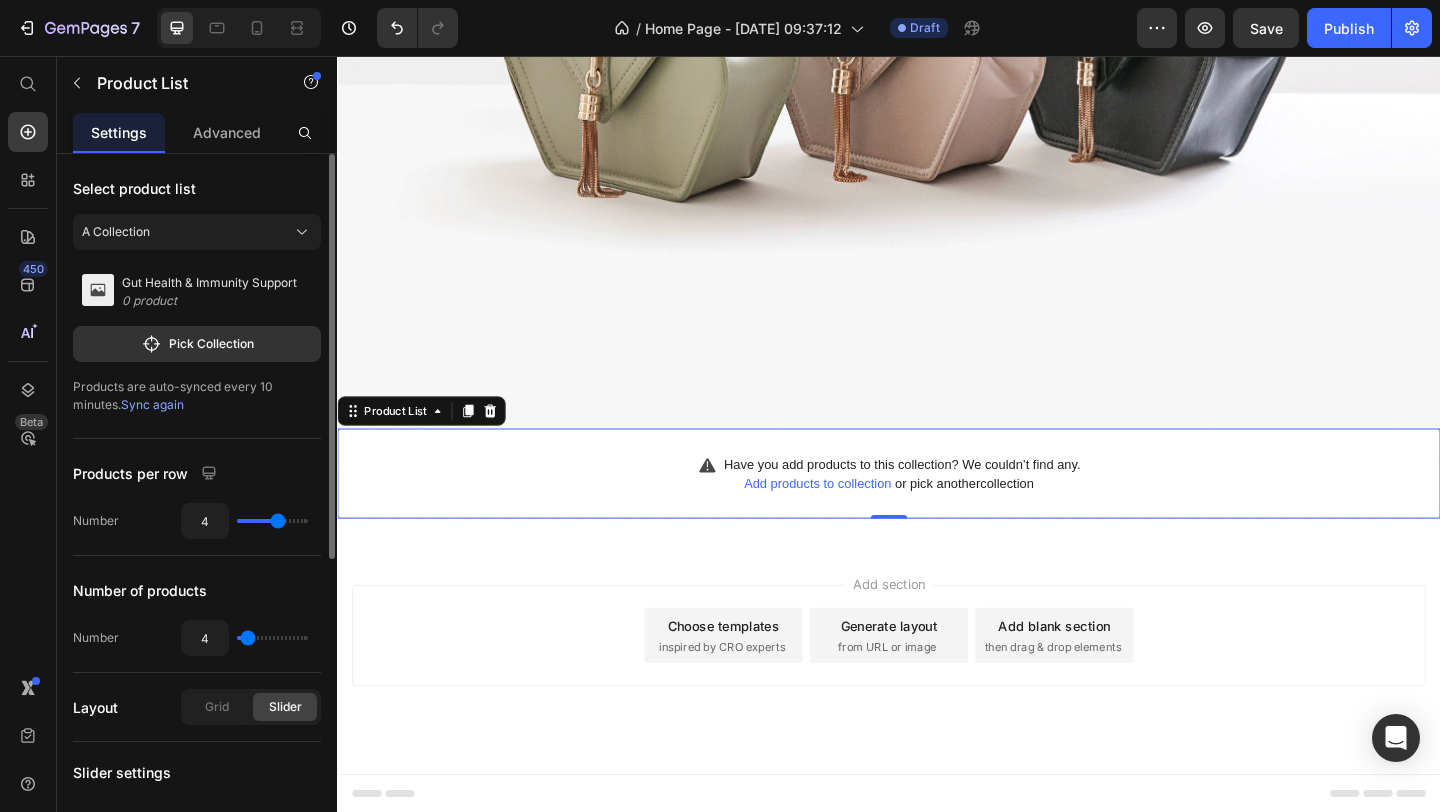 click on "Sync again" at bounding box center (152, 404) 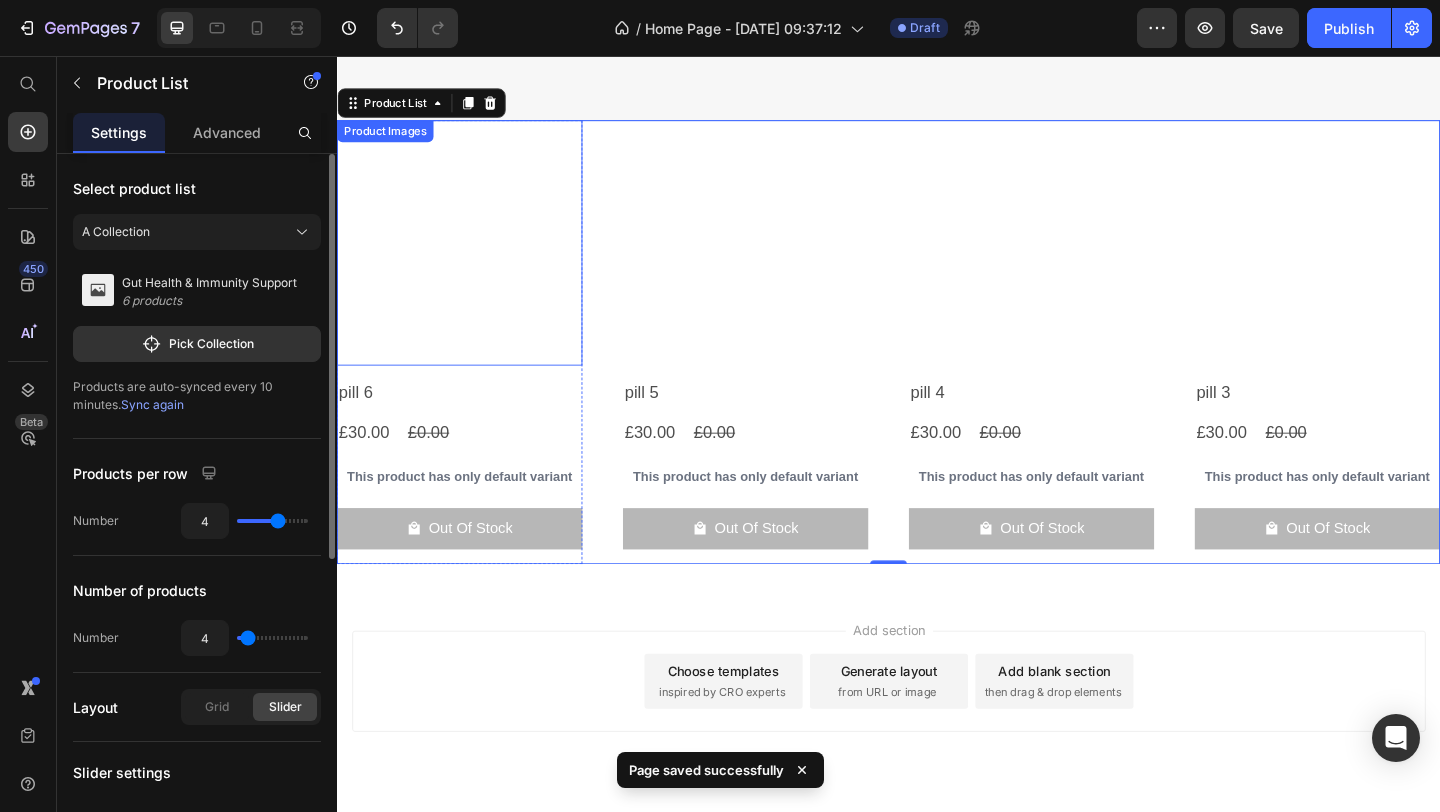scroll, scrollTop: 1017, scrollLeft: 0, axis: vertical 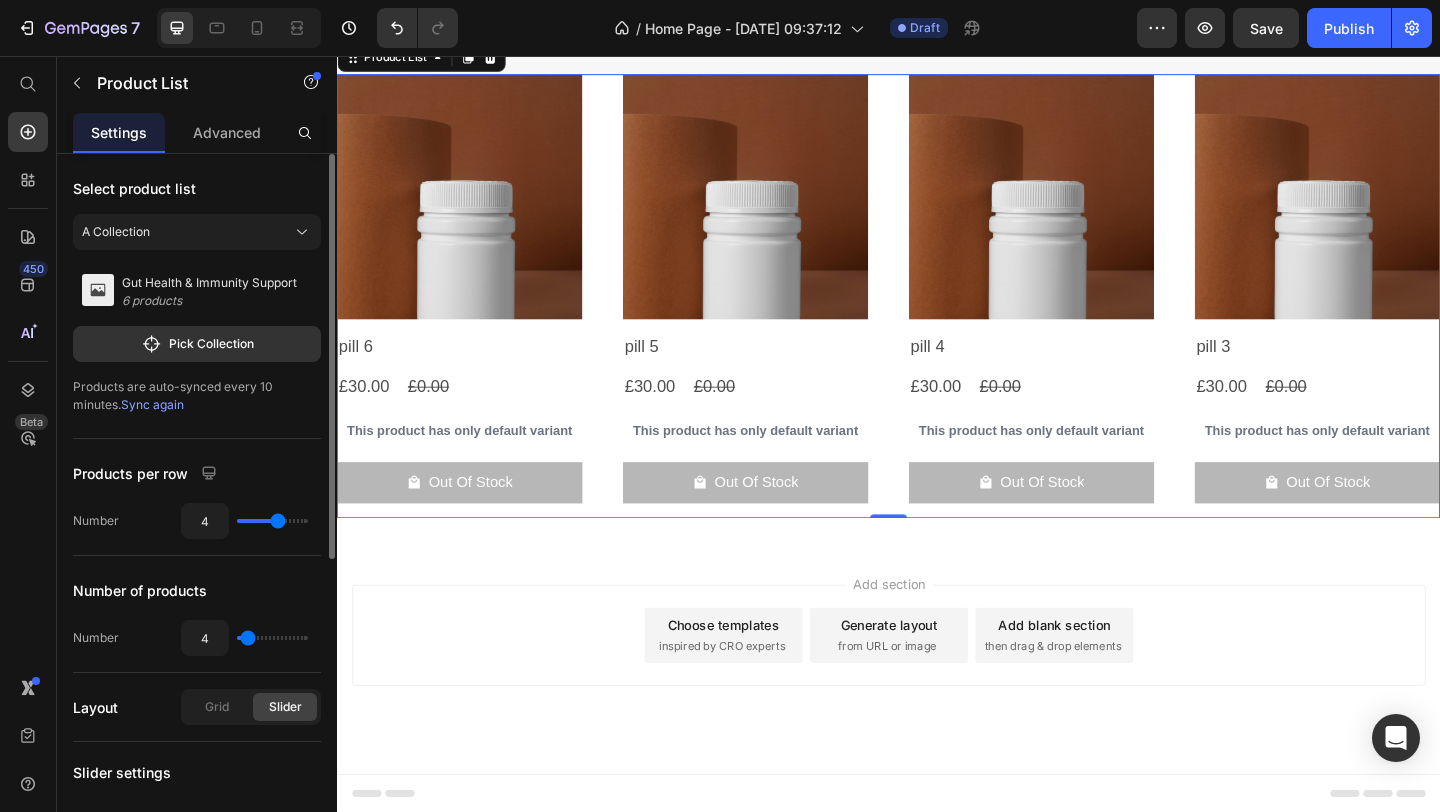 click on "Product Images pill 6 Product Title £30.00 Product Price £0.00 Product Price Row This product has only default variant Product Variants & Swatches Out Of Stock Product Cart Button Row Product Images pill 5 Product Title £30.00 Product Price £0.00 Product Price Row This product has only default variant Product Variants & Swatches Out Of Stock Product Cart Button Row Product Images pill 4 Product Title £30.00 Product Price £0.00 Product Price Row This product has only default variant Product Variants & Swatches Out Of Stock Product Cart Button Row Product Images pill 3 Product Title £30.00 Product Price £0.00 Product Price Row This product has only default variant Product Variants & Swatches Out Of Stock Product Cart Button Row" at bounding box center [937, 317] 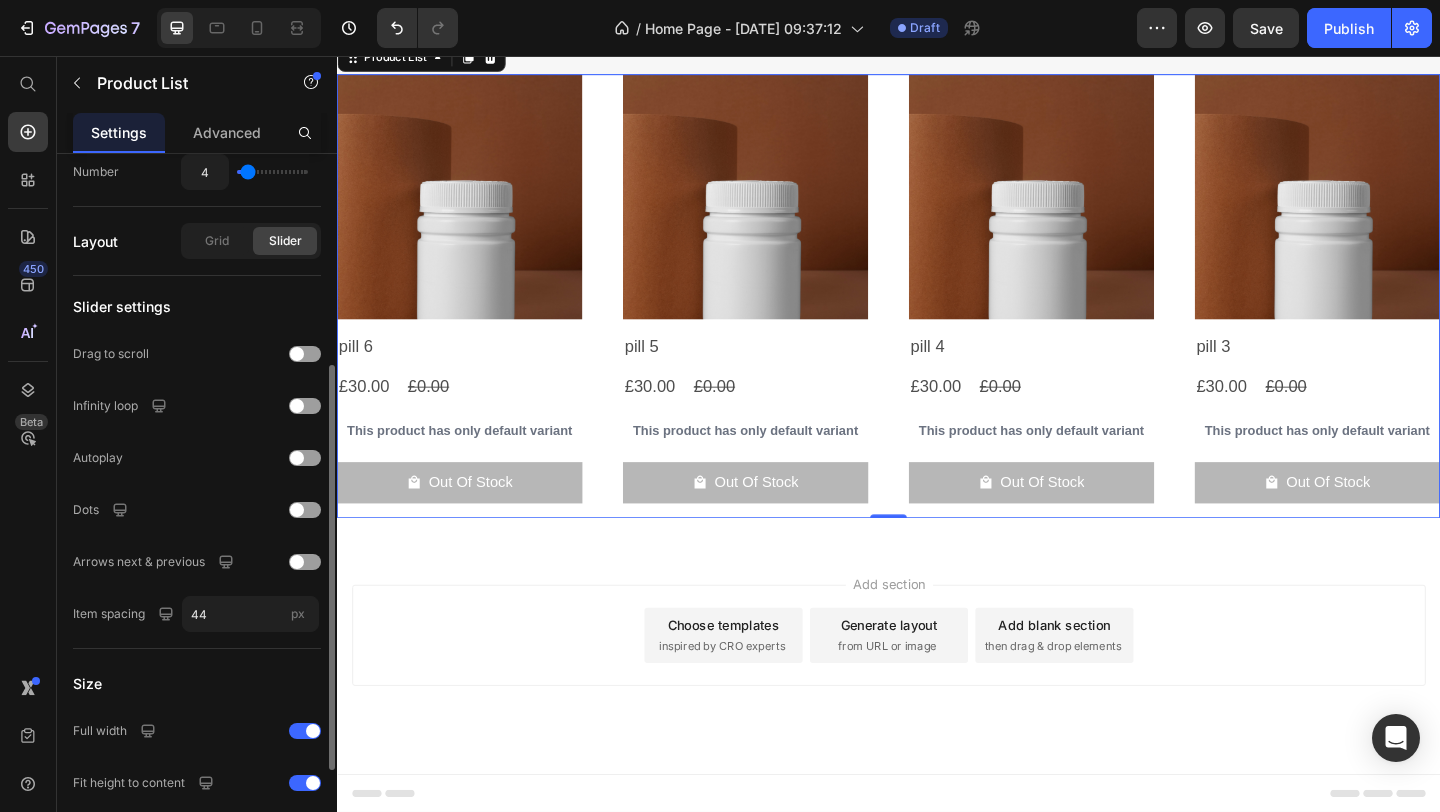 scroll, scrollTop: 477, scrollLeft: 0, axis: vertical 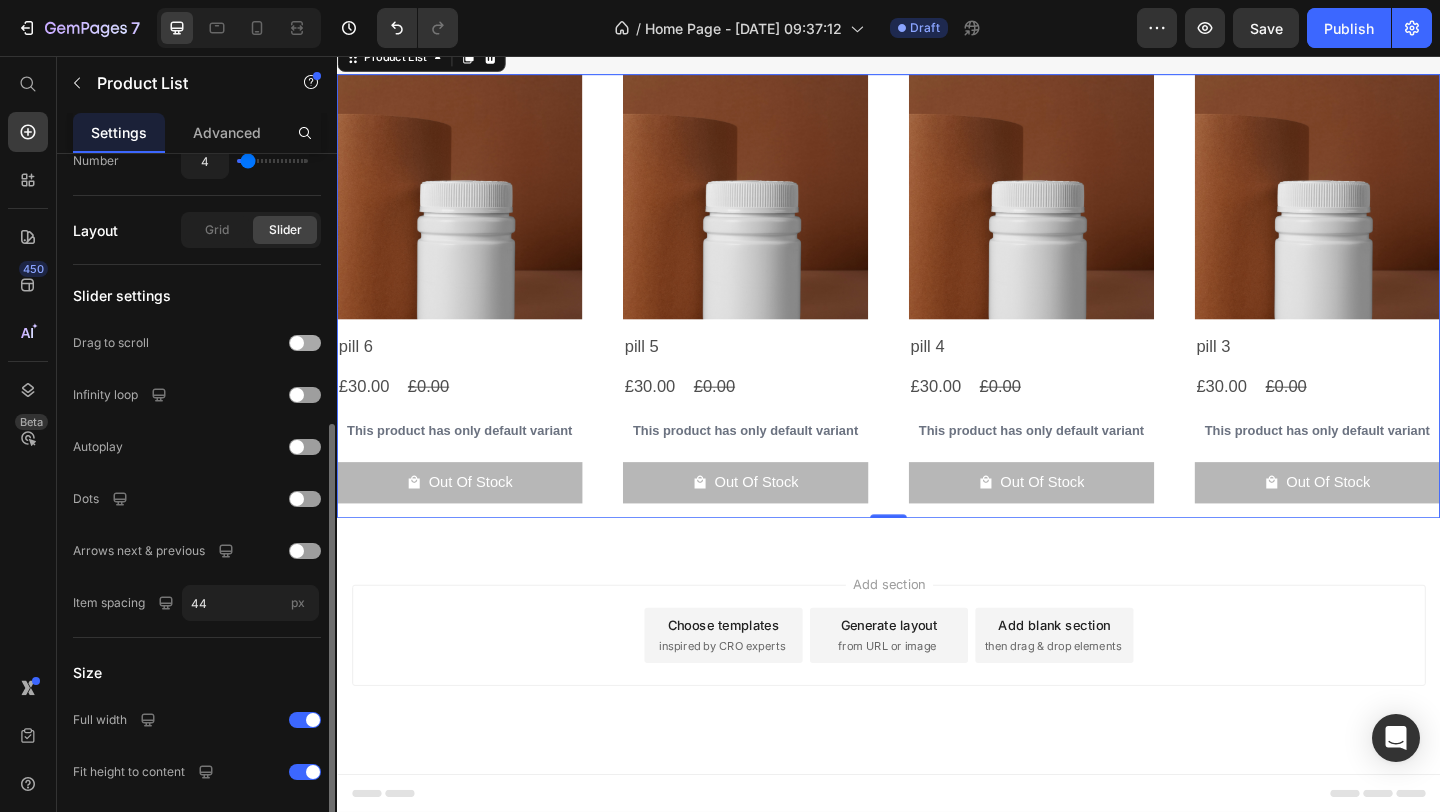 click at bounding box center (305, 343) 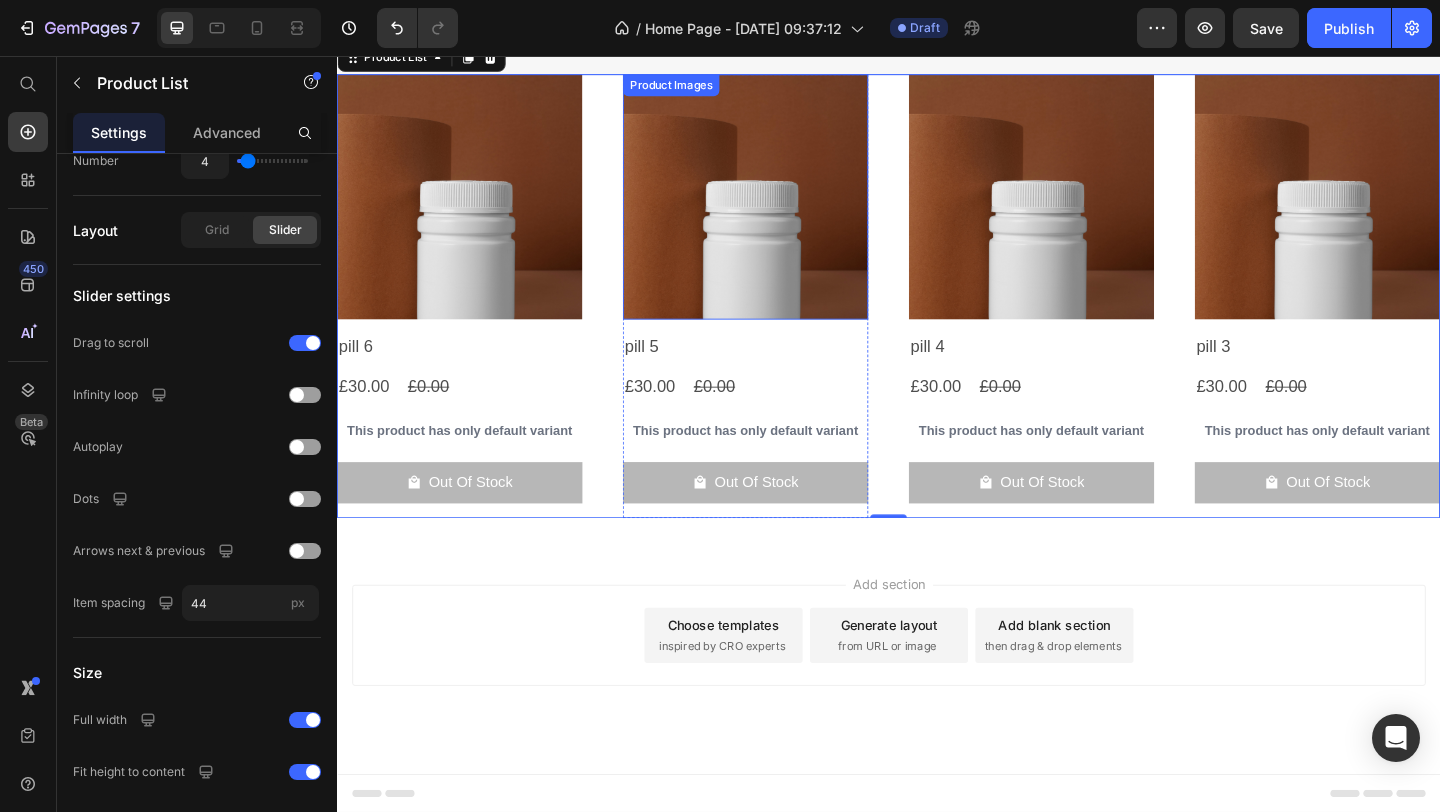 scroll, scrollTop: 1016, scrollLeft: 0, axis: vertical 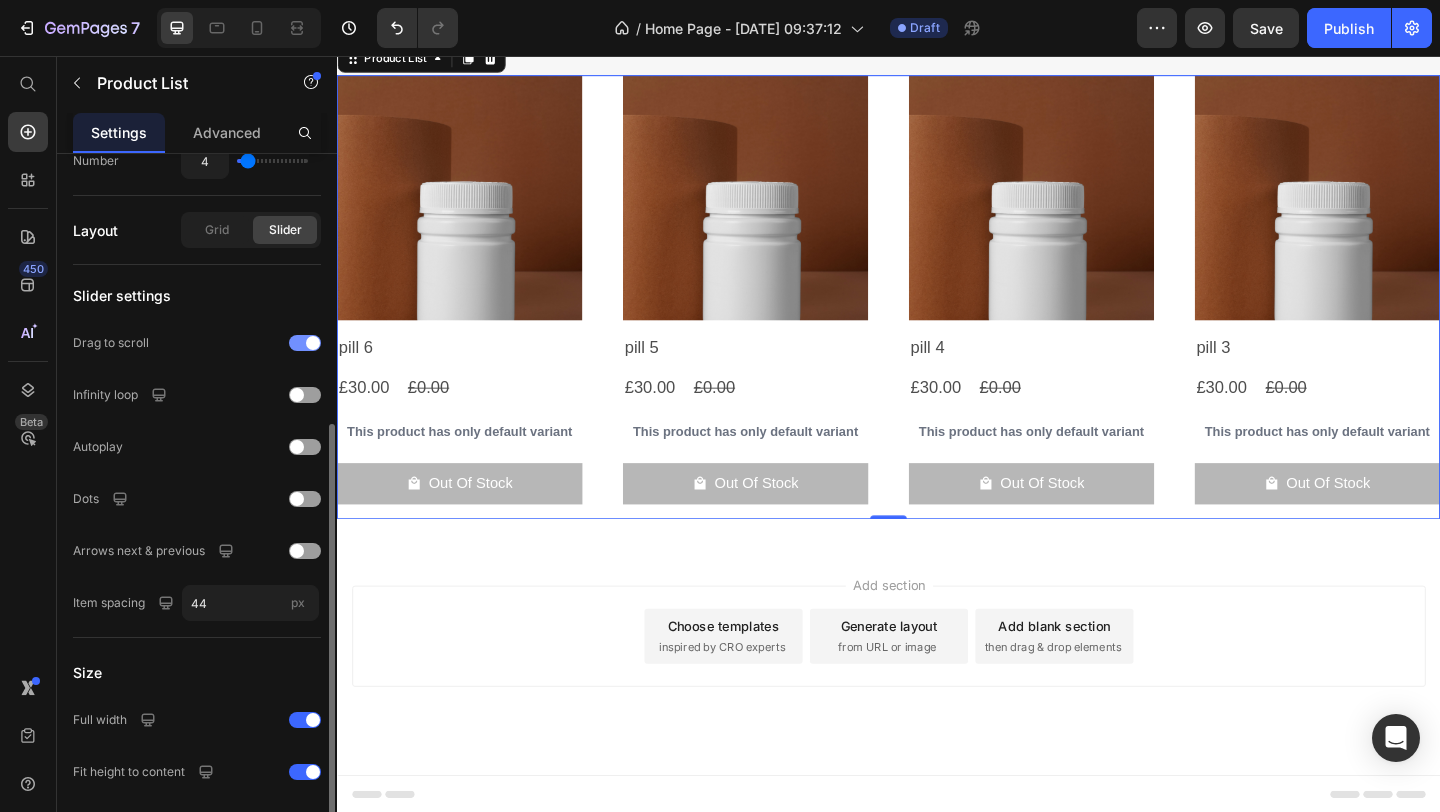click at bounding box center [305, 343] 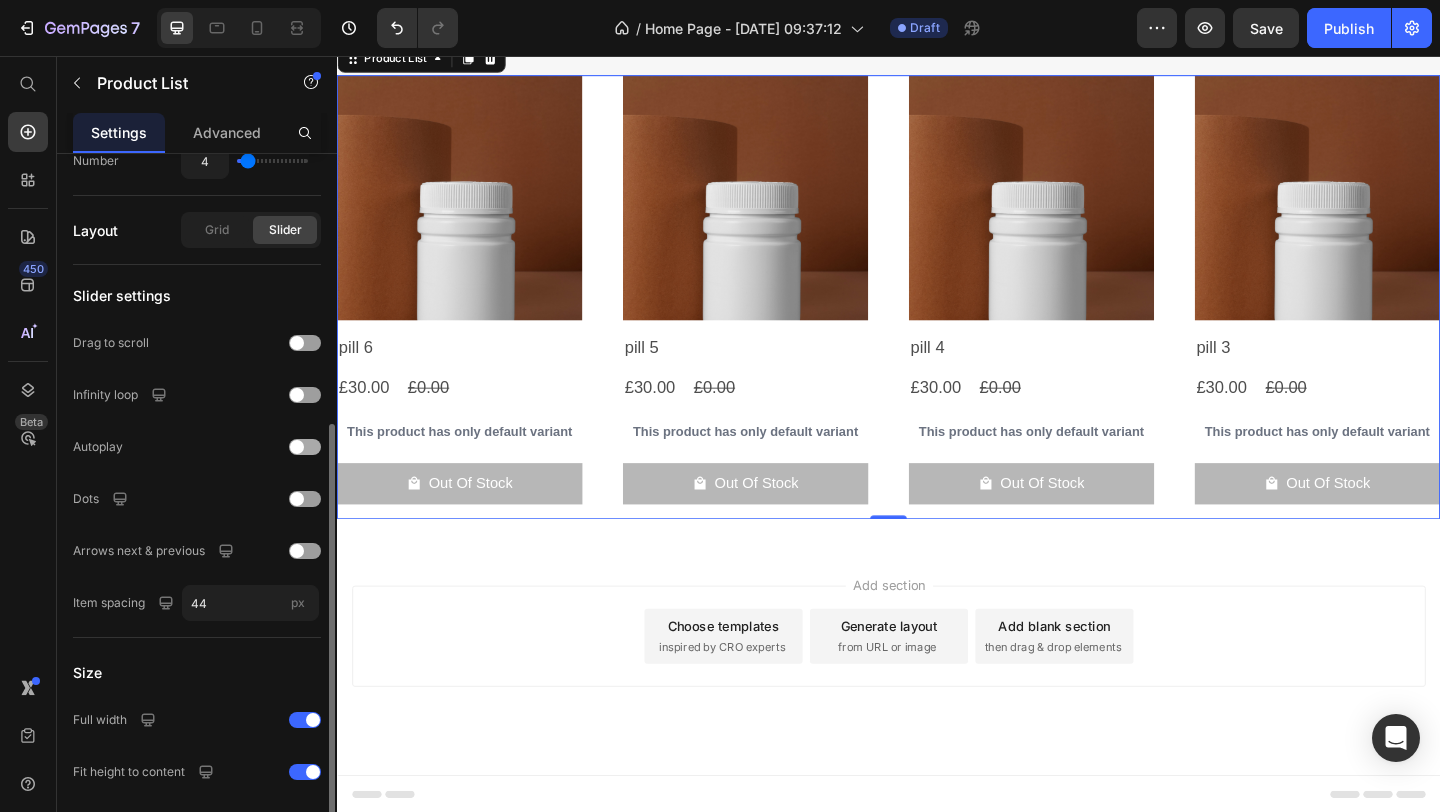 click at bounding box center [305, 447] 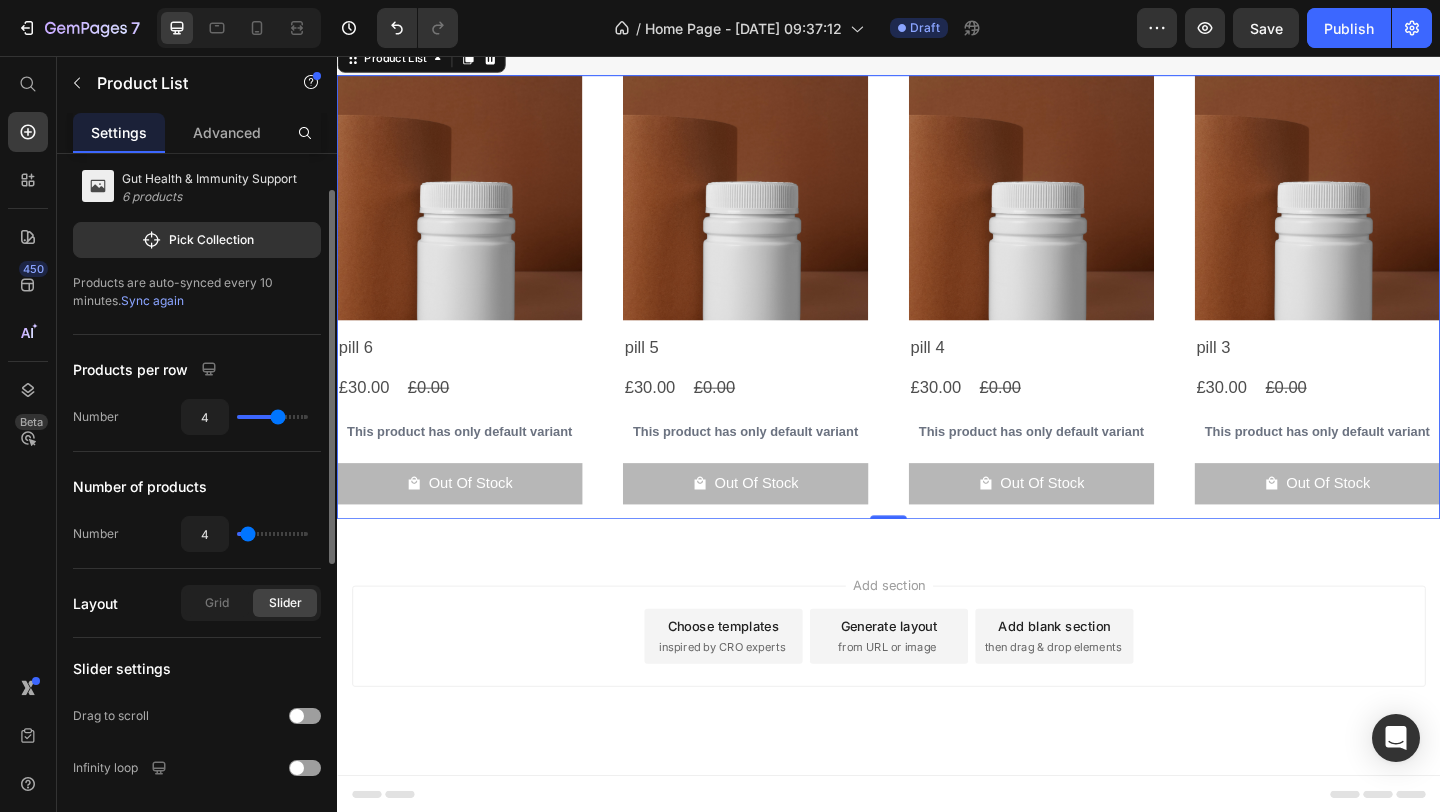 scroll, scrollTop: 0, scrollLeft: 0, axis: both 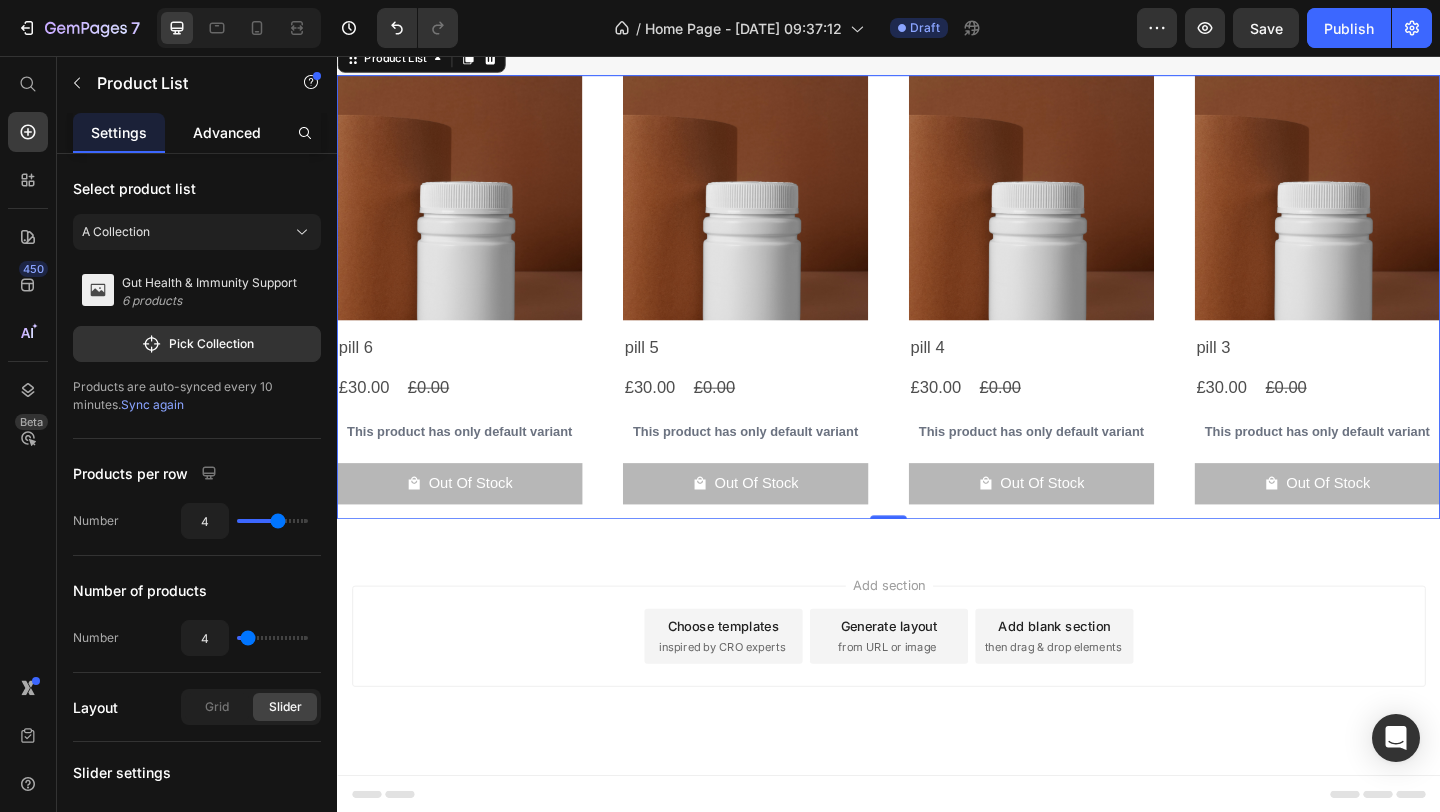 click on "Advanced" at bounding box center [227, 132] 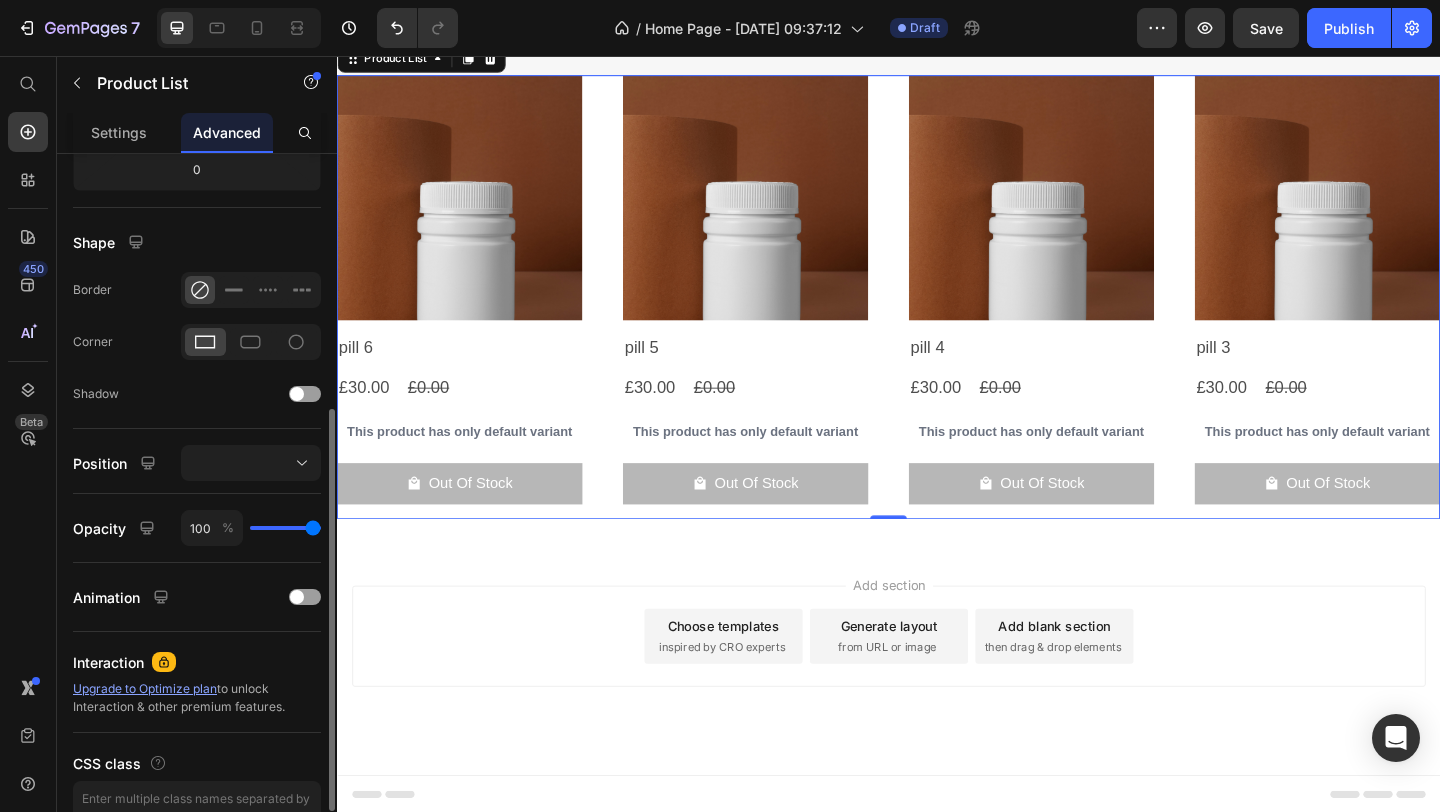 scroll, scrollTop: 447, scrollLeft: 0, axis: vertical 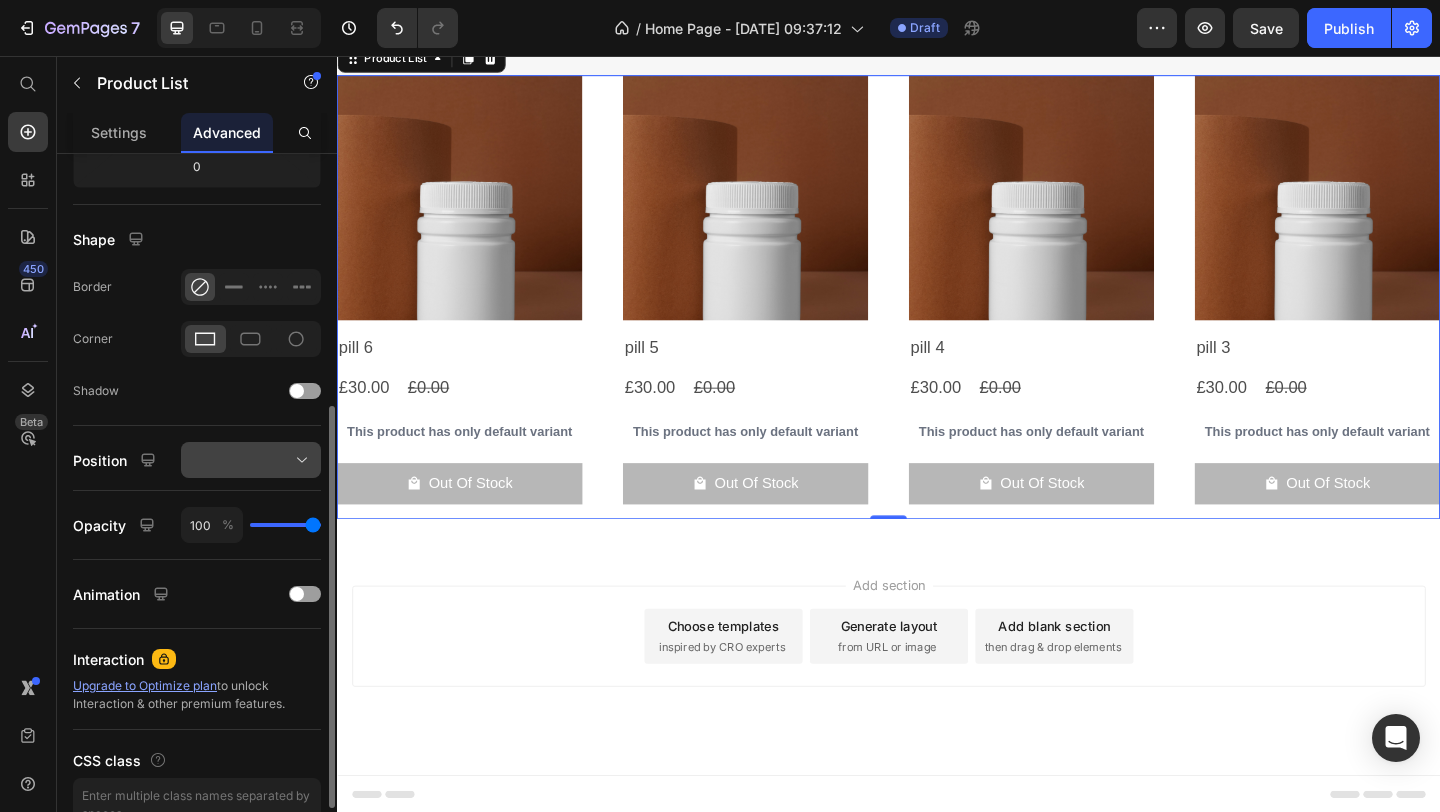 click 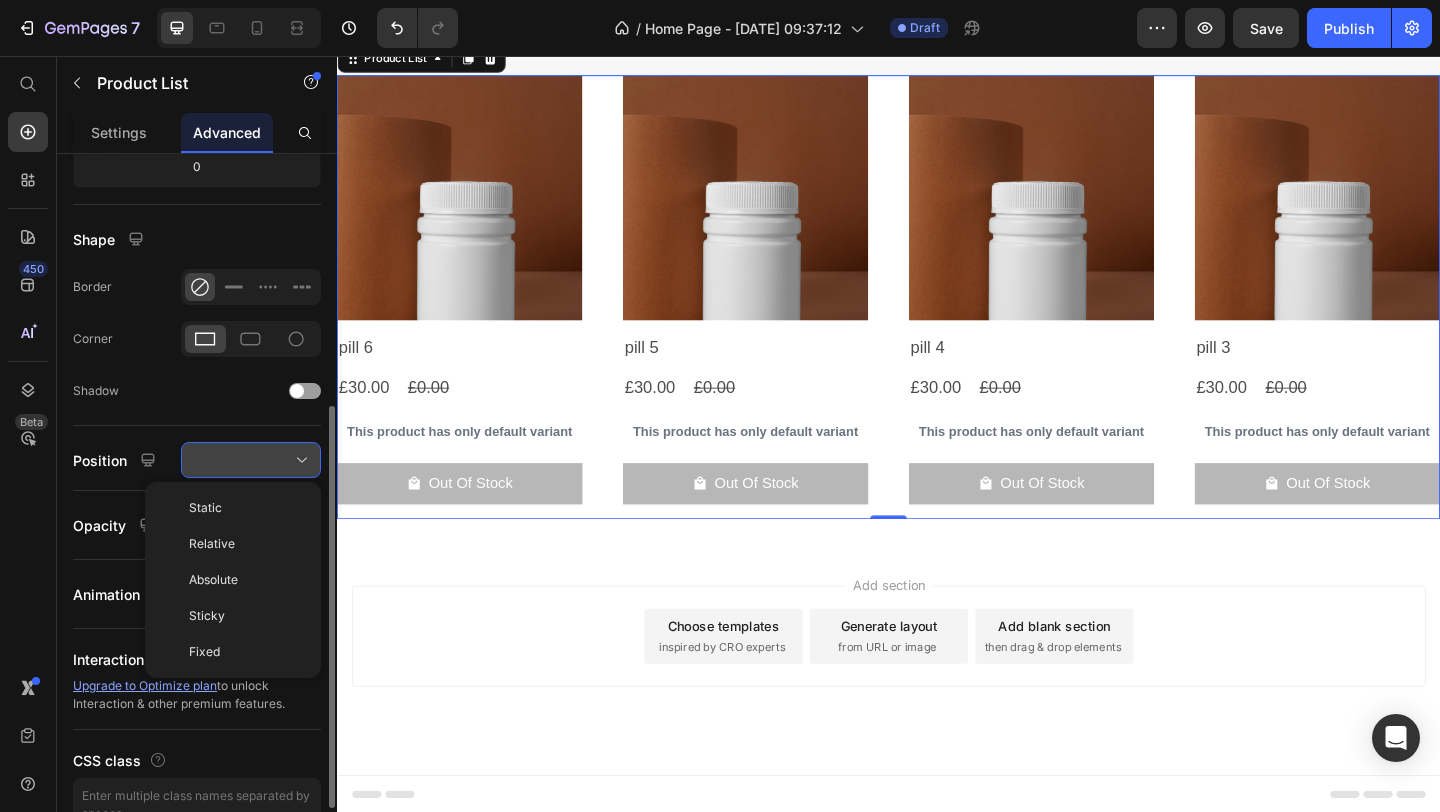 click 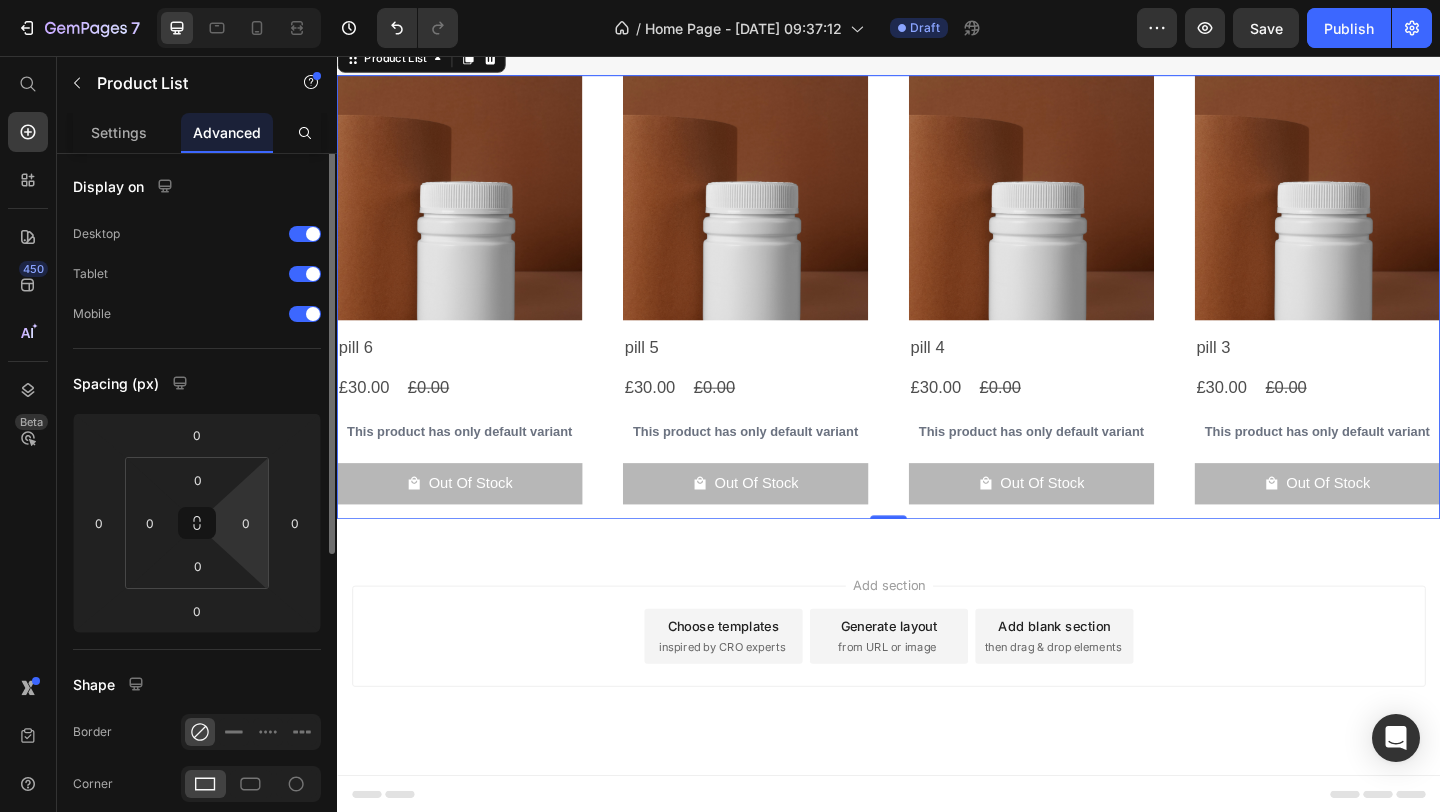 scroll, scrollTop: 0, scrollLeft: 0, axis: both 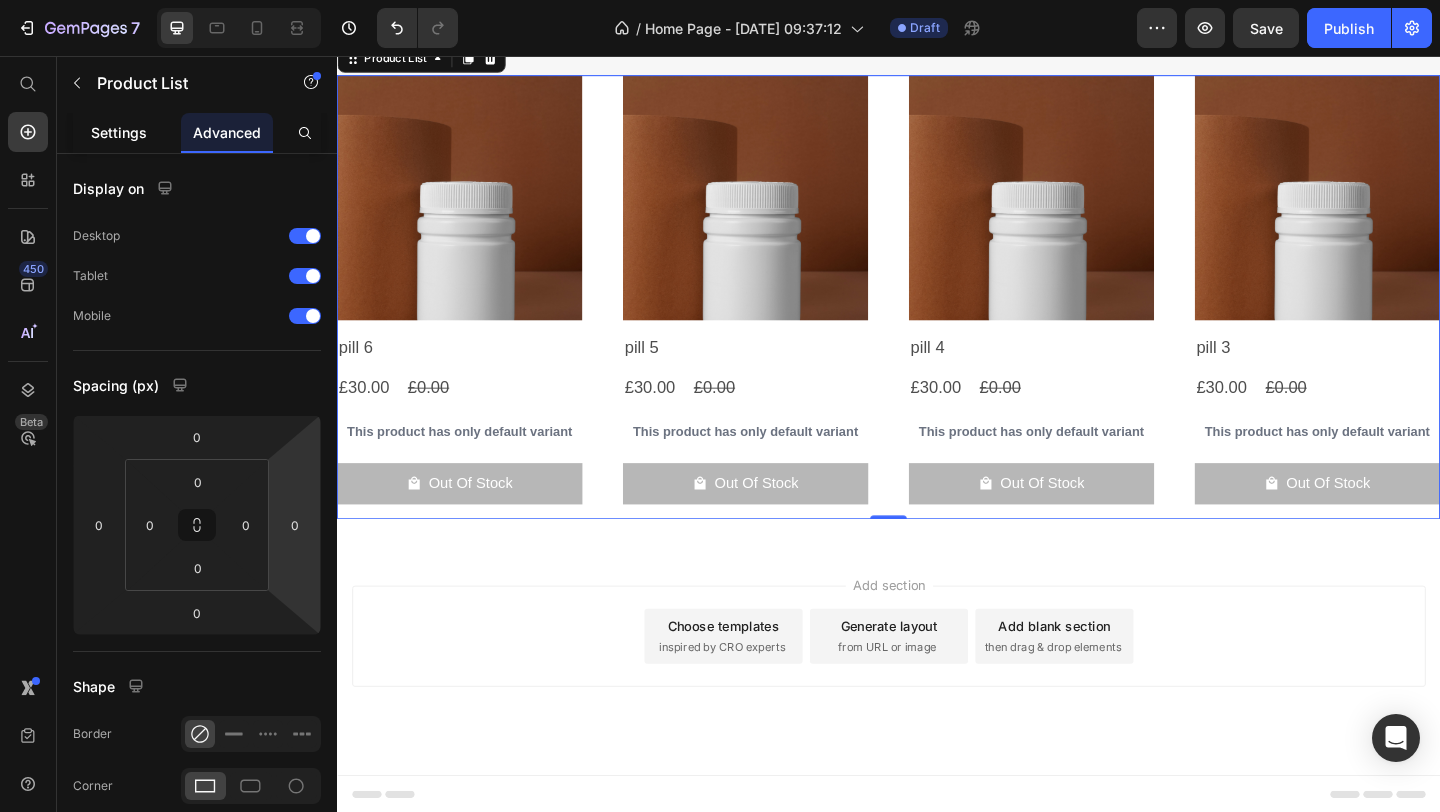 click on "Settings" at bounding box center [119, 132] 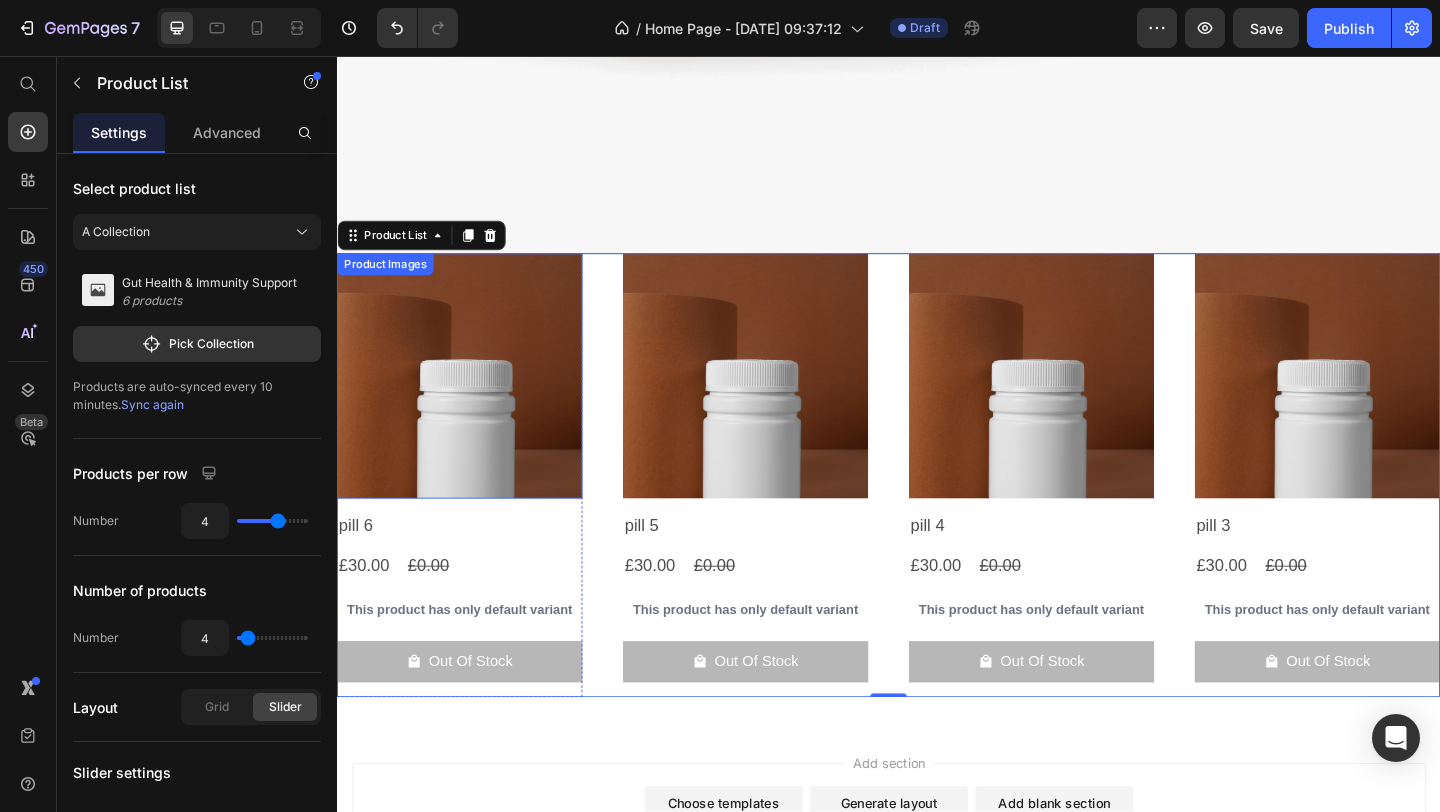 scroll, scrollTop: 819, scrollLeft: 0, axis: vertical 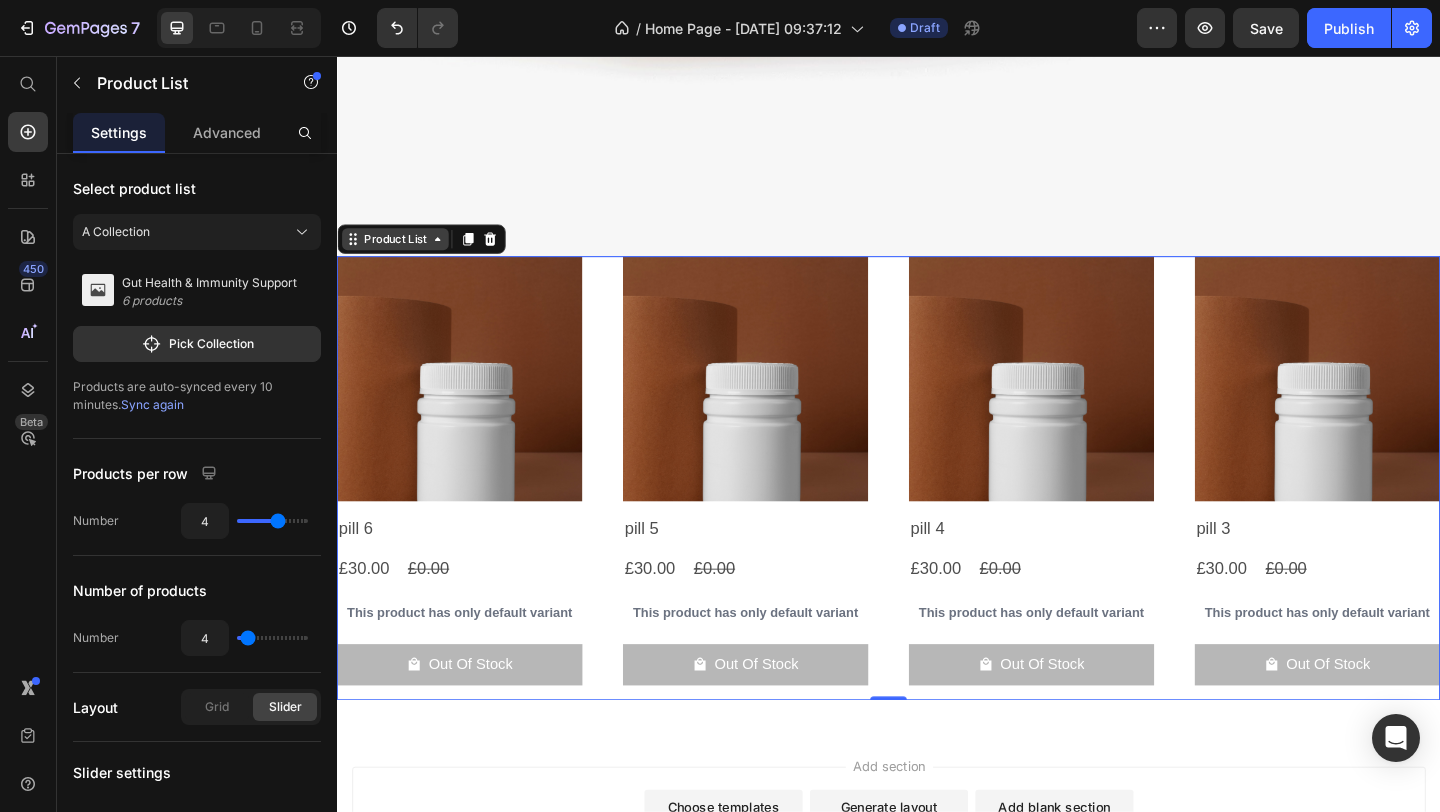 click 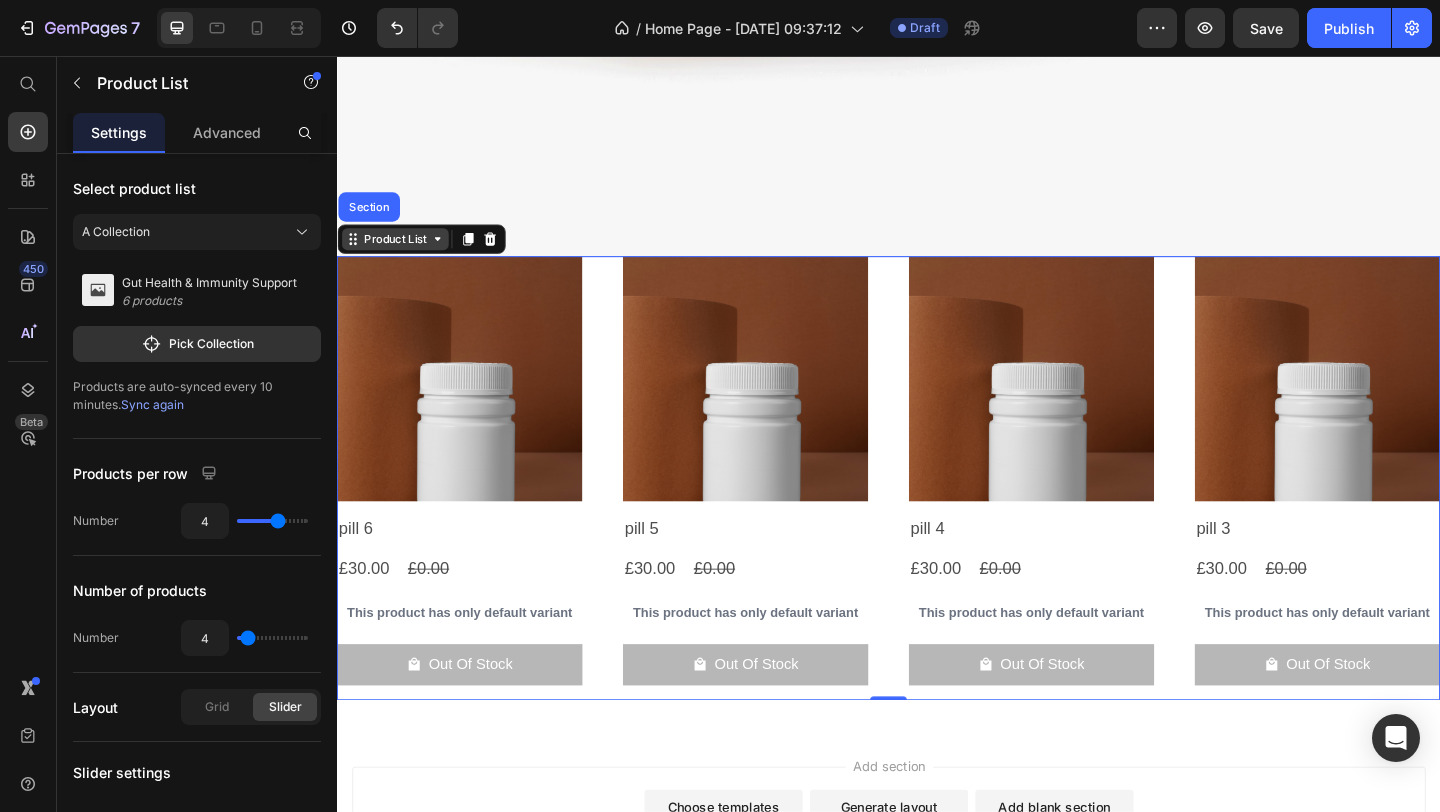 click 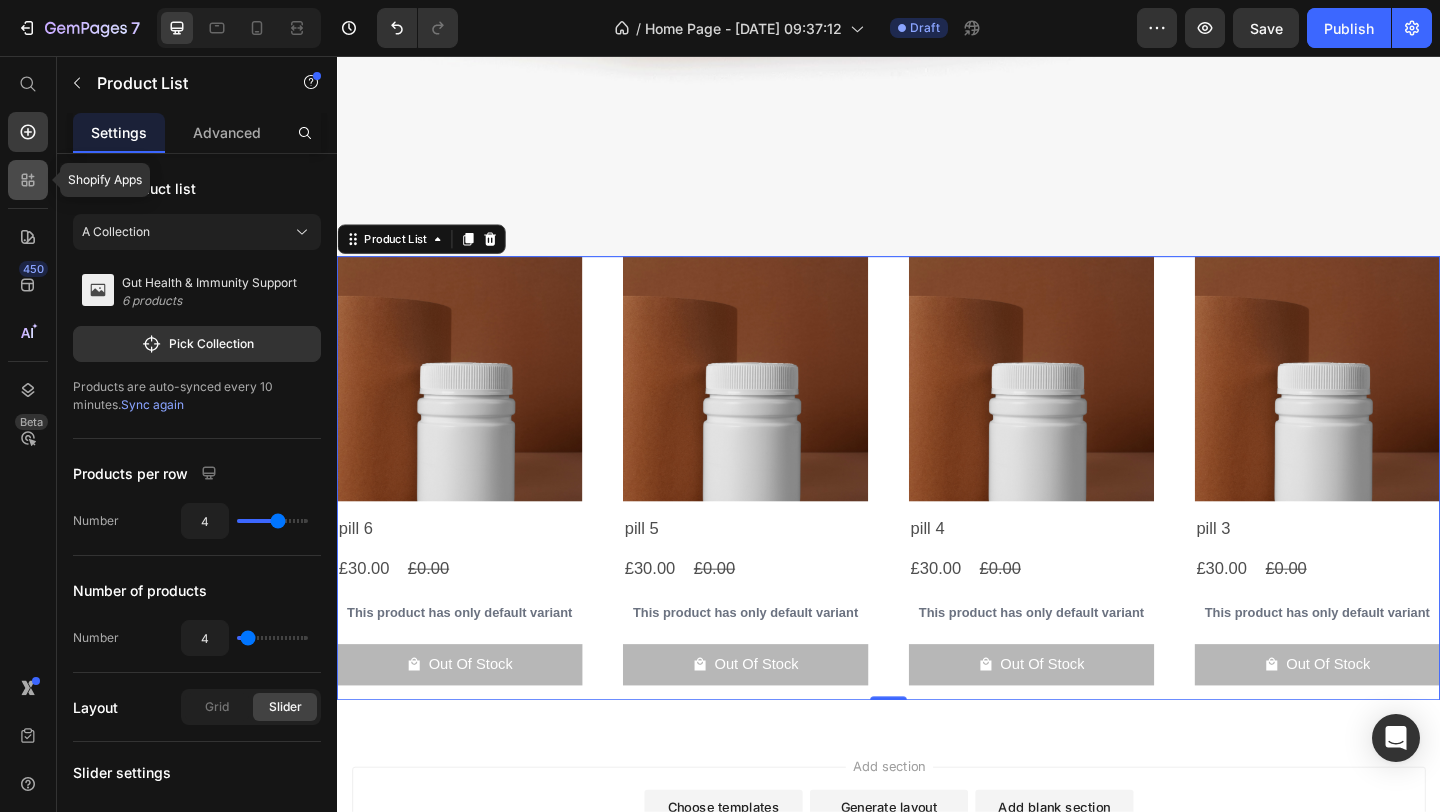click 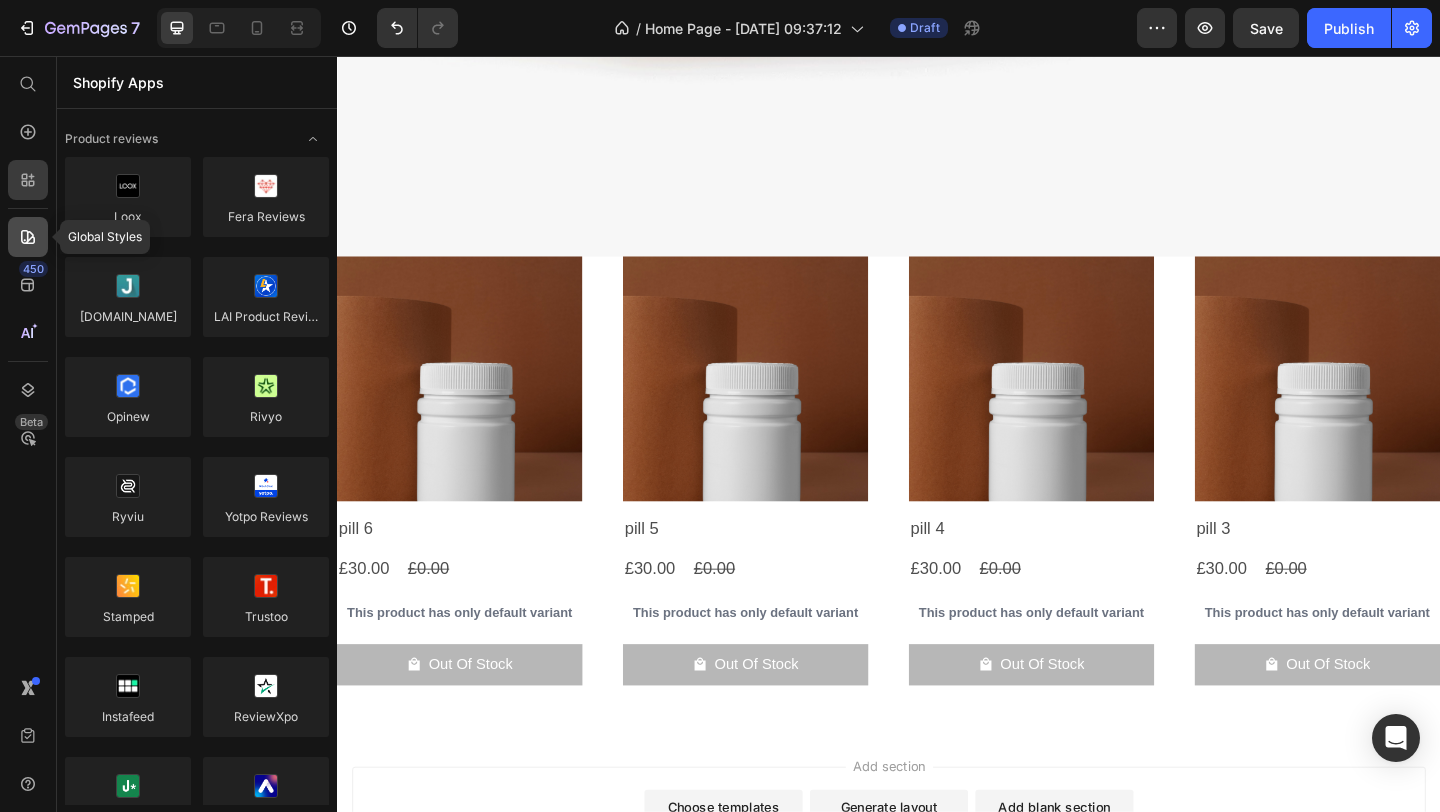 click 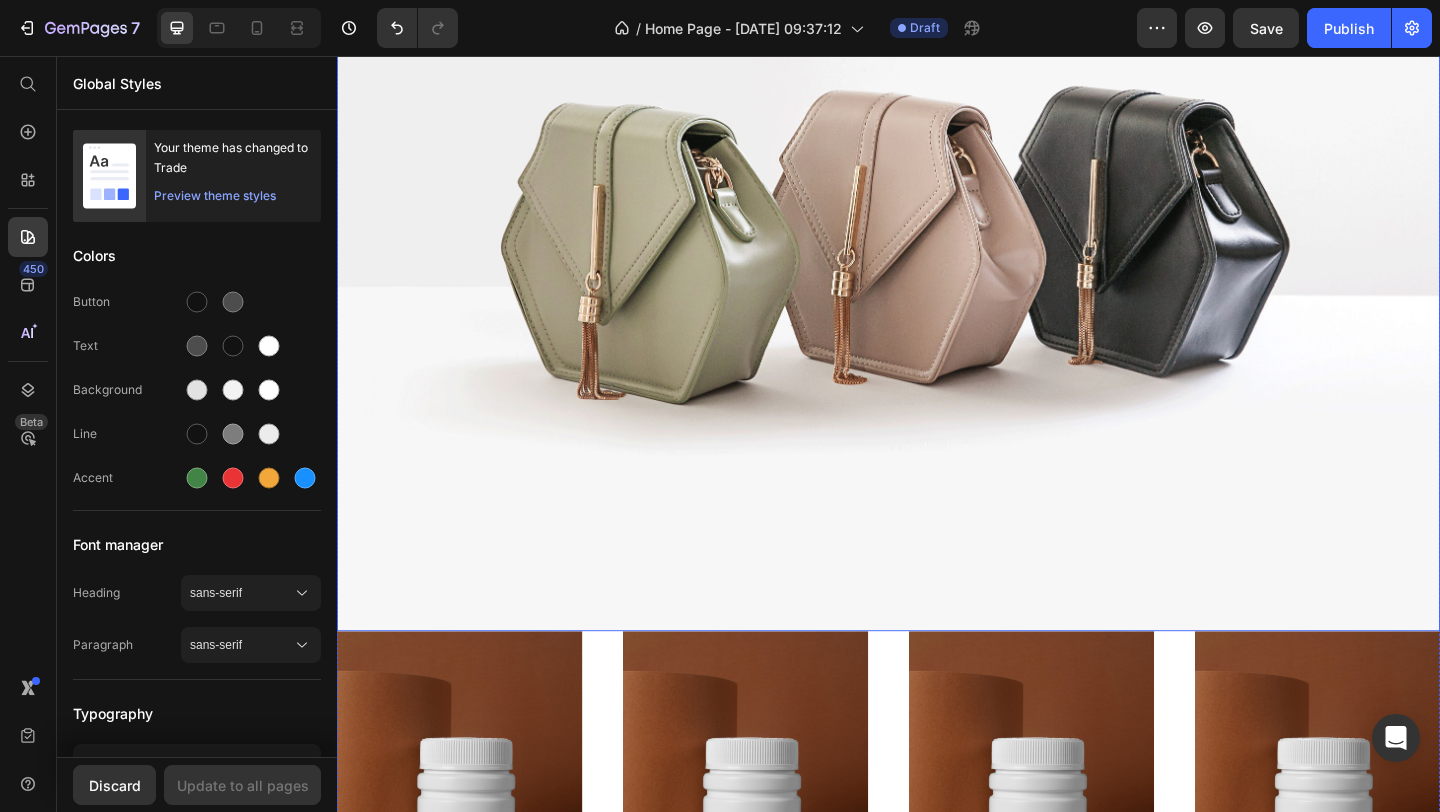 scroll, scrollTop: 0, scrollLeft: 0, axis: both 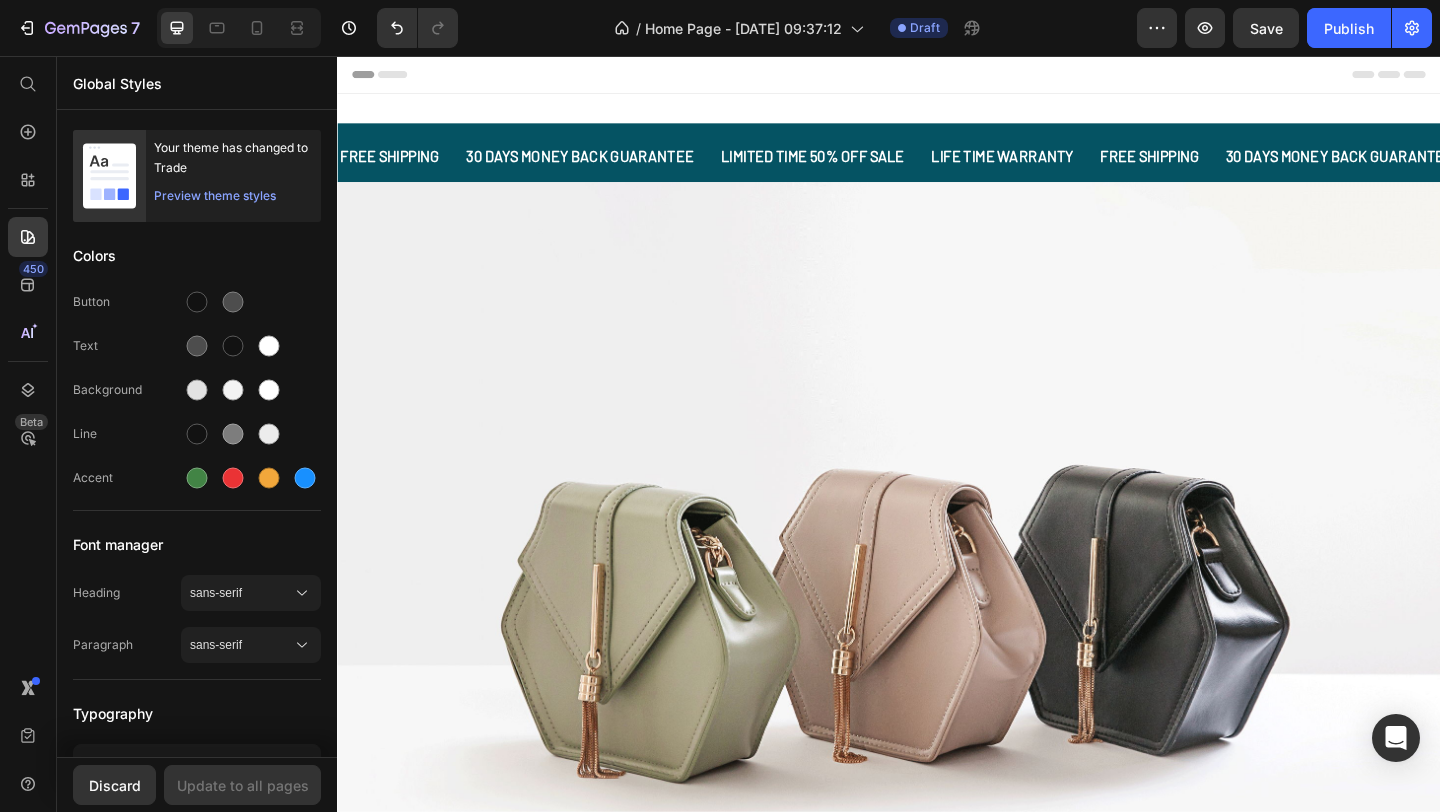 click on "Header" at bounding box center (394, 76) 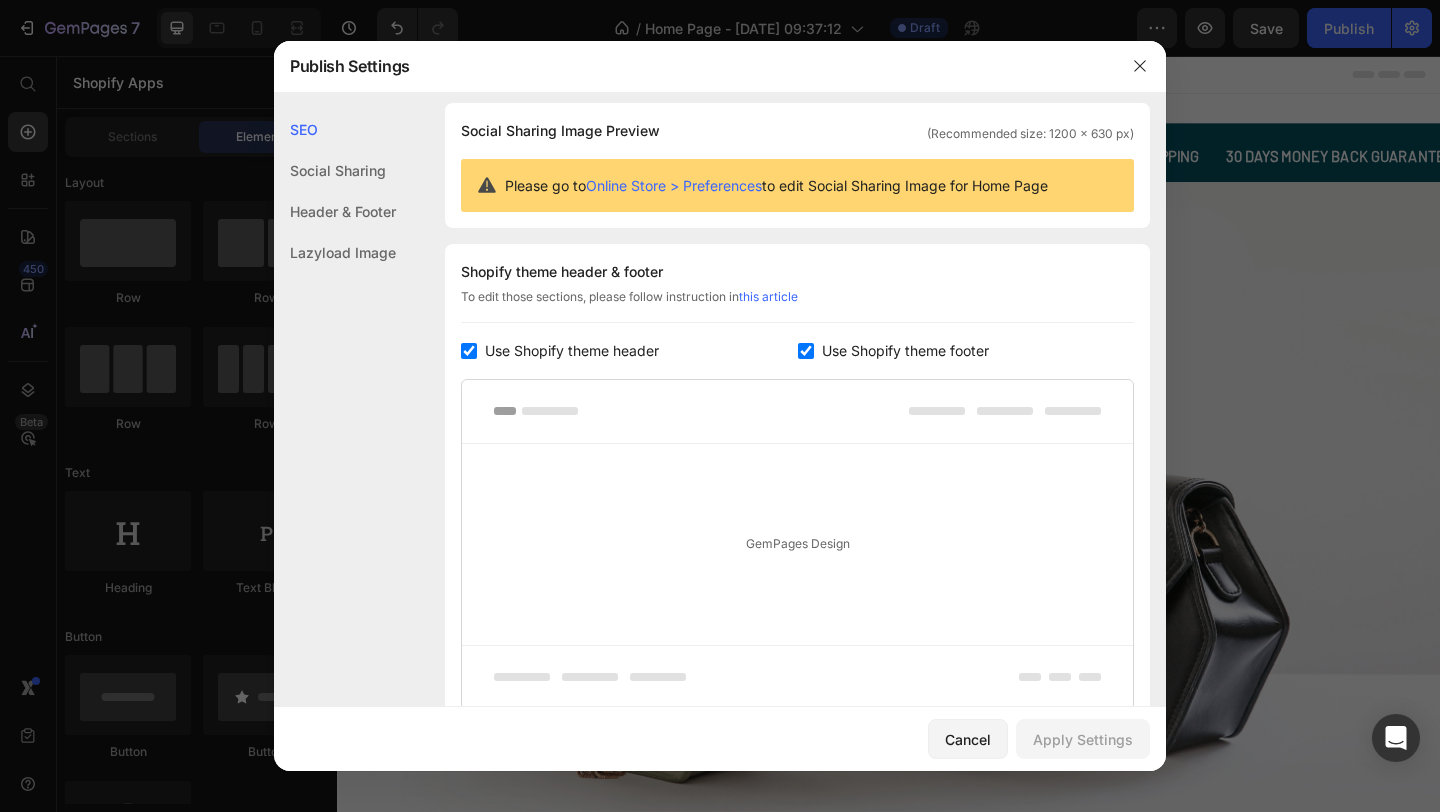 scroll, scrollTop: 0, scrollLeft: 0, axis: both 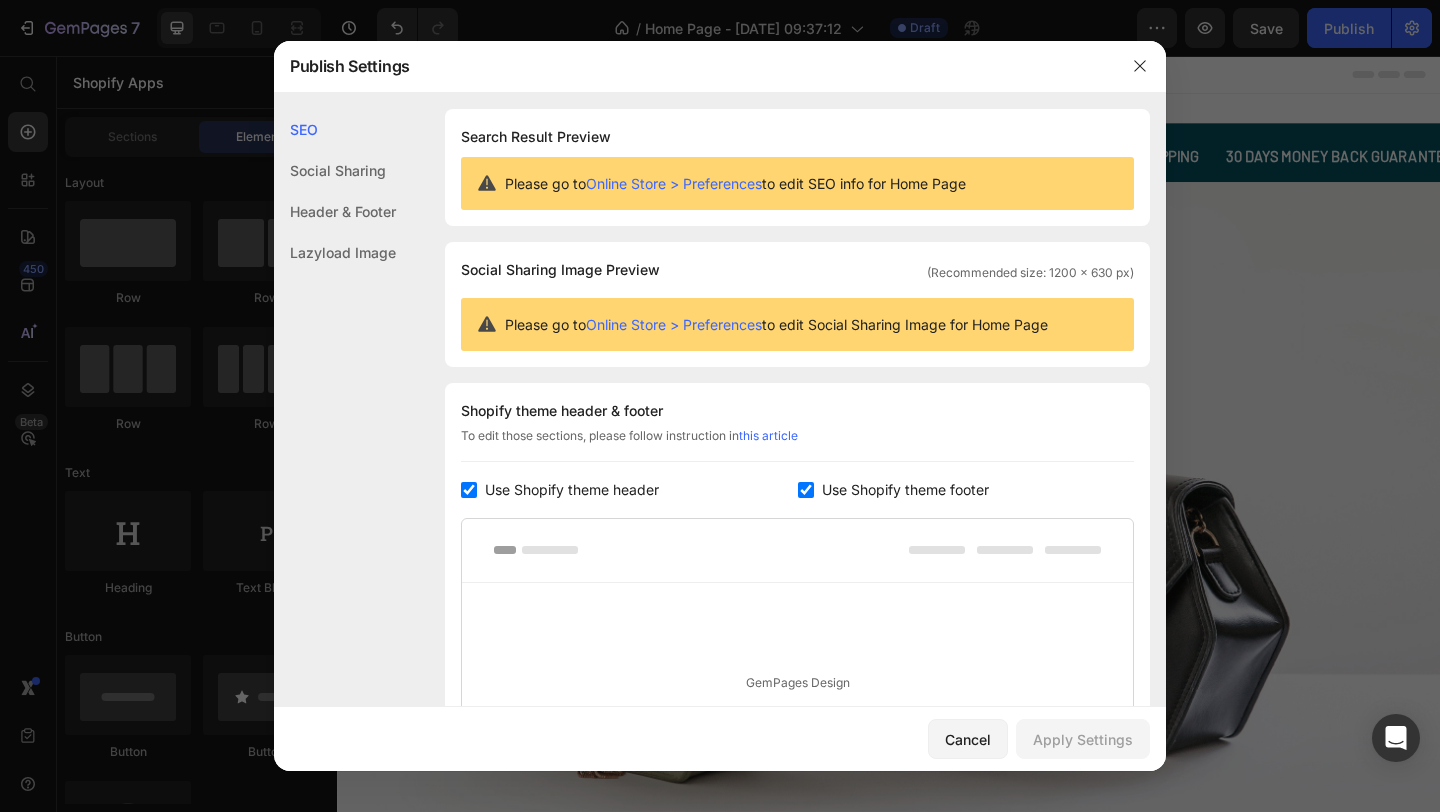 click on "Online Store > Preferences" at bounding box center [674, 183] 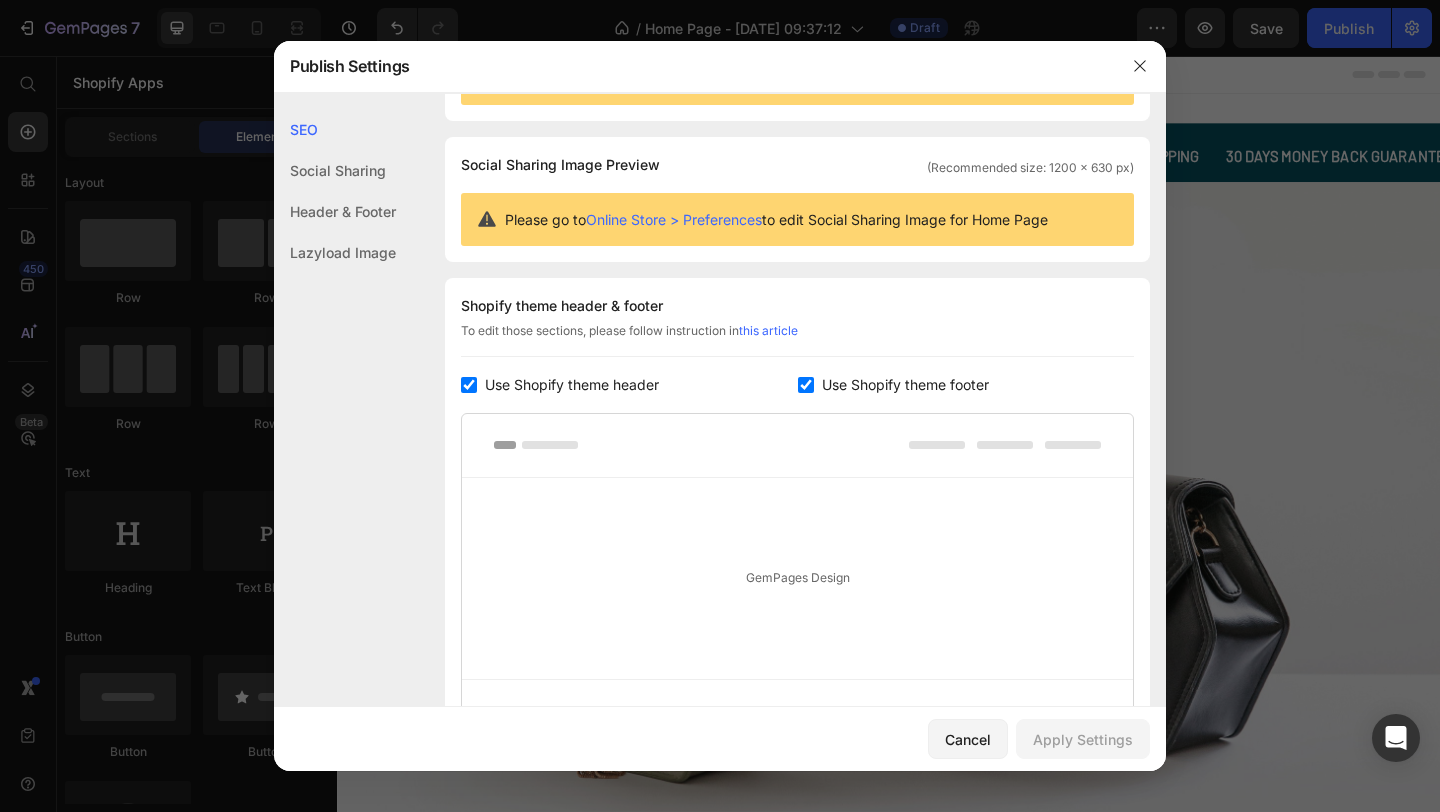 scroll, scrollTop: 305, scrollLeft: 0, axis: vertical 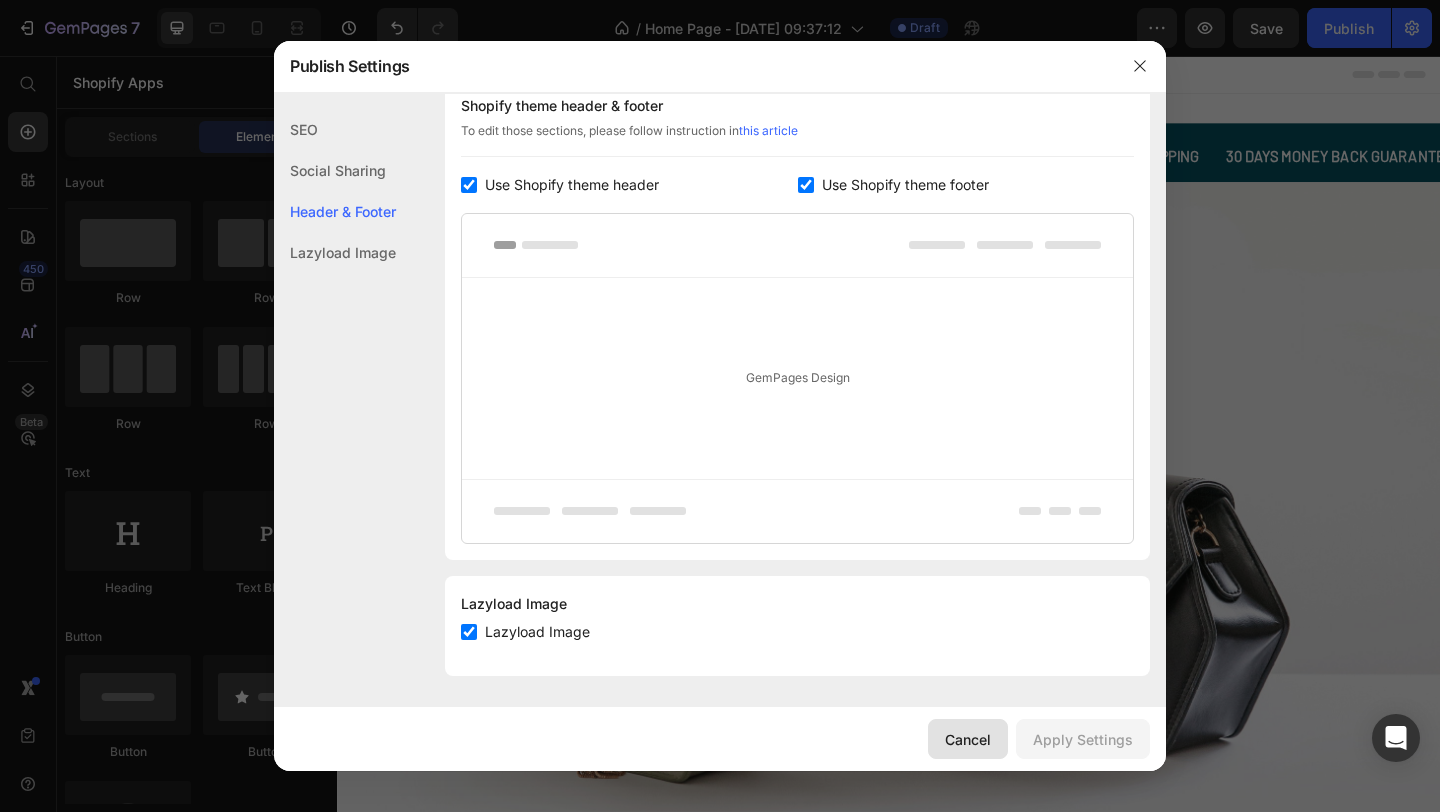 click on "Cancel" at bounding box center (968, 739) 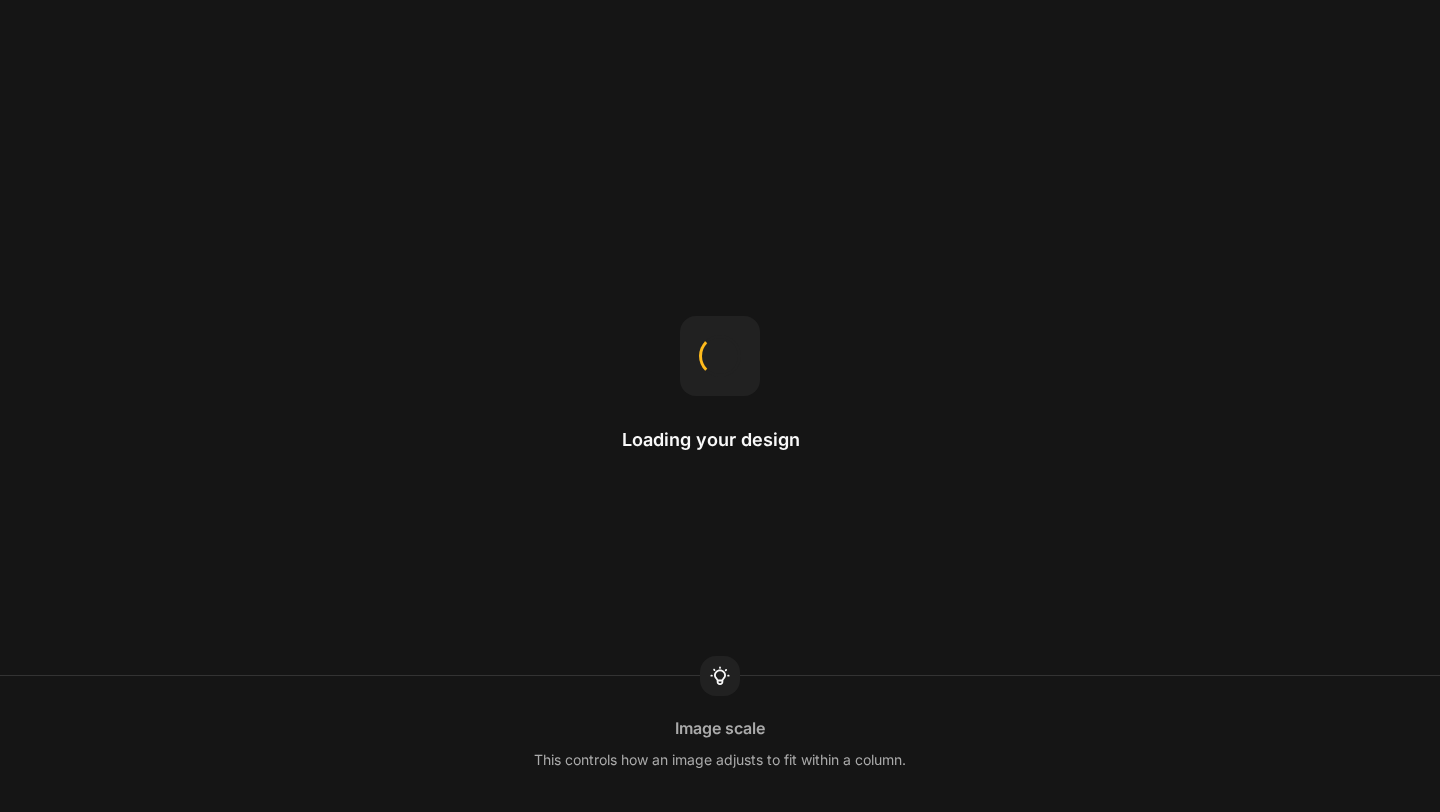 scroll, scrollTop: 0, scrollLeft: 0, axis: both 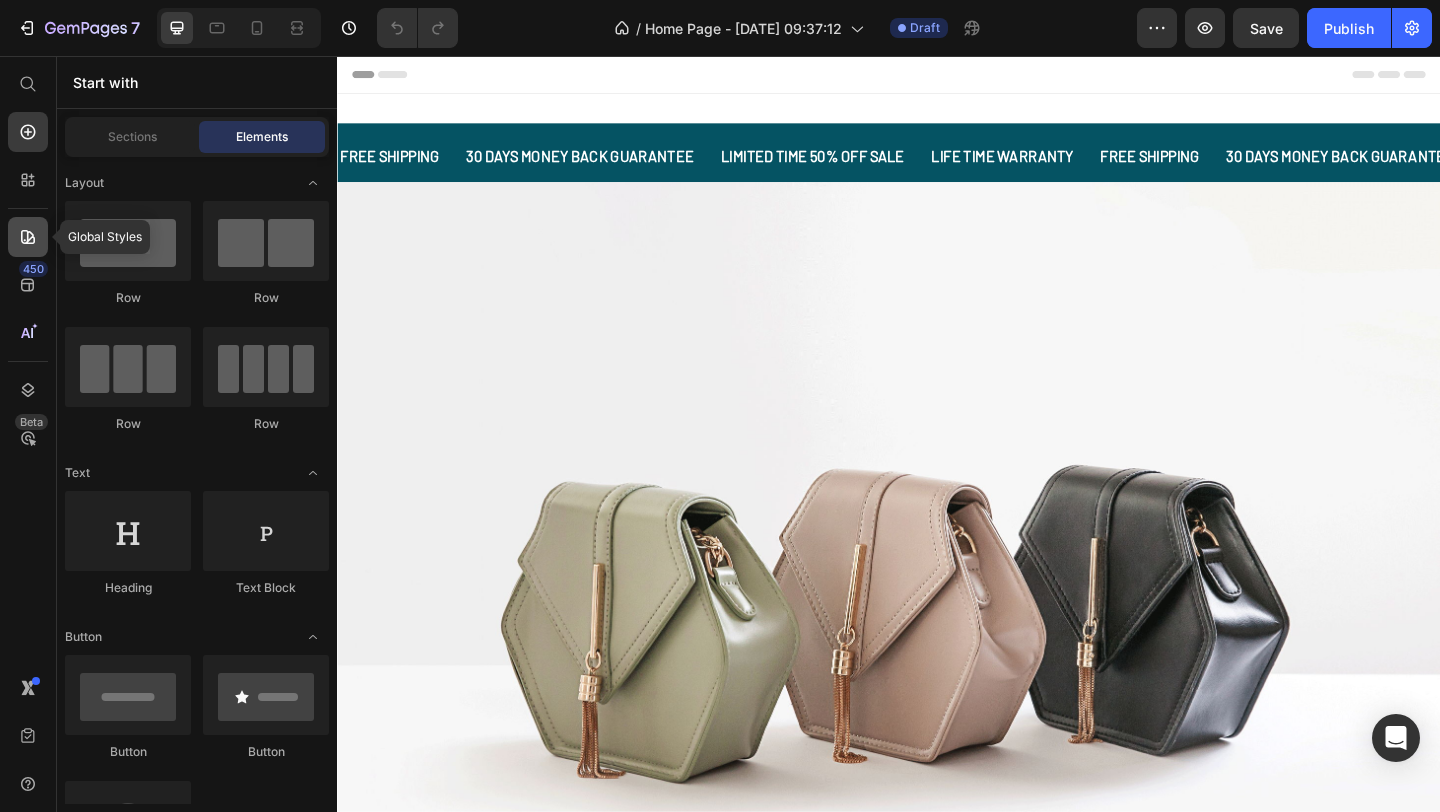 click 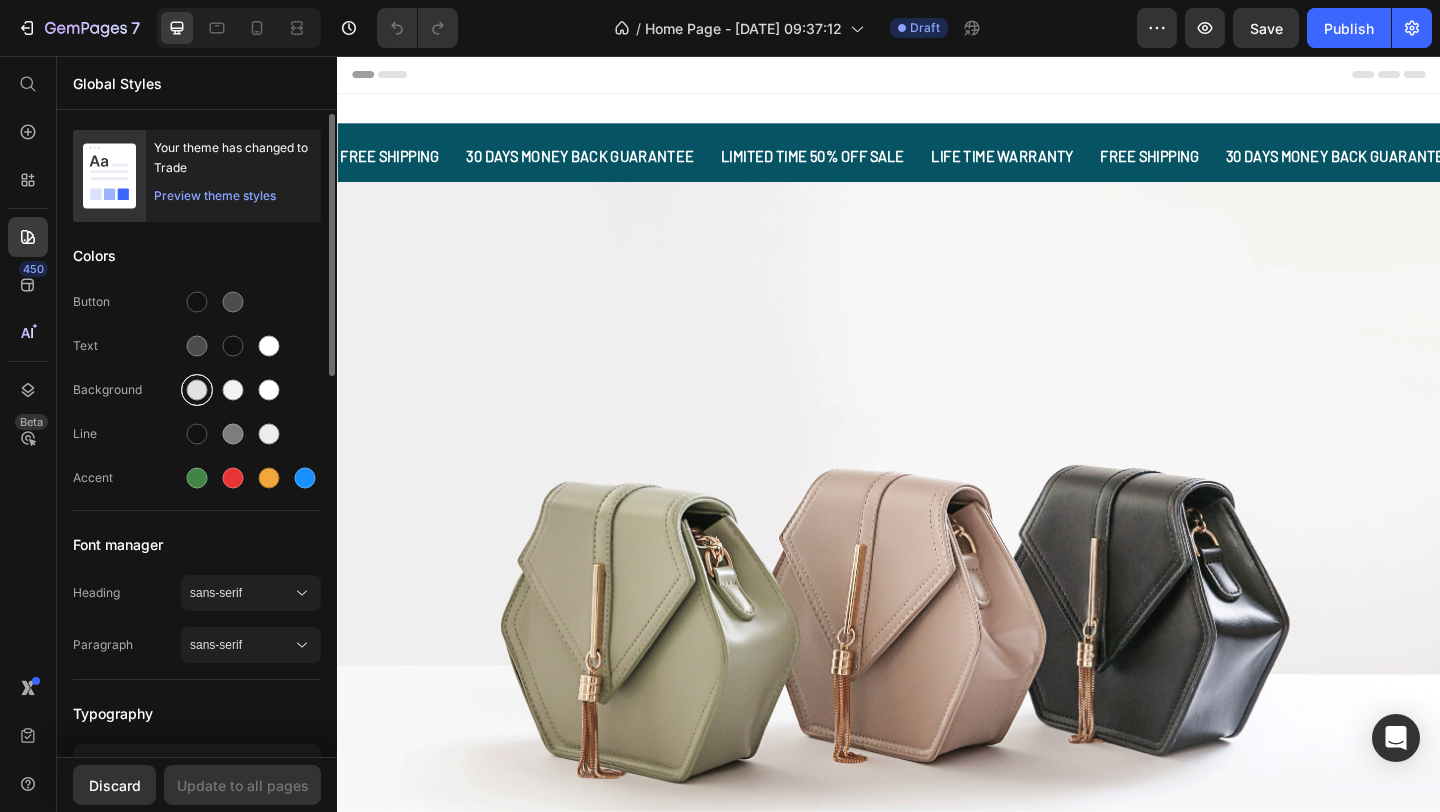 click at bounding box center (197, 390) 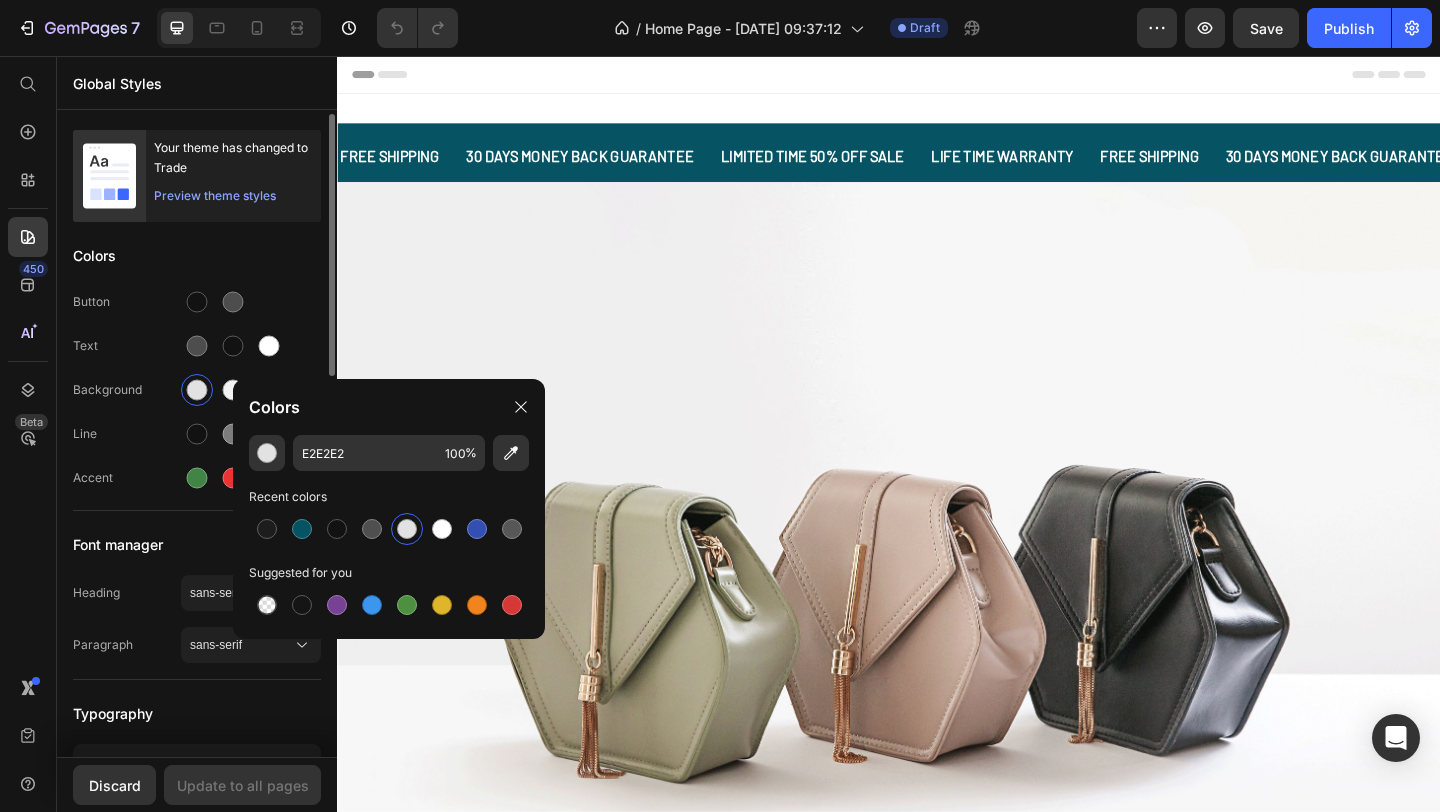 click on "Preview theme styles" 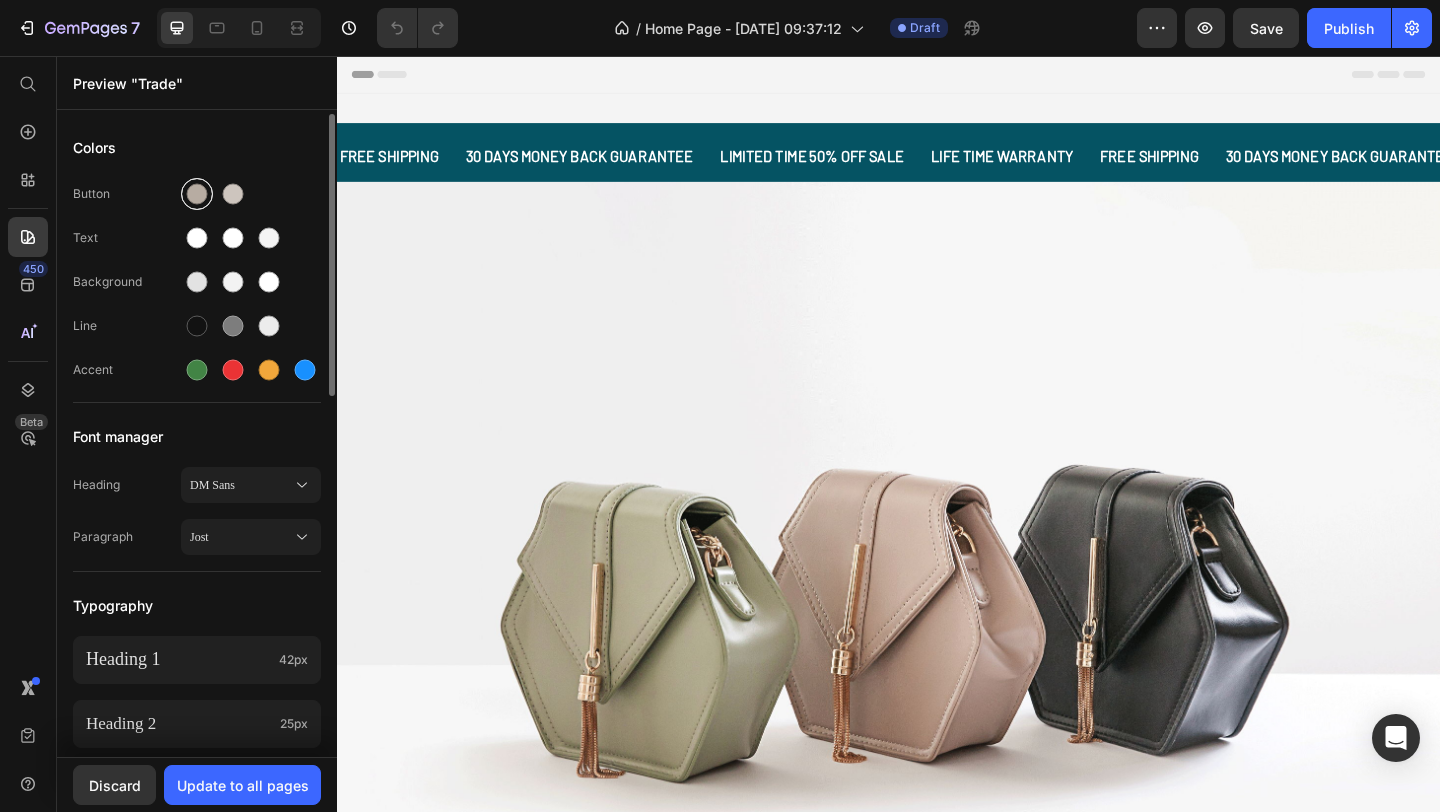 click at bounding box center [197, 194] 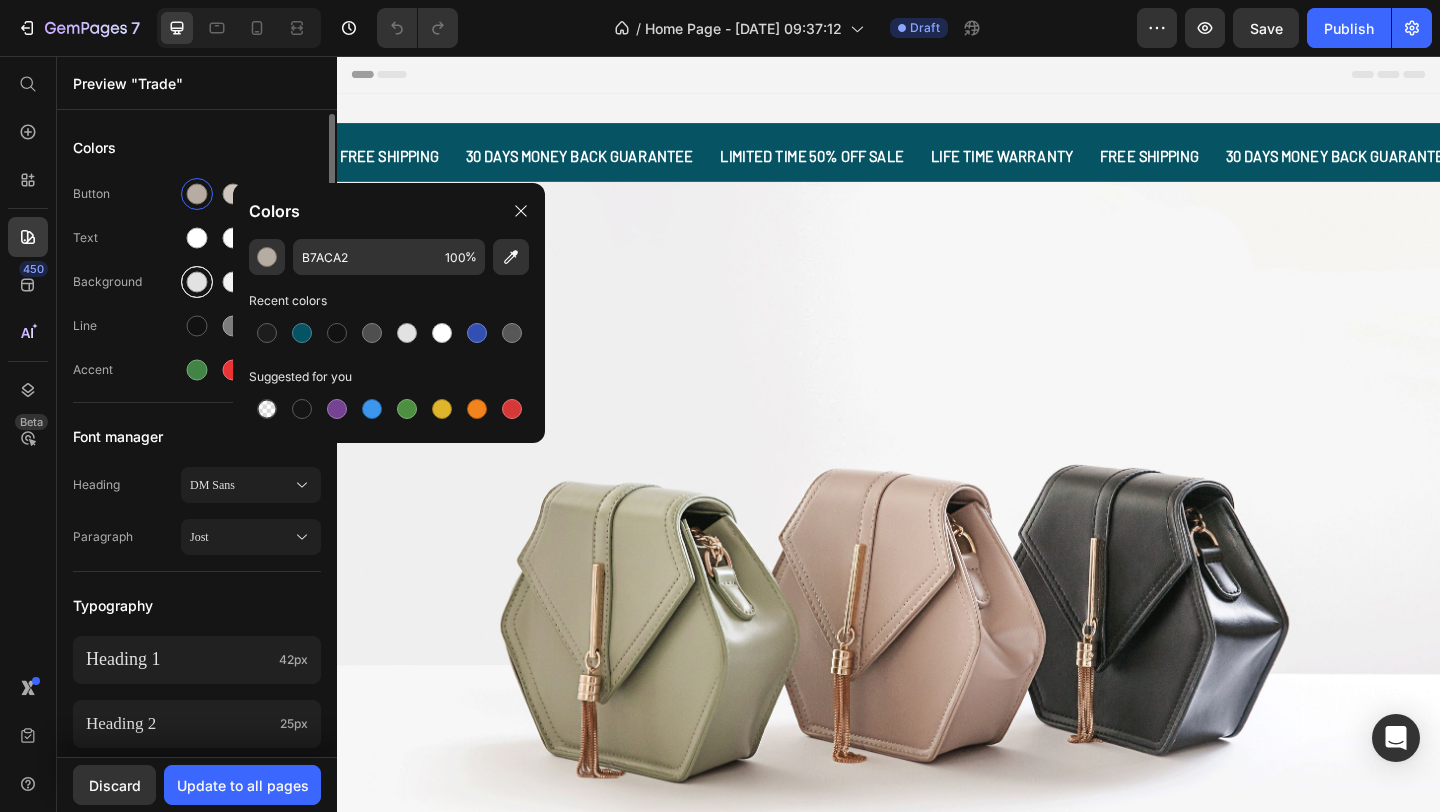 click at bounding box center [197, 282] 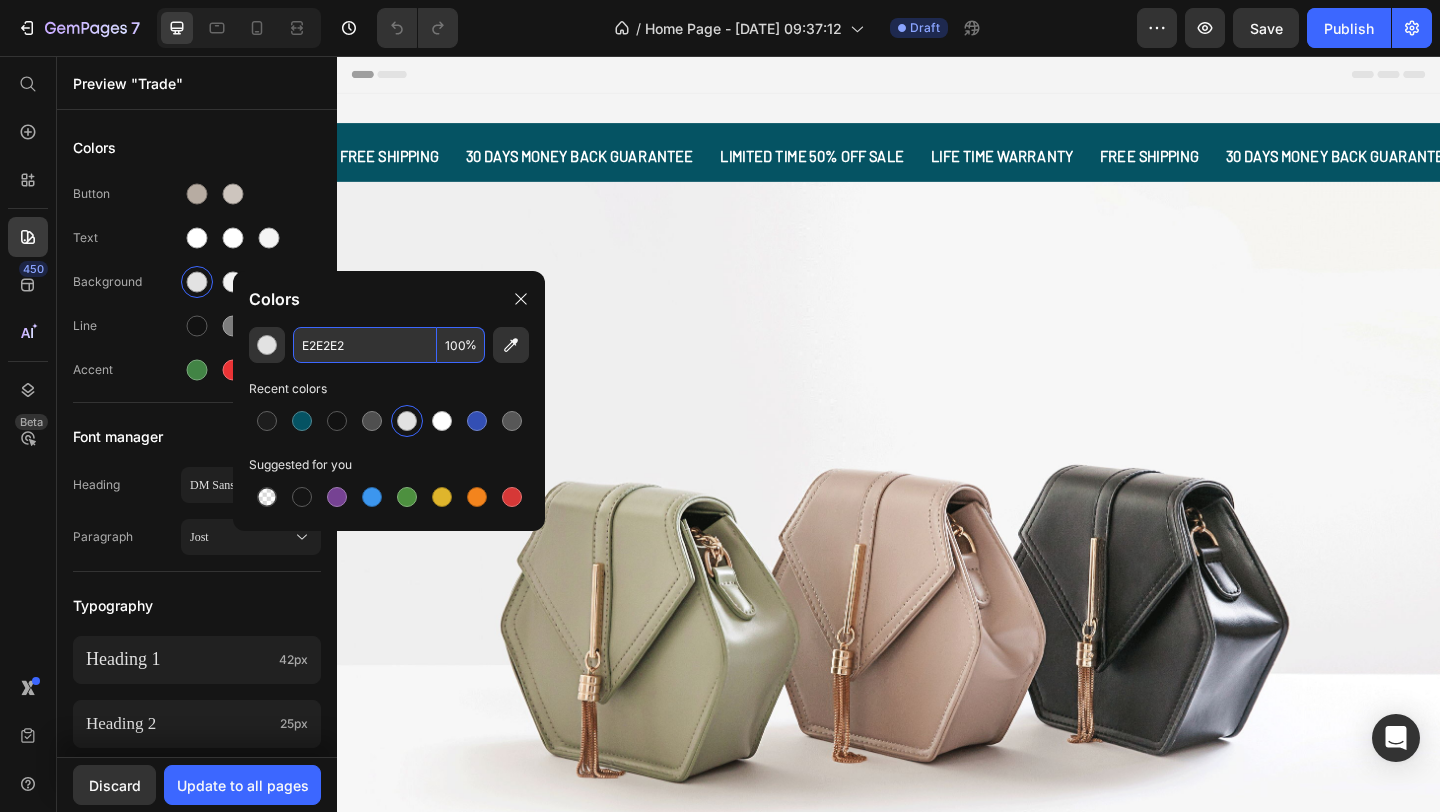 click on "E2E2E2" at bounding box center [365, 345] 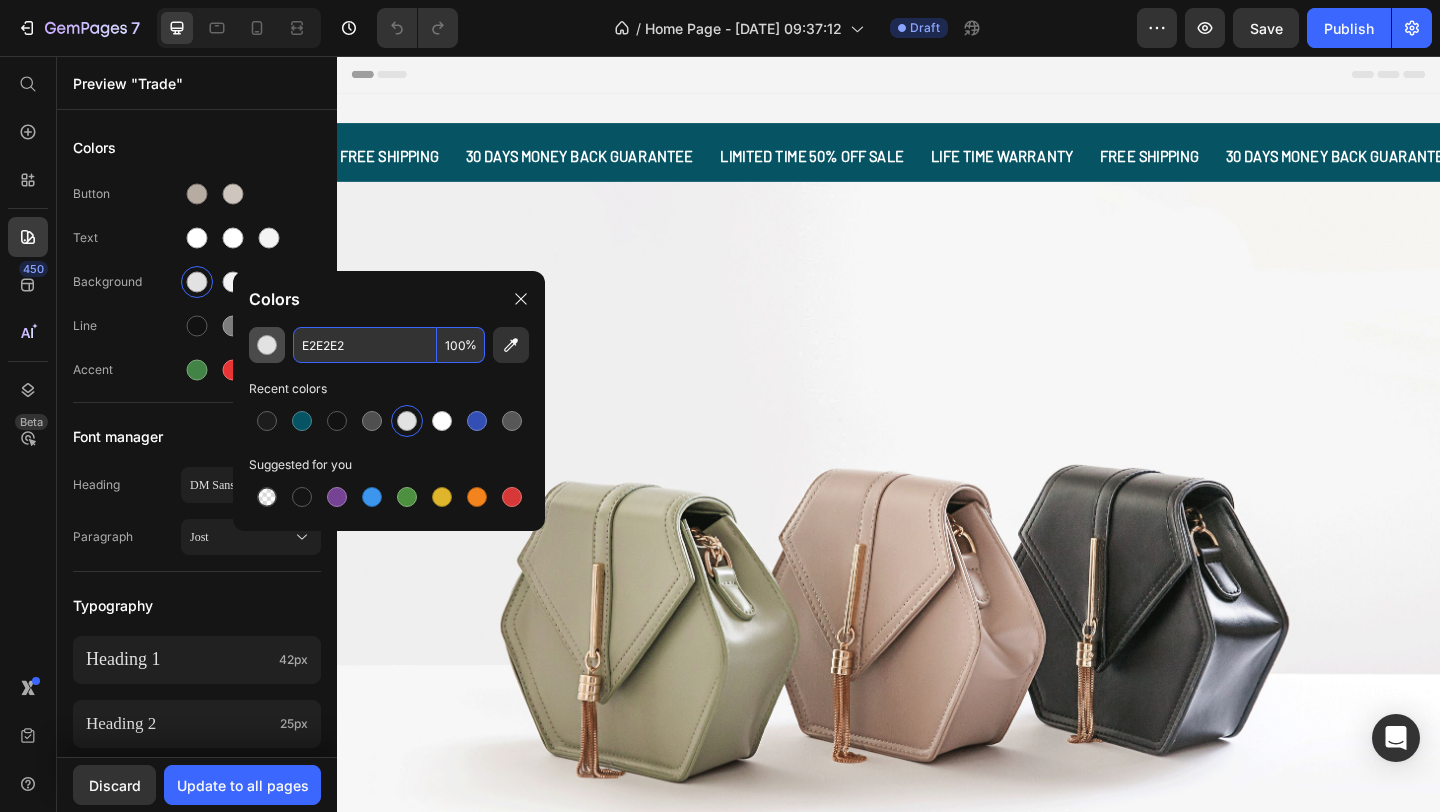 drag, startPoint x: 350, startPoint y: 346, endPoint x: 281, endPoint y: 344, distance: 69.02898 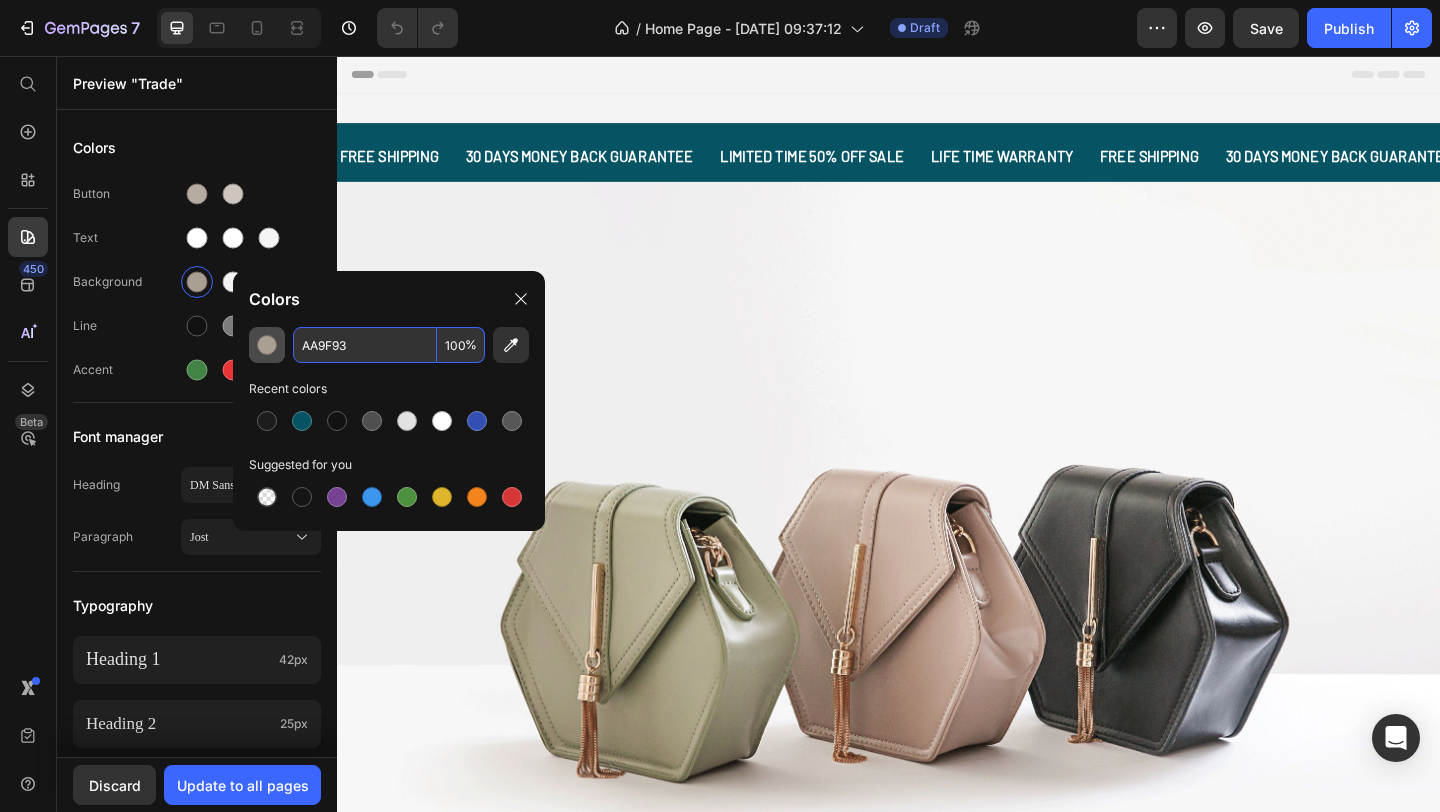 type on "AA9F93" 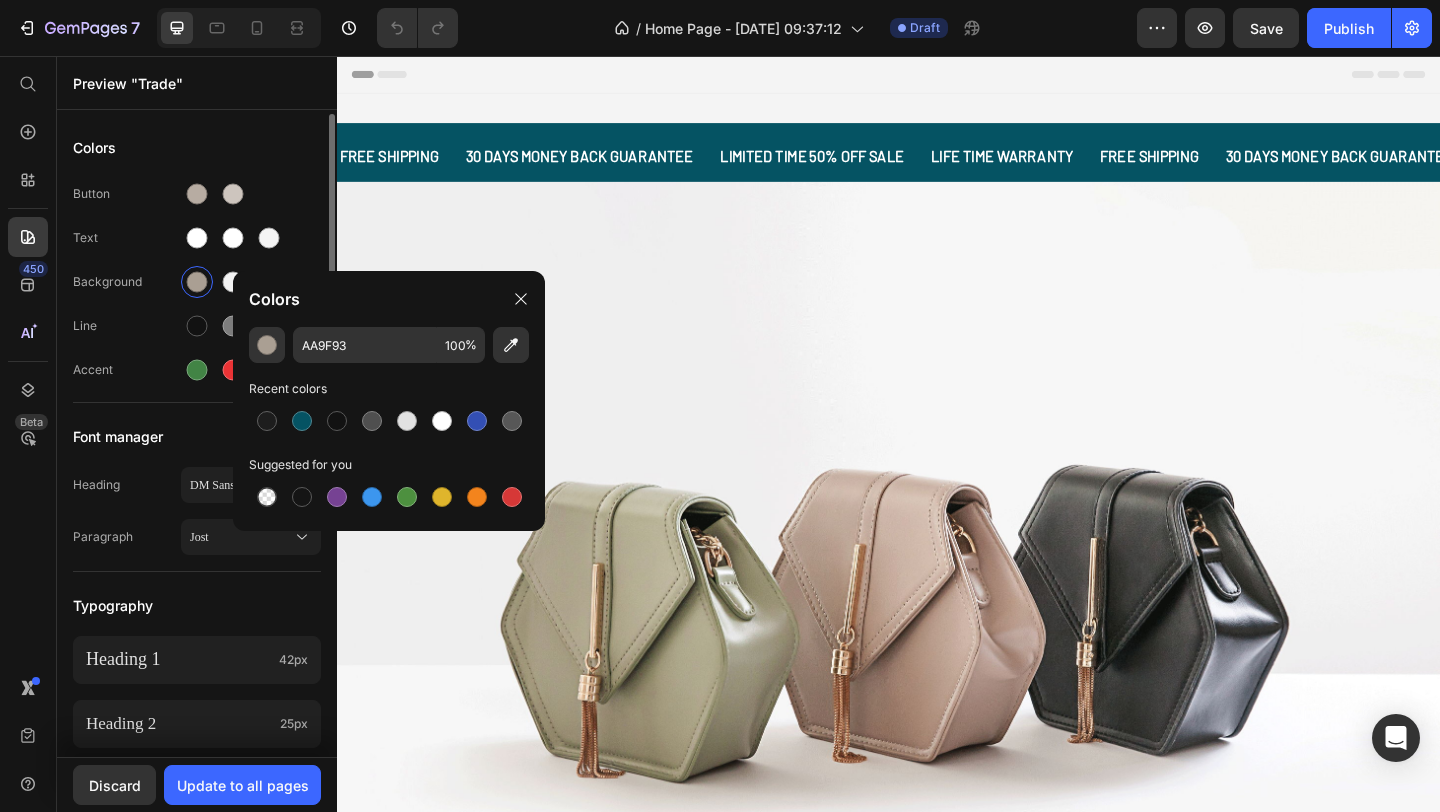 click on "Line" at bounding box center (127, 326) 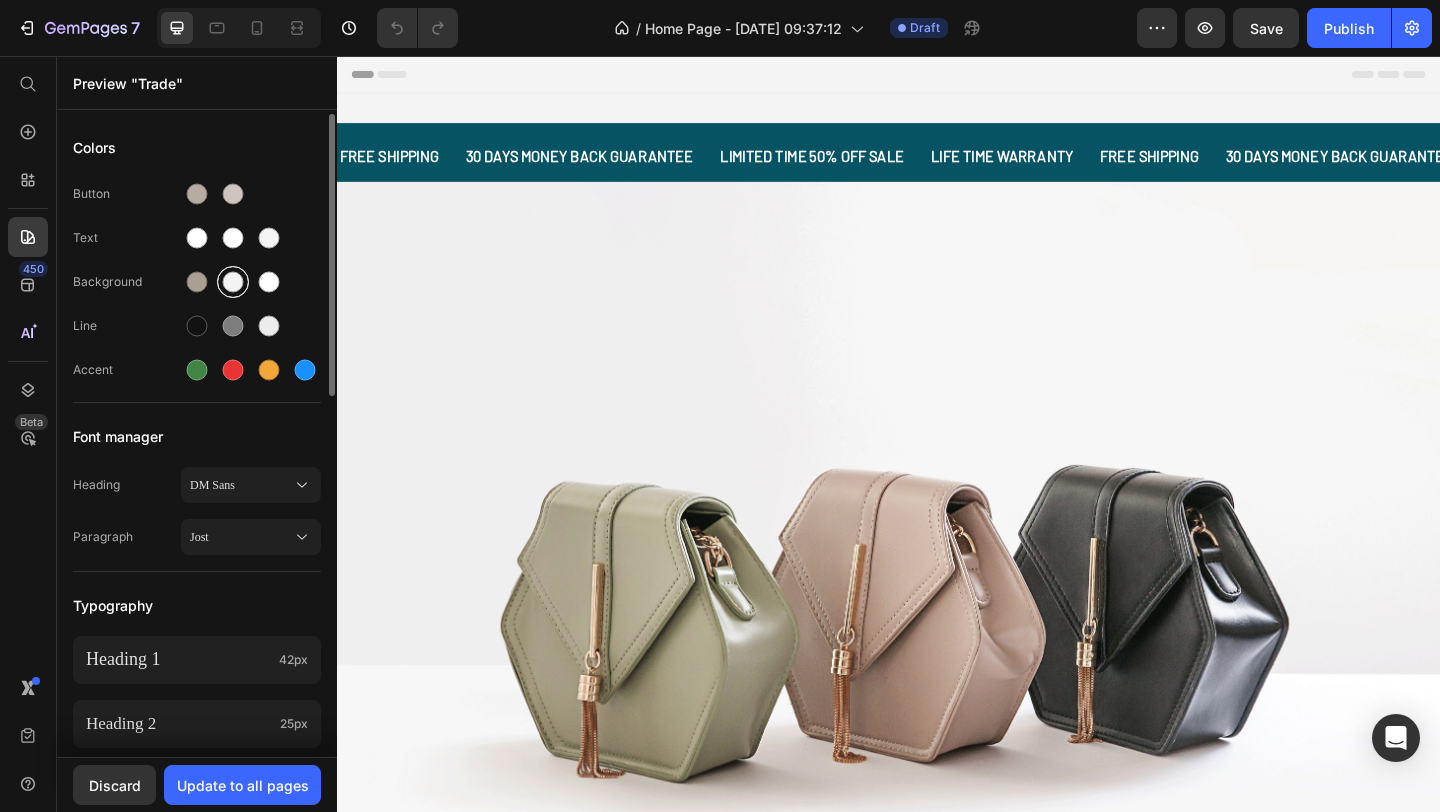 click at bounding box center [233, 282] 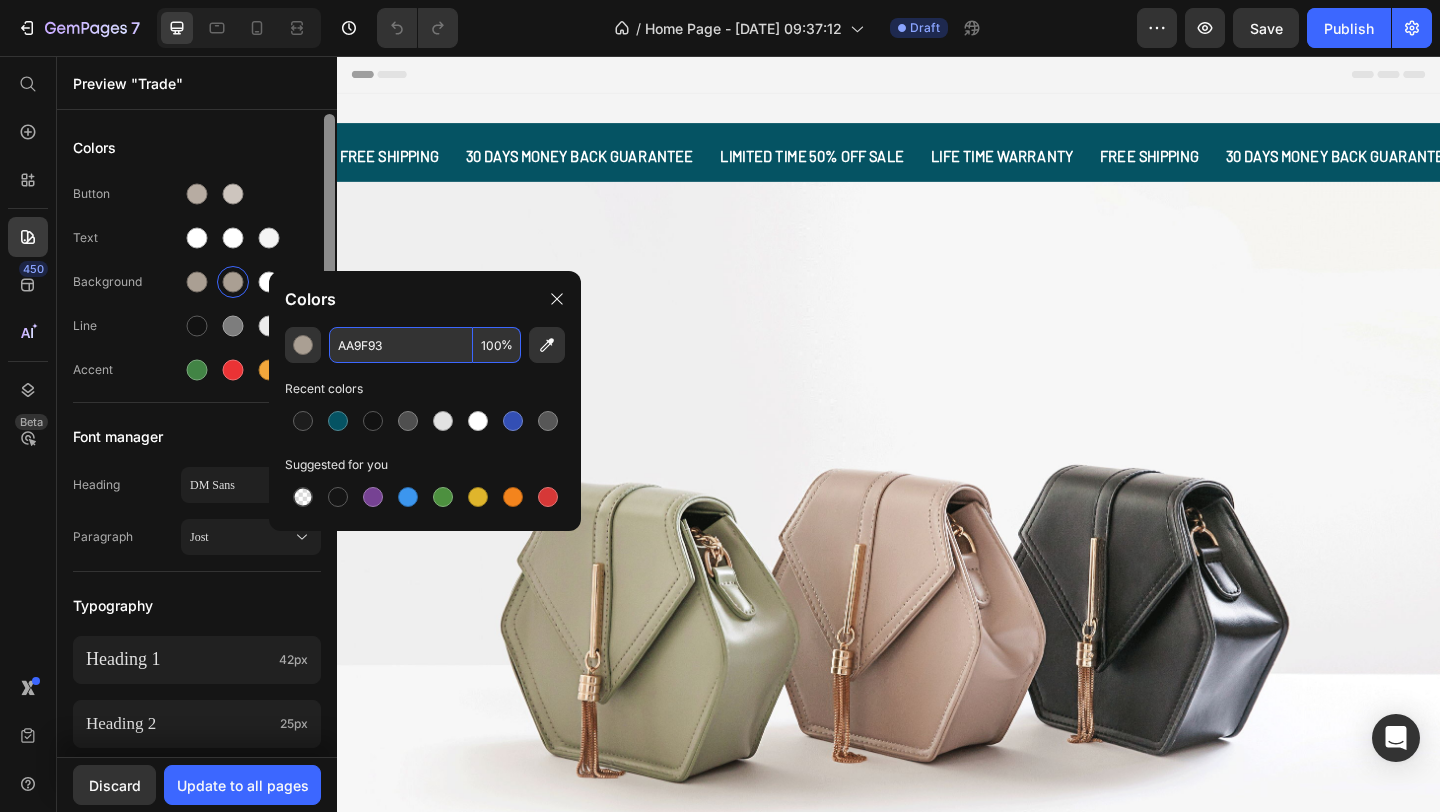 type on "AA9F93" 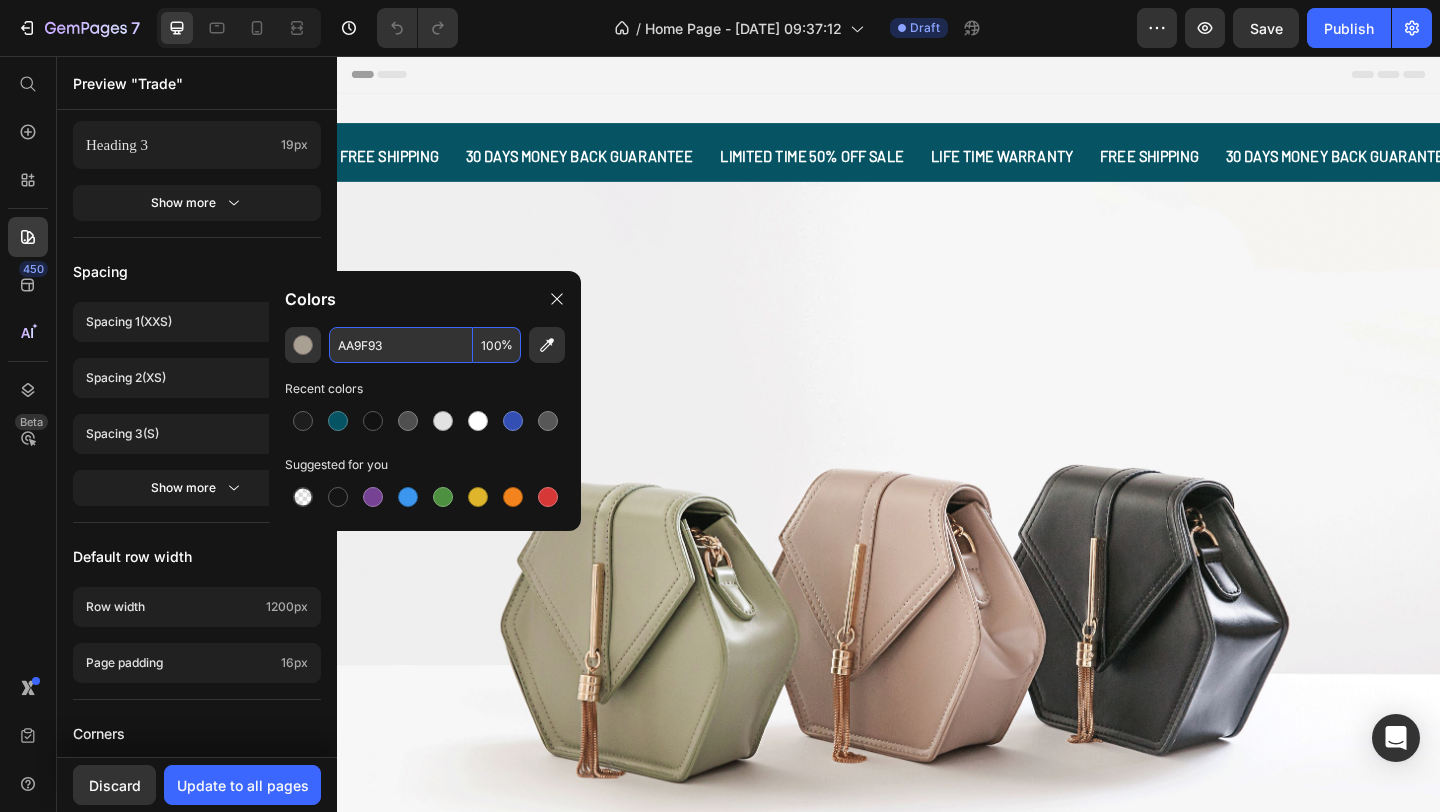 click at bounding box center [329, -208] 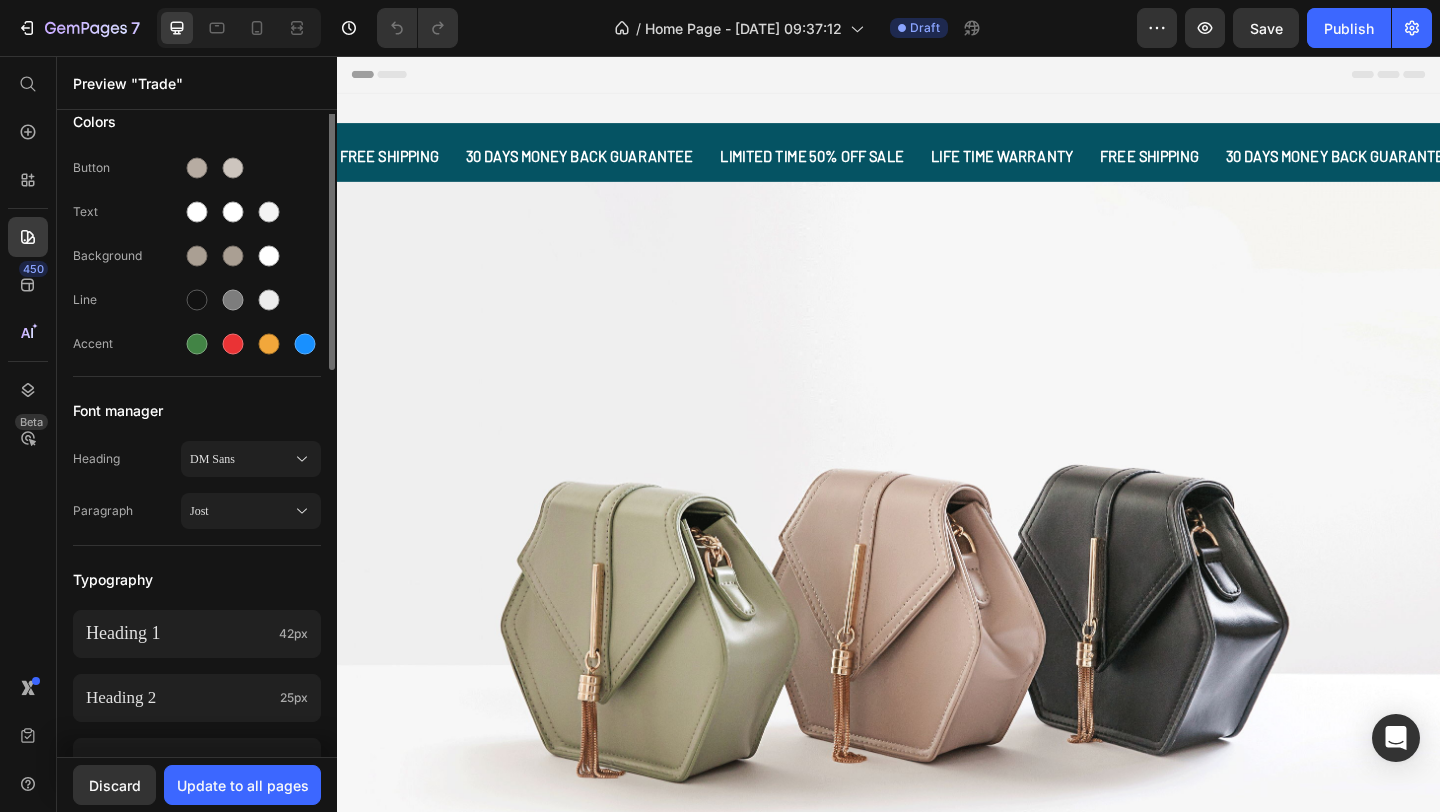 scroll, scrollTop: 0, scrollLeft: 0, axis: both 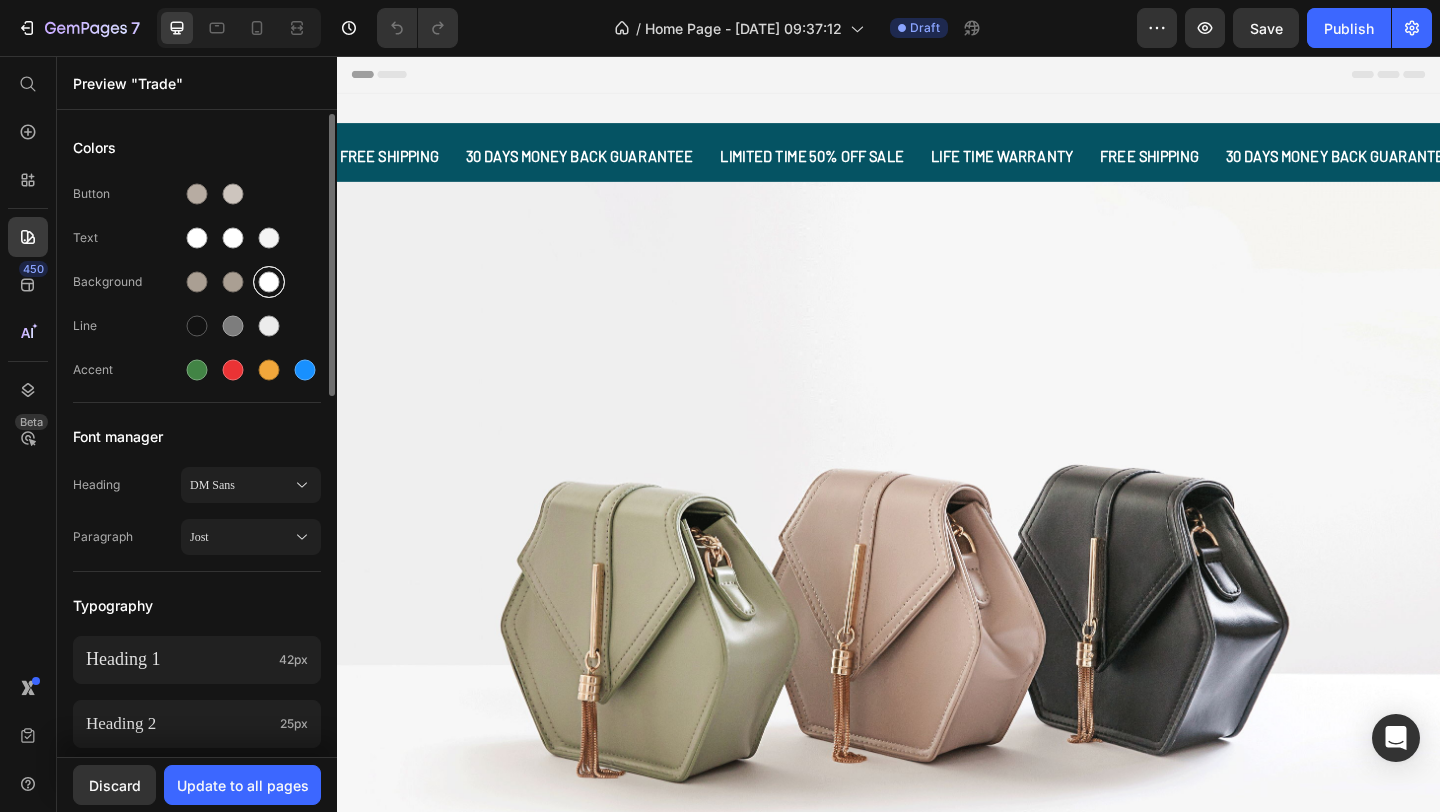 click at bounding box center [269, 282] 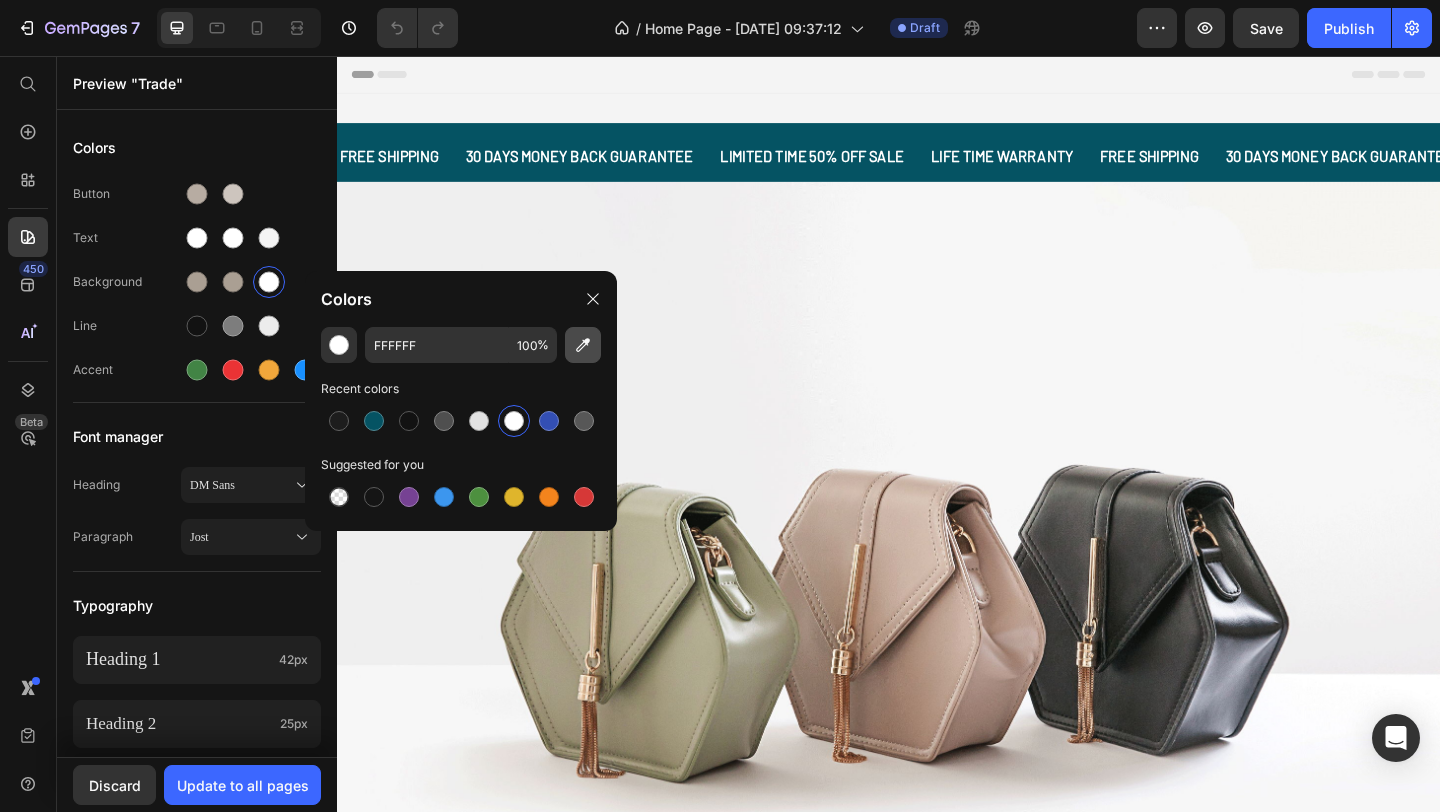click 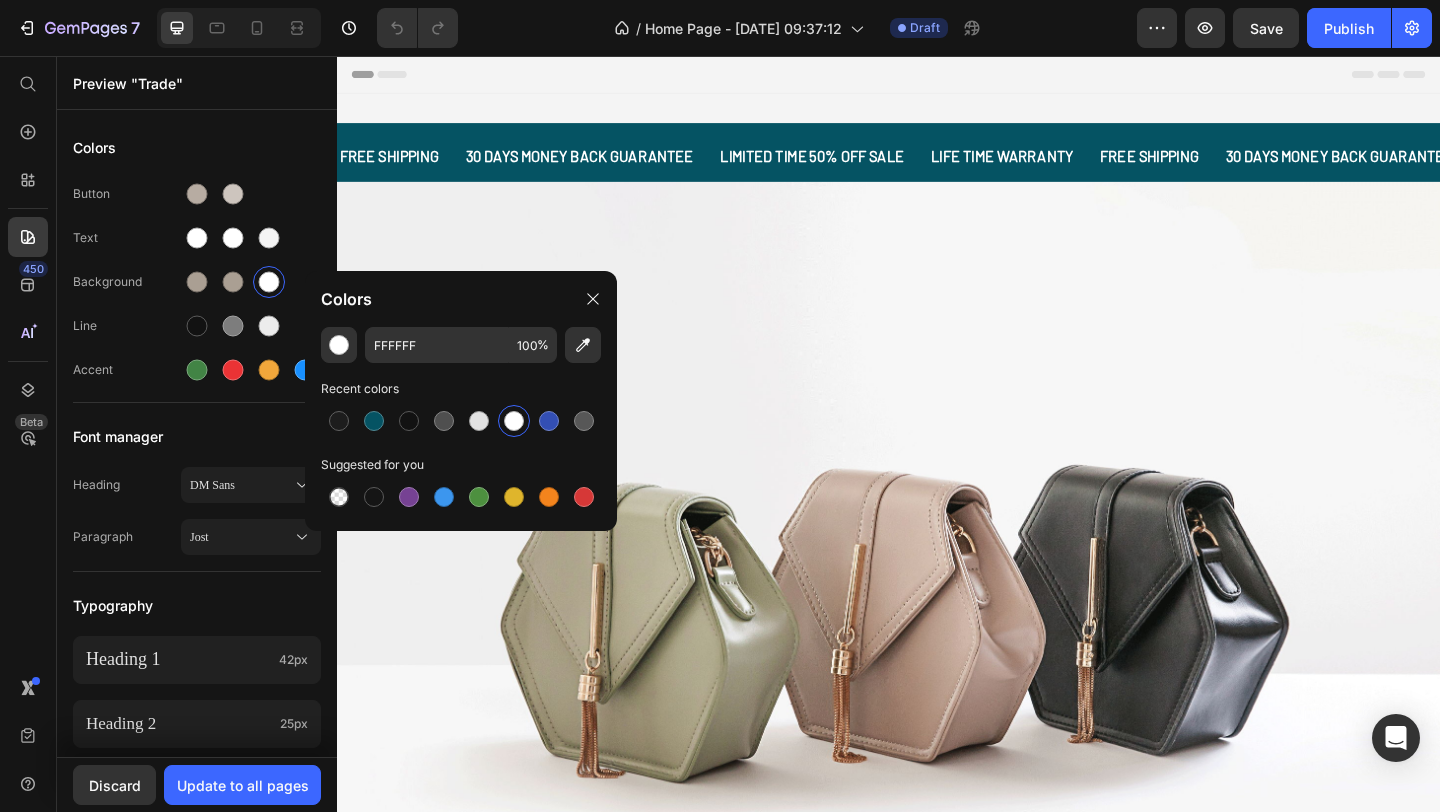type on "AA9F93" 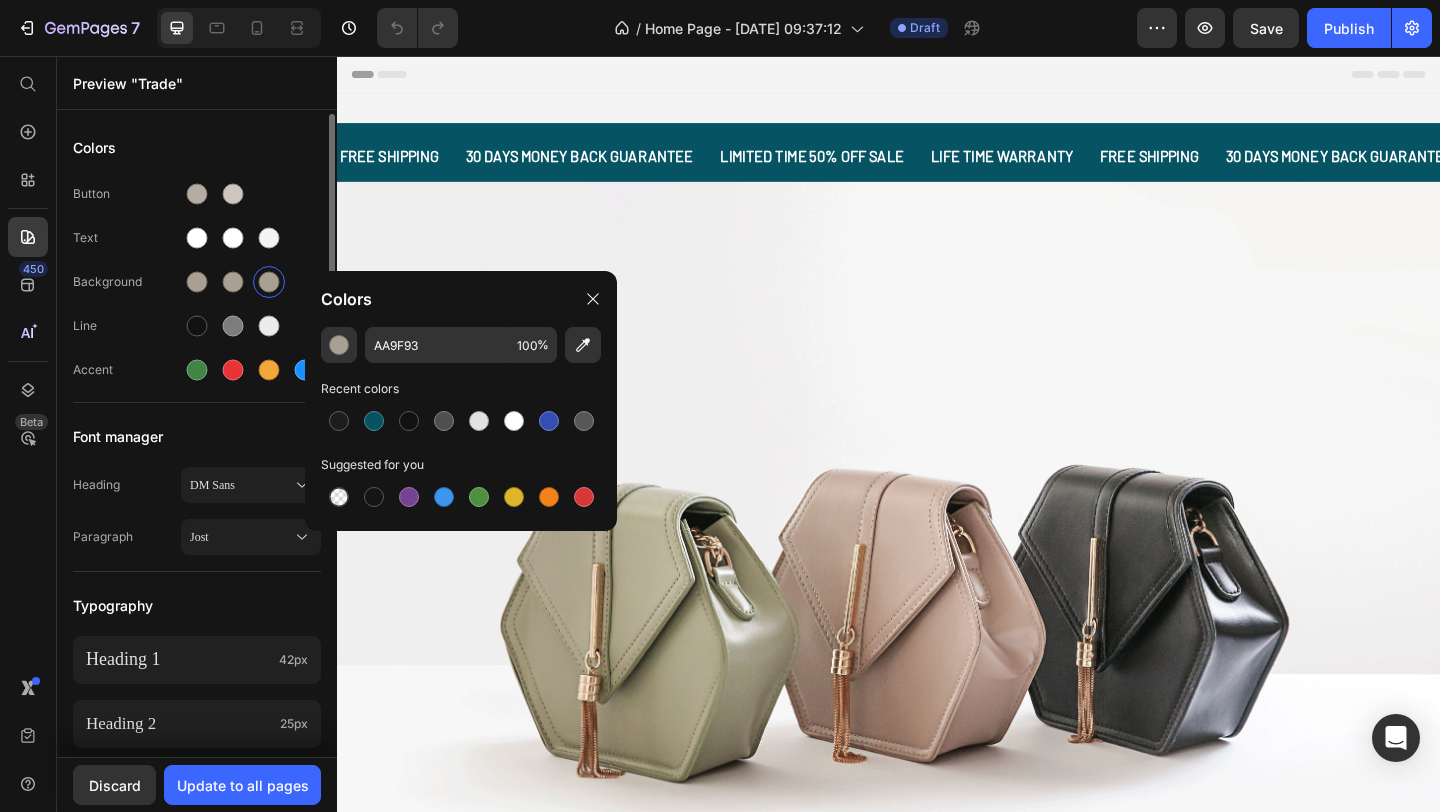 click on "Text" at bounding box center [197, 238] 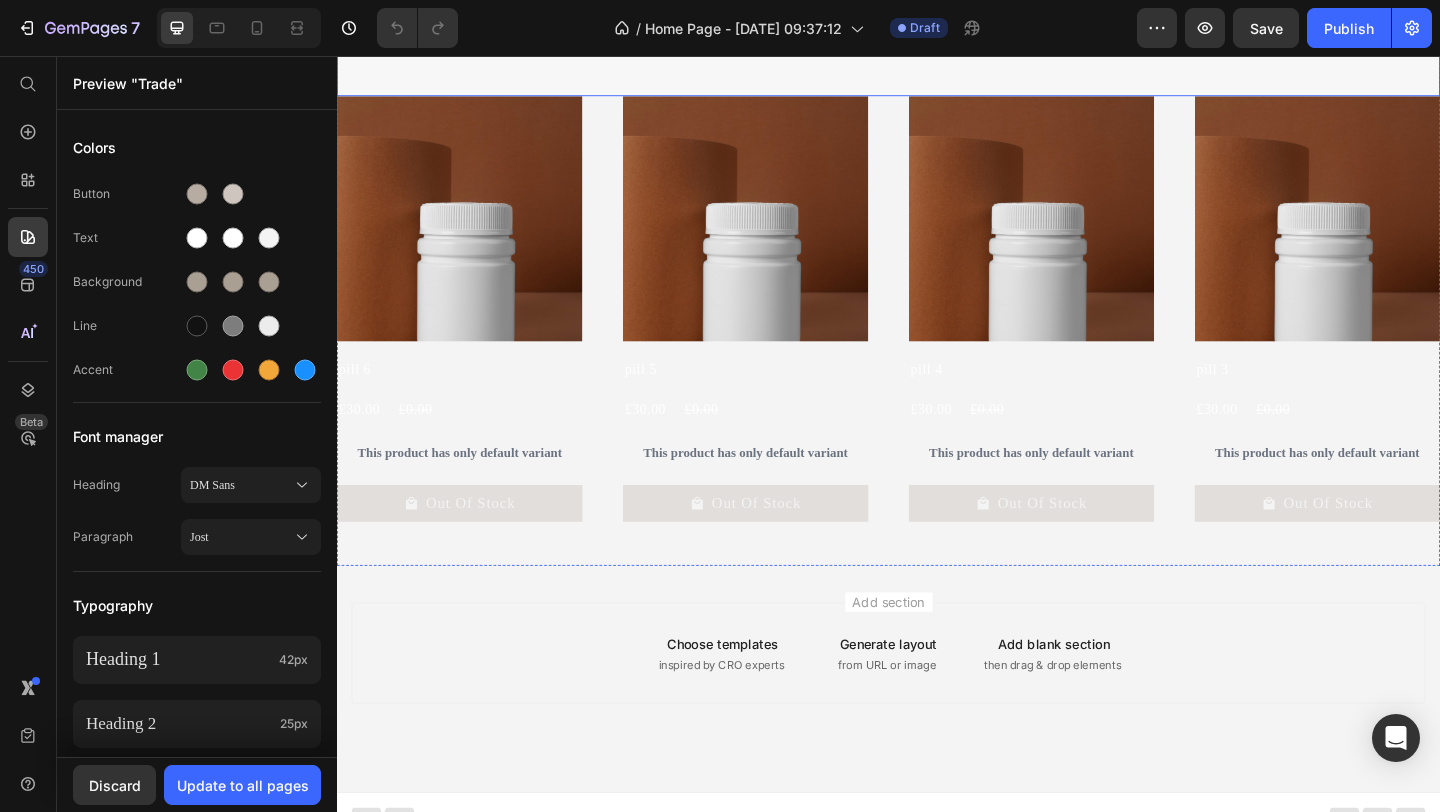 scroll, scrollTop: 1006, scrollLeft: 0, axis: vertical 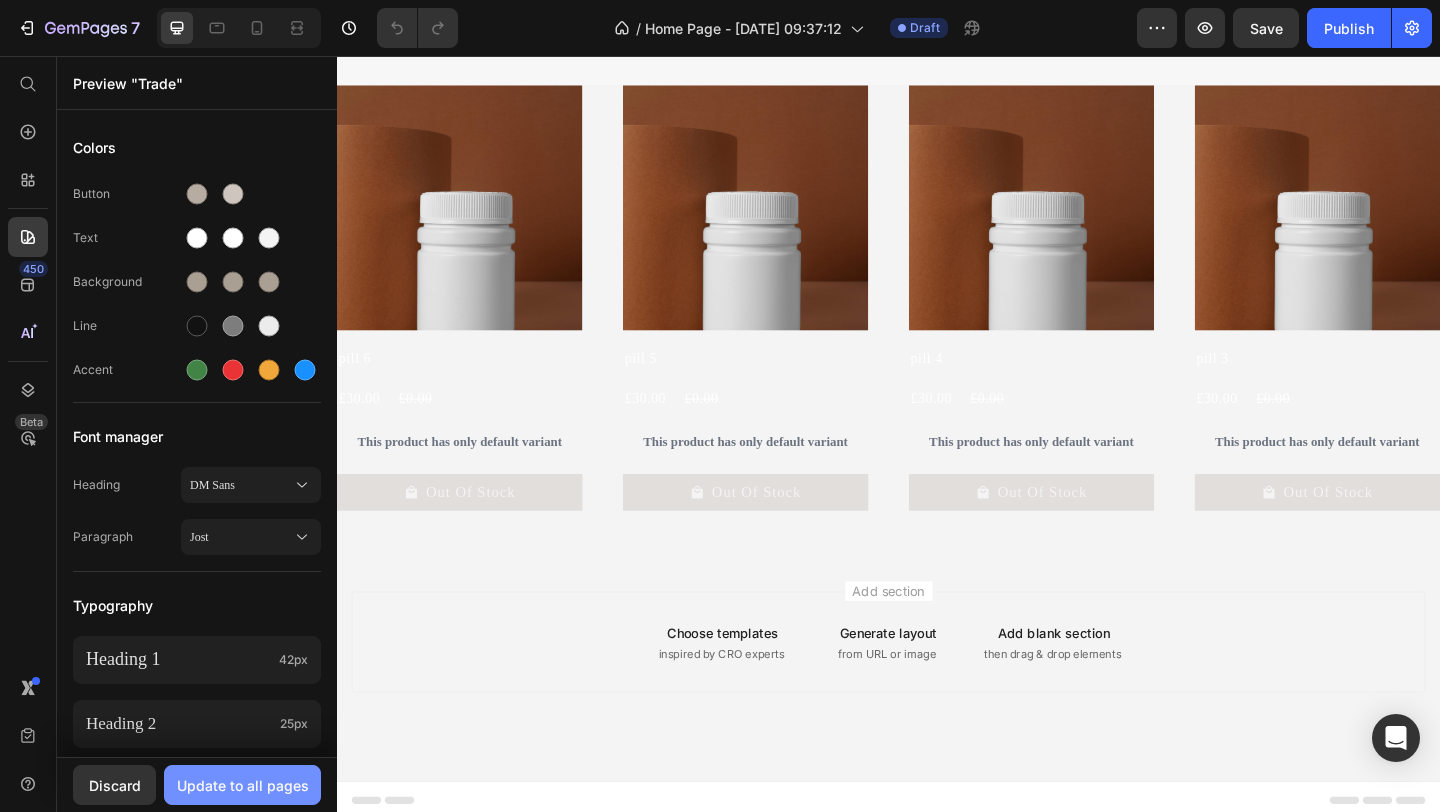 click on "Update to all pages" at bounding box center [243, 785] 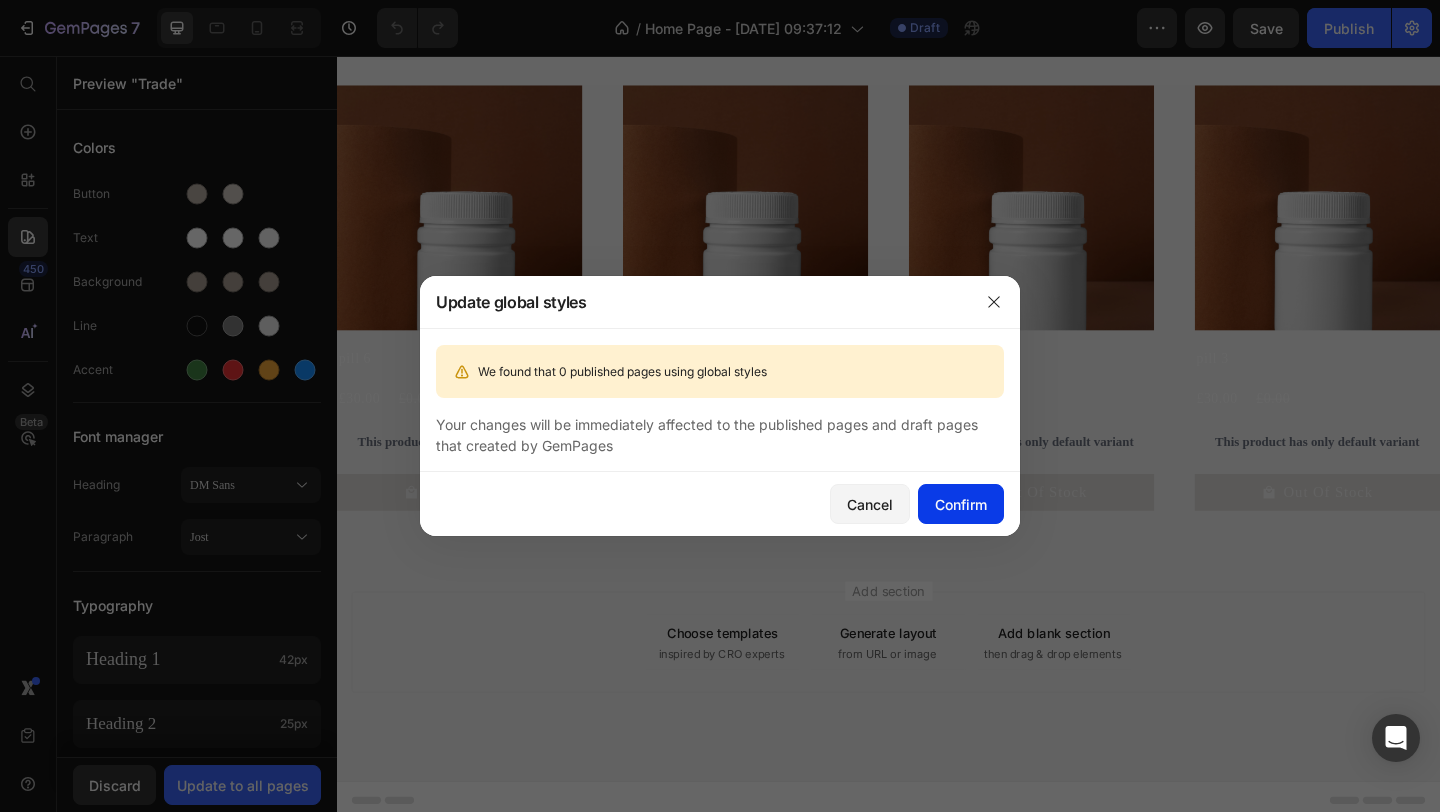 click on "Confirm" at bounding box center [961, 504] 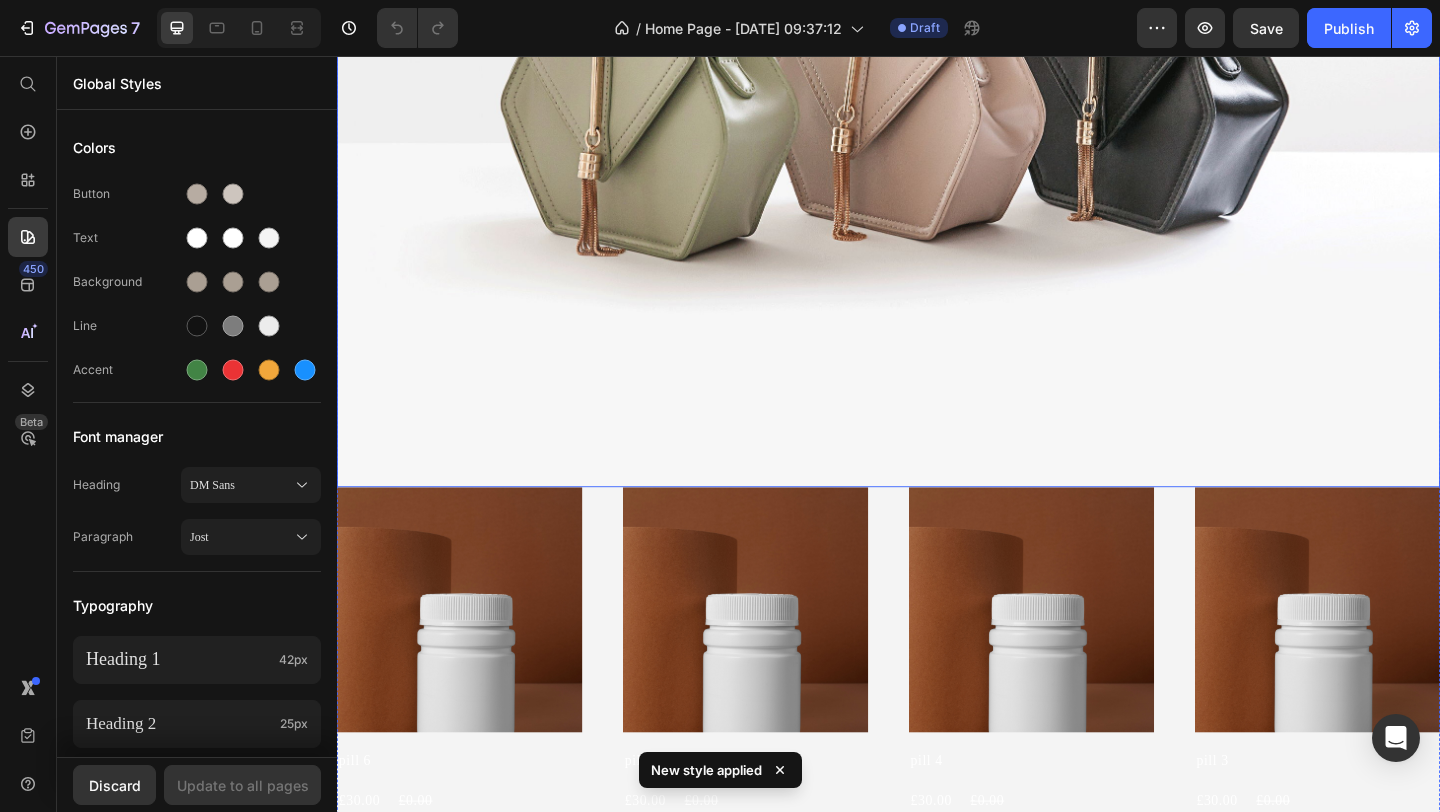 scroll, scrollTop: 0, scrollLeft: 0, axis: both 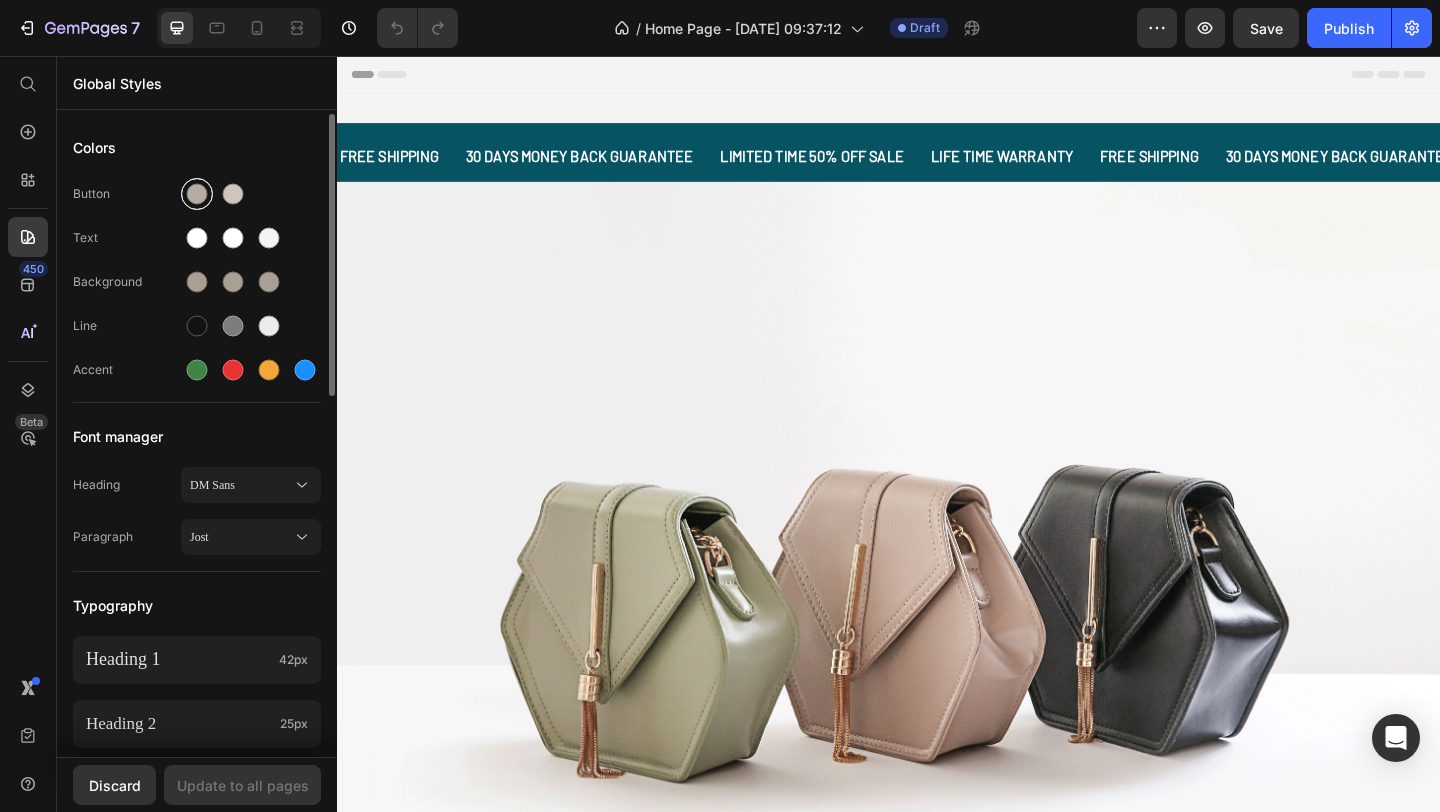 click at bounding box center [197, 194] 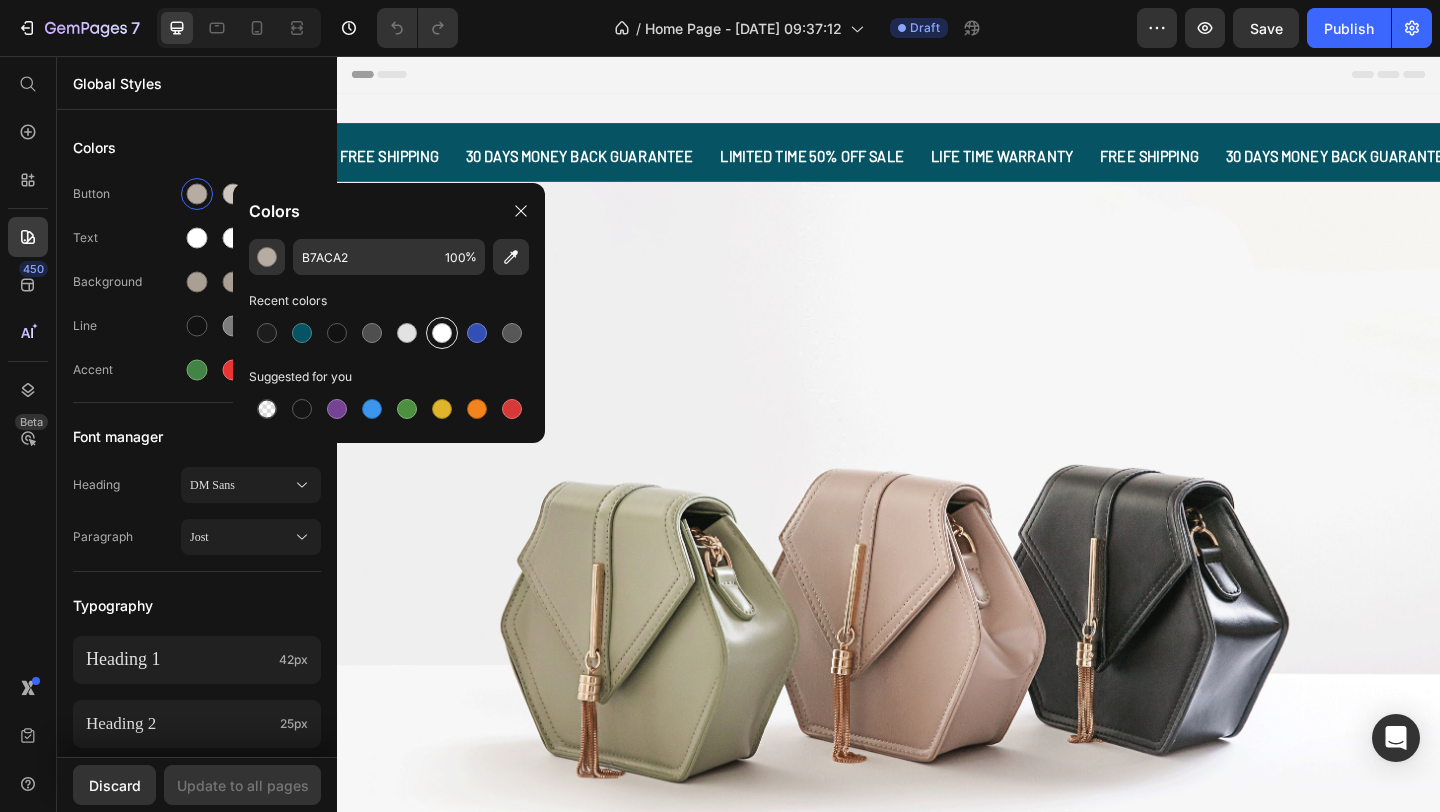 click at bounding box center [442, 333] 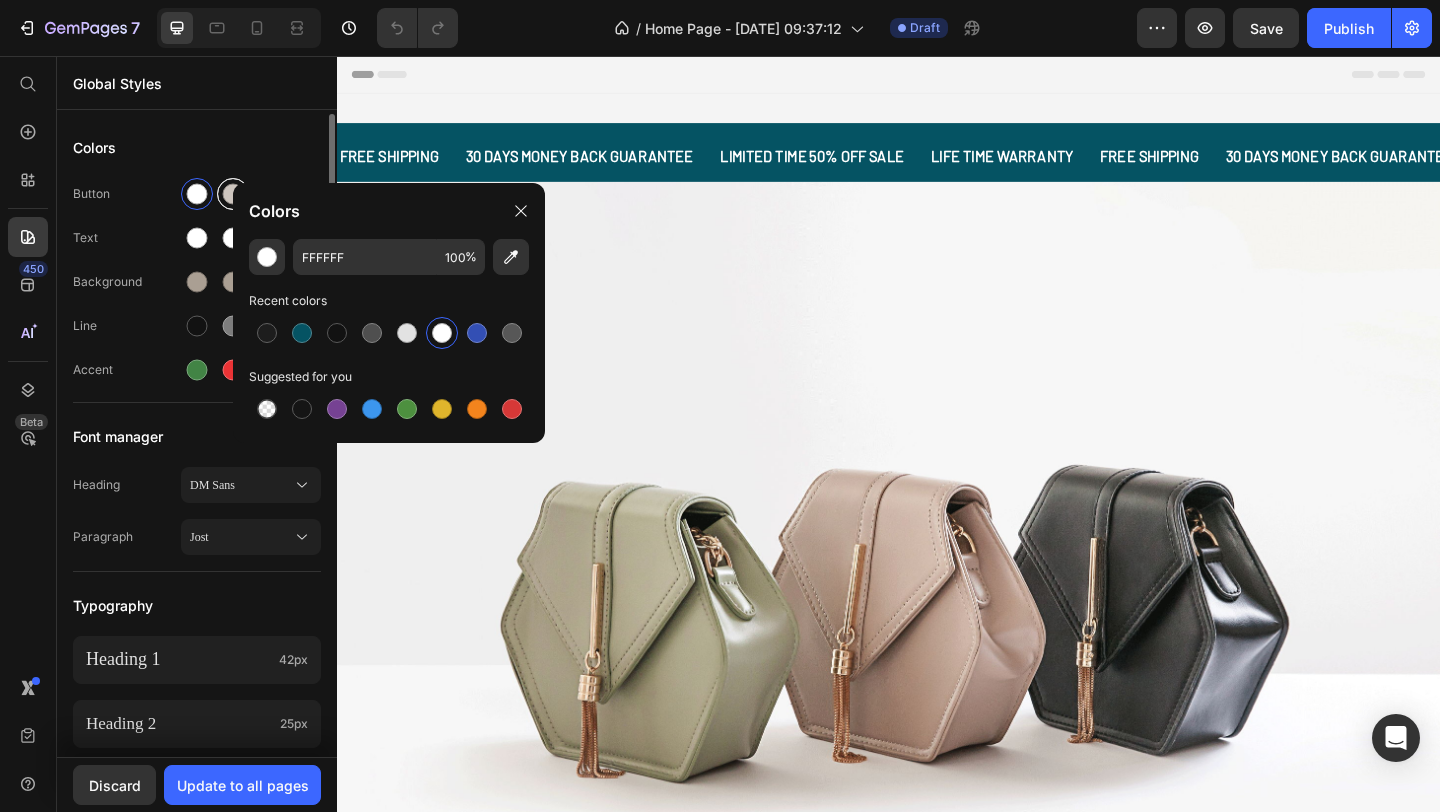 click at bounding box center (233, 194) 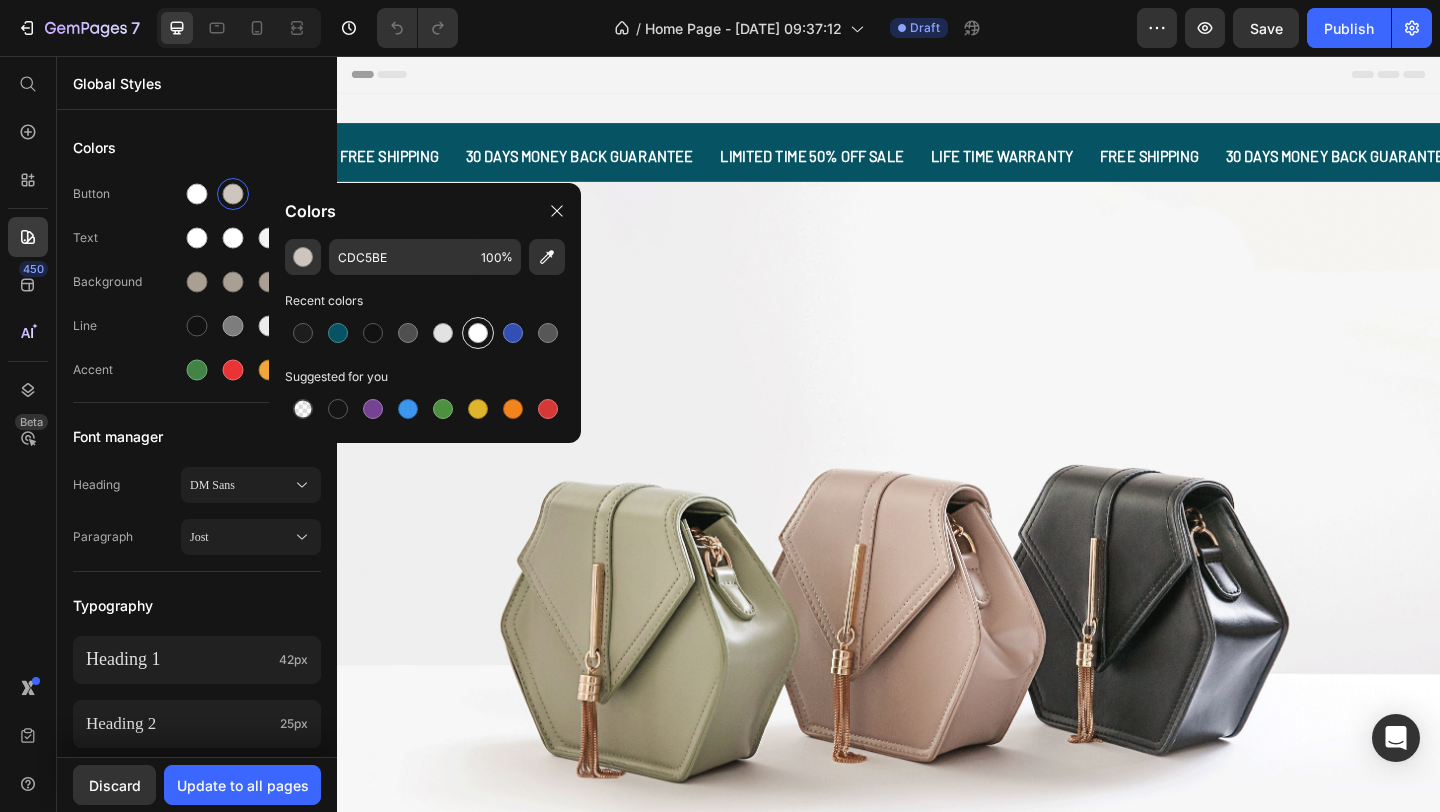 click at bounding box center (478, 333) 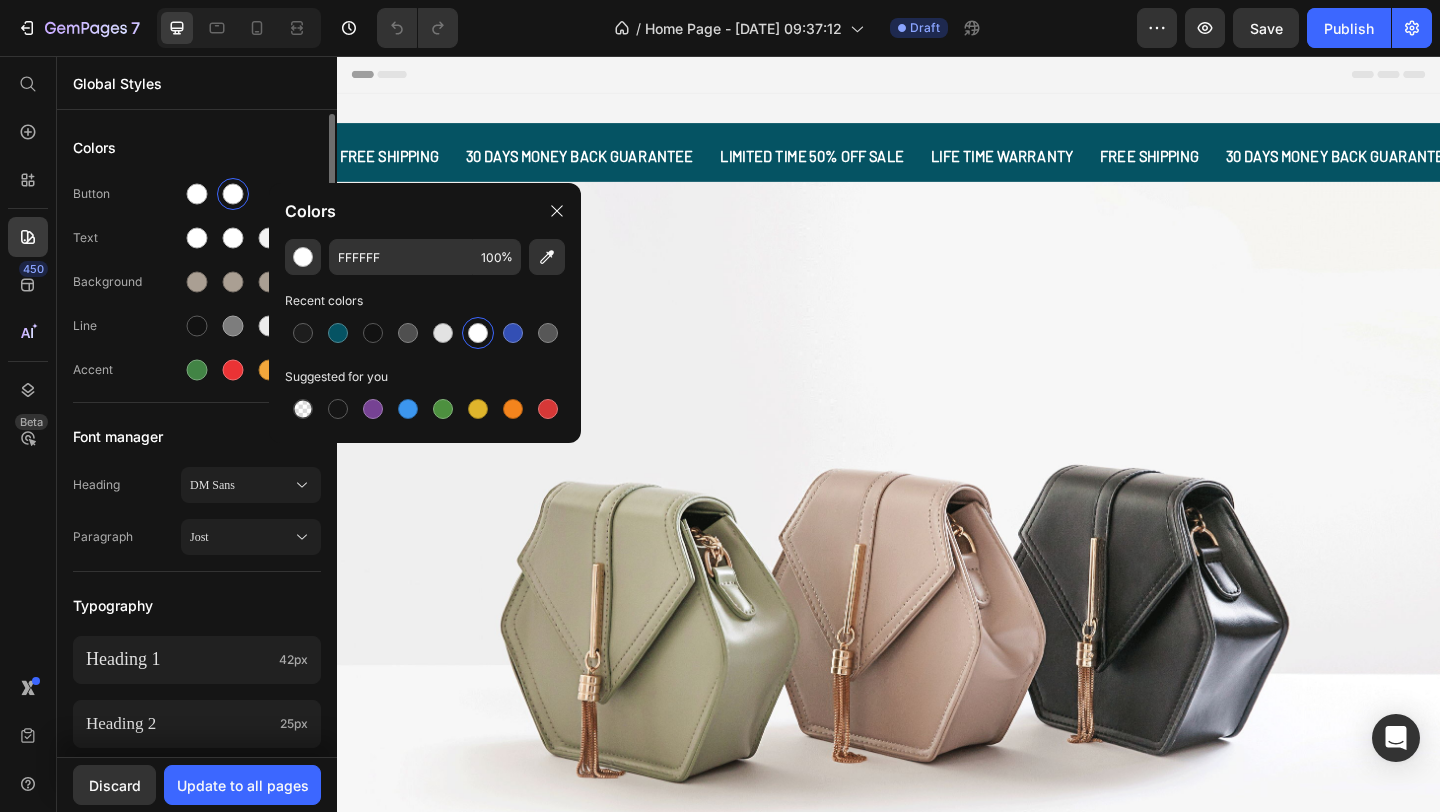 click on "Colors" at bounding box center [197, 148] 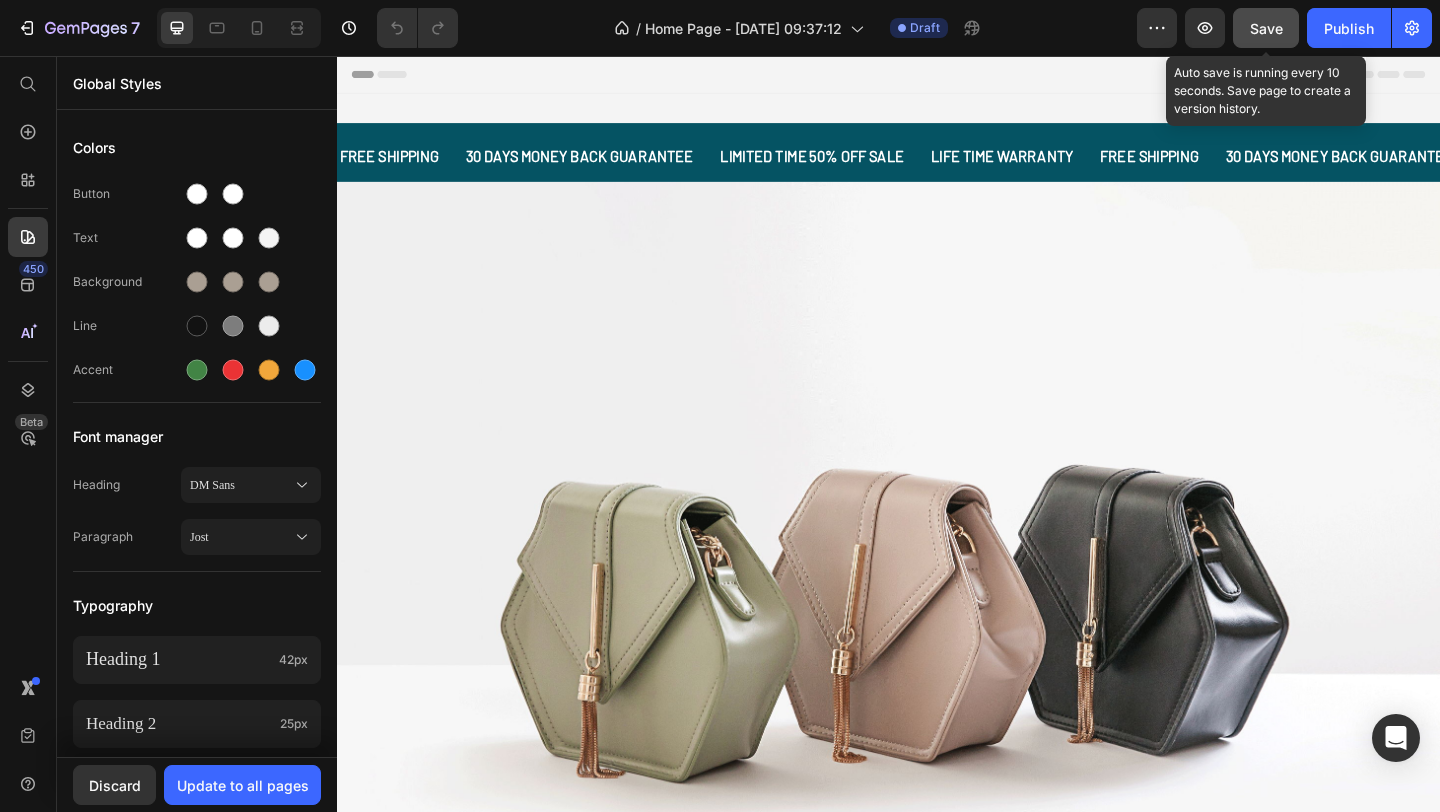 click on "Save" at bounding box center [1266, 28] 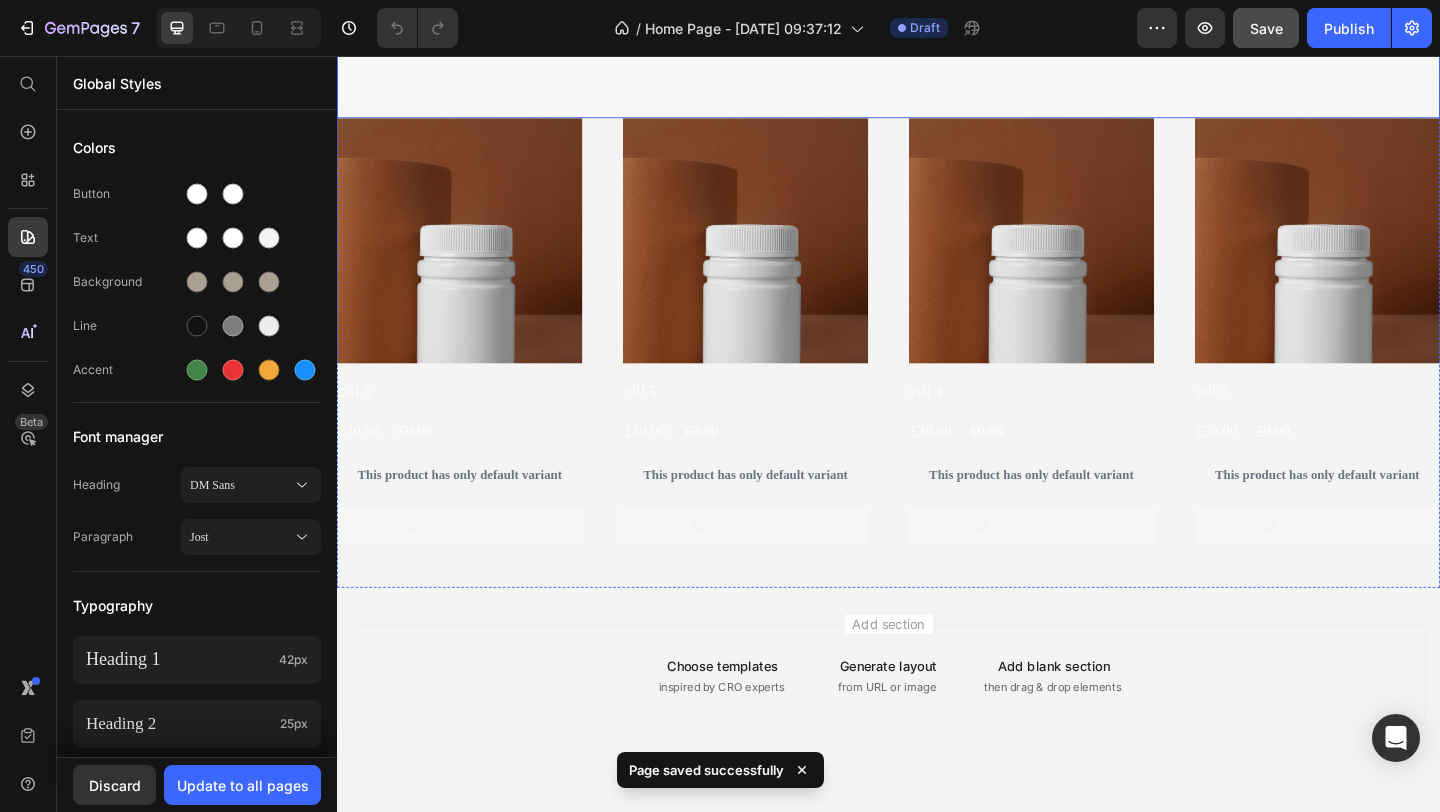 scroll, scrollTop: 1033, scrollLeft: 0, axis: vertical 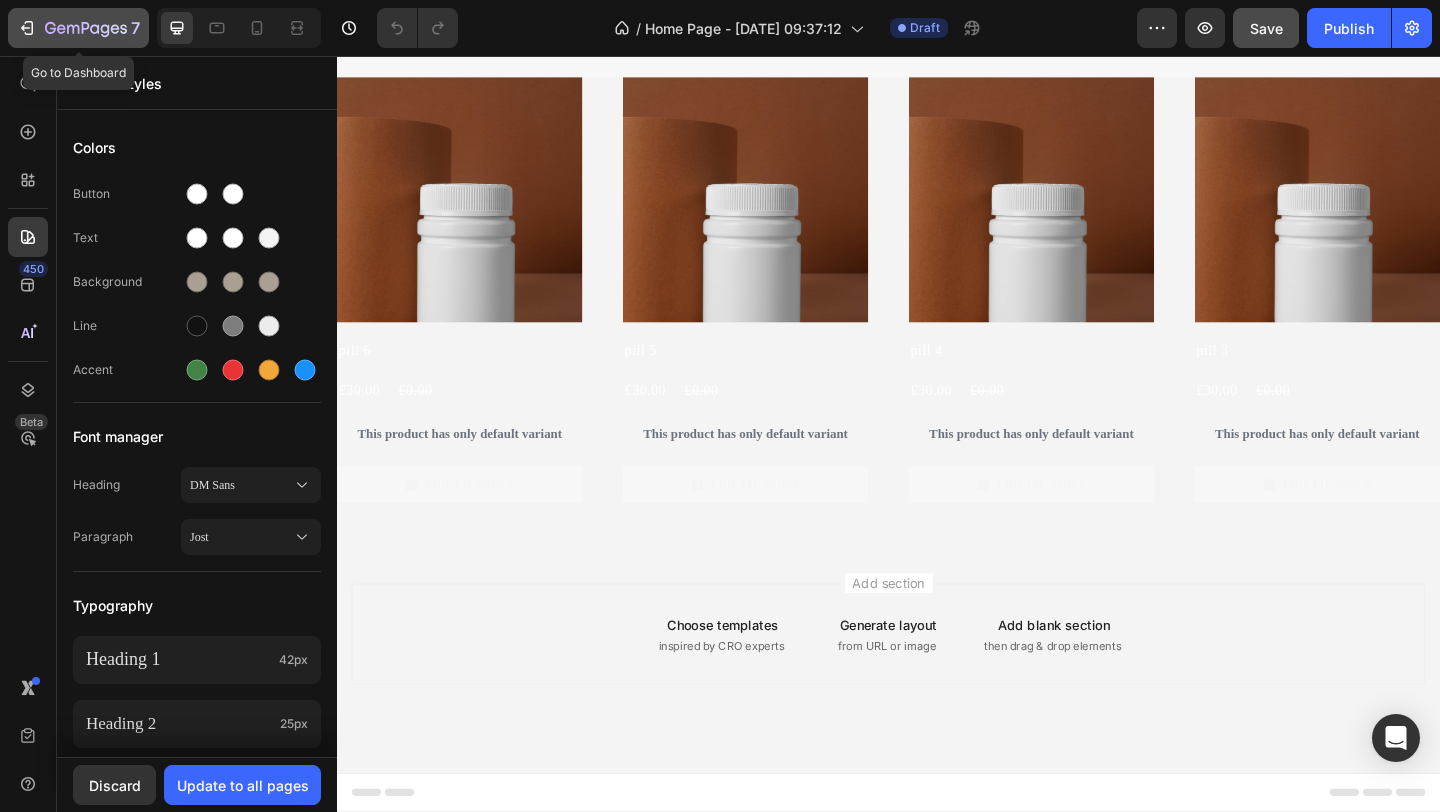 click 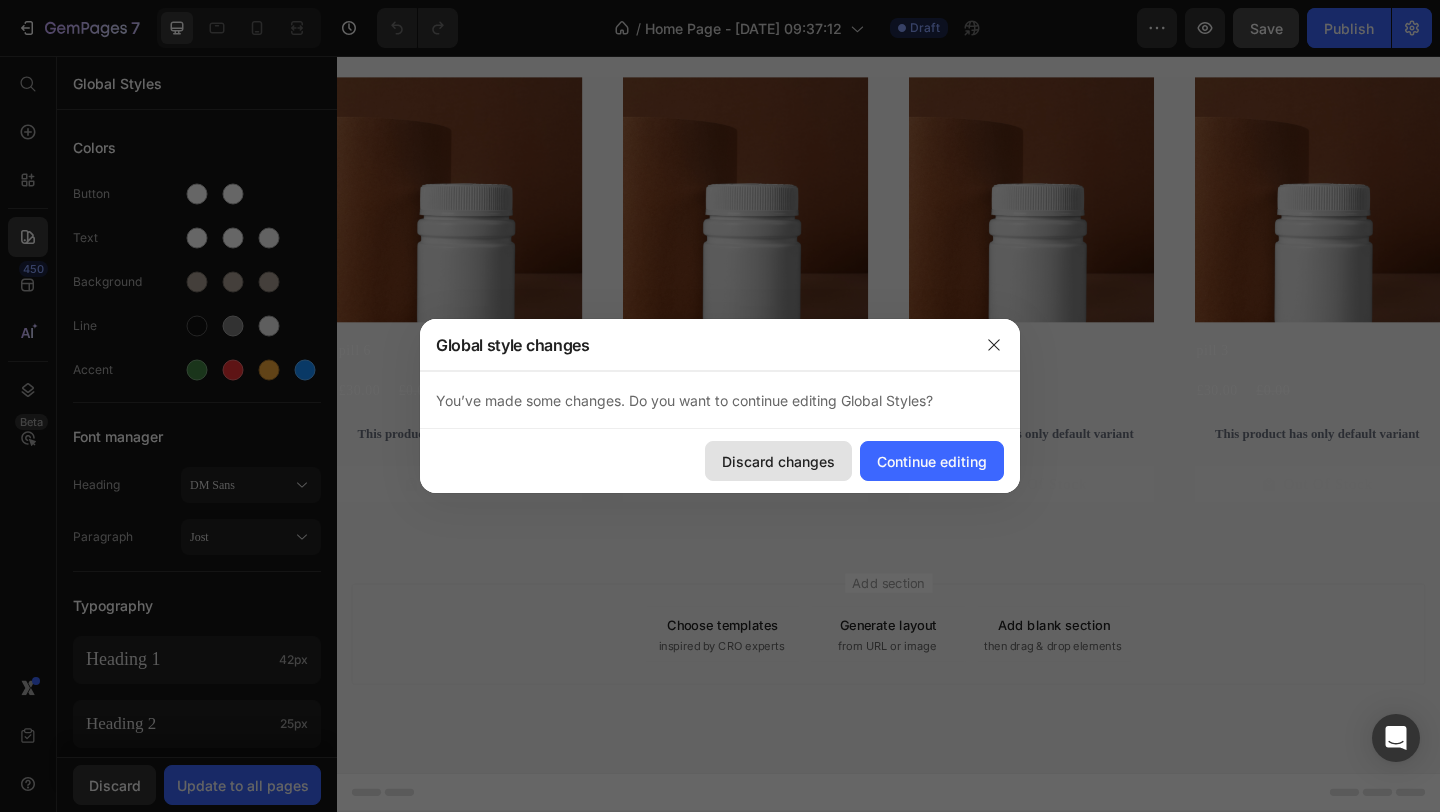click on "Discard changes" at bounding box center [778, 461] 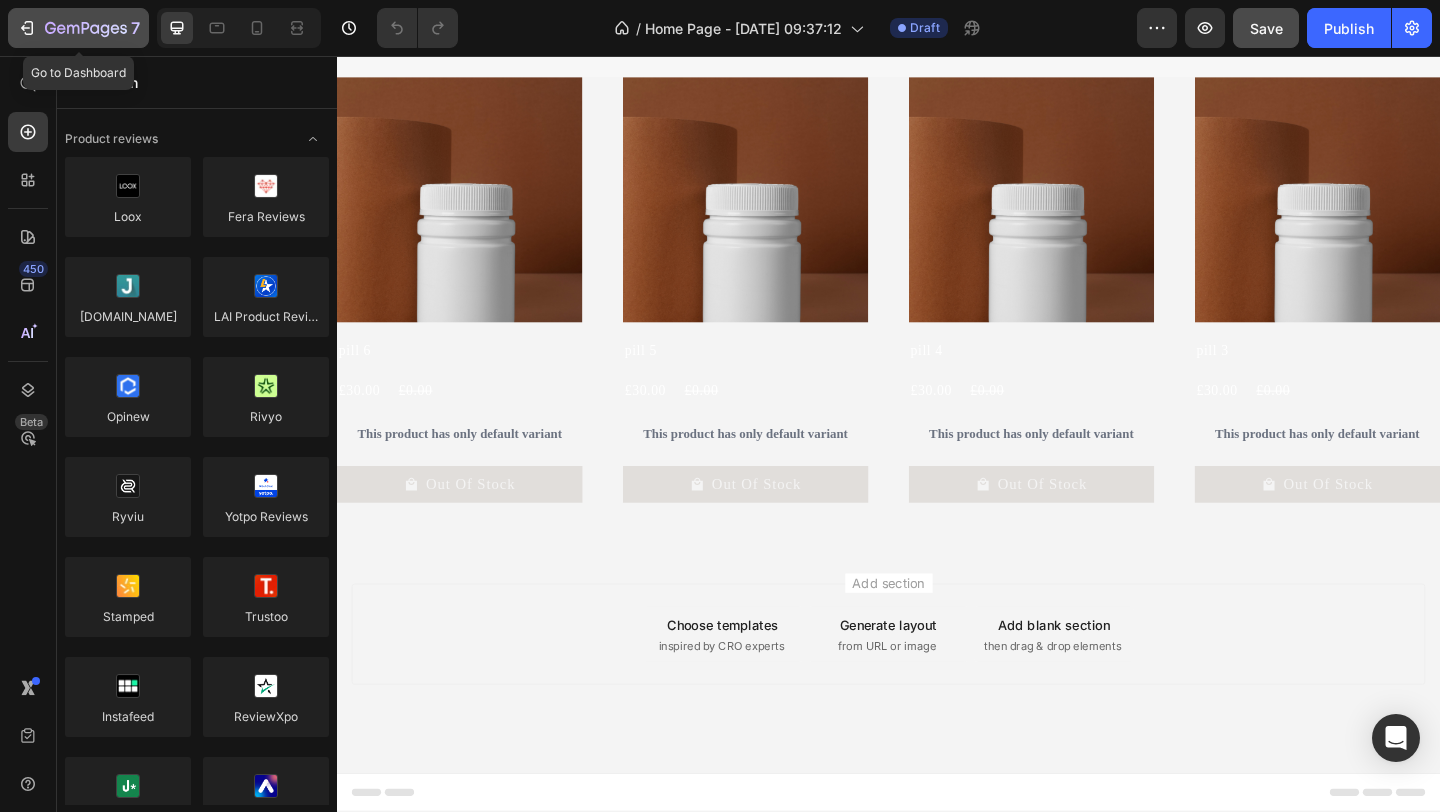 click 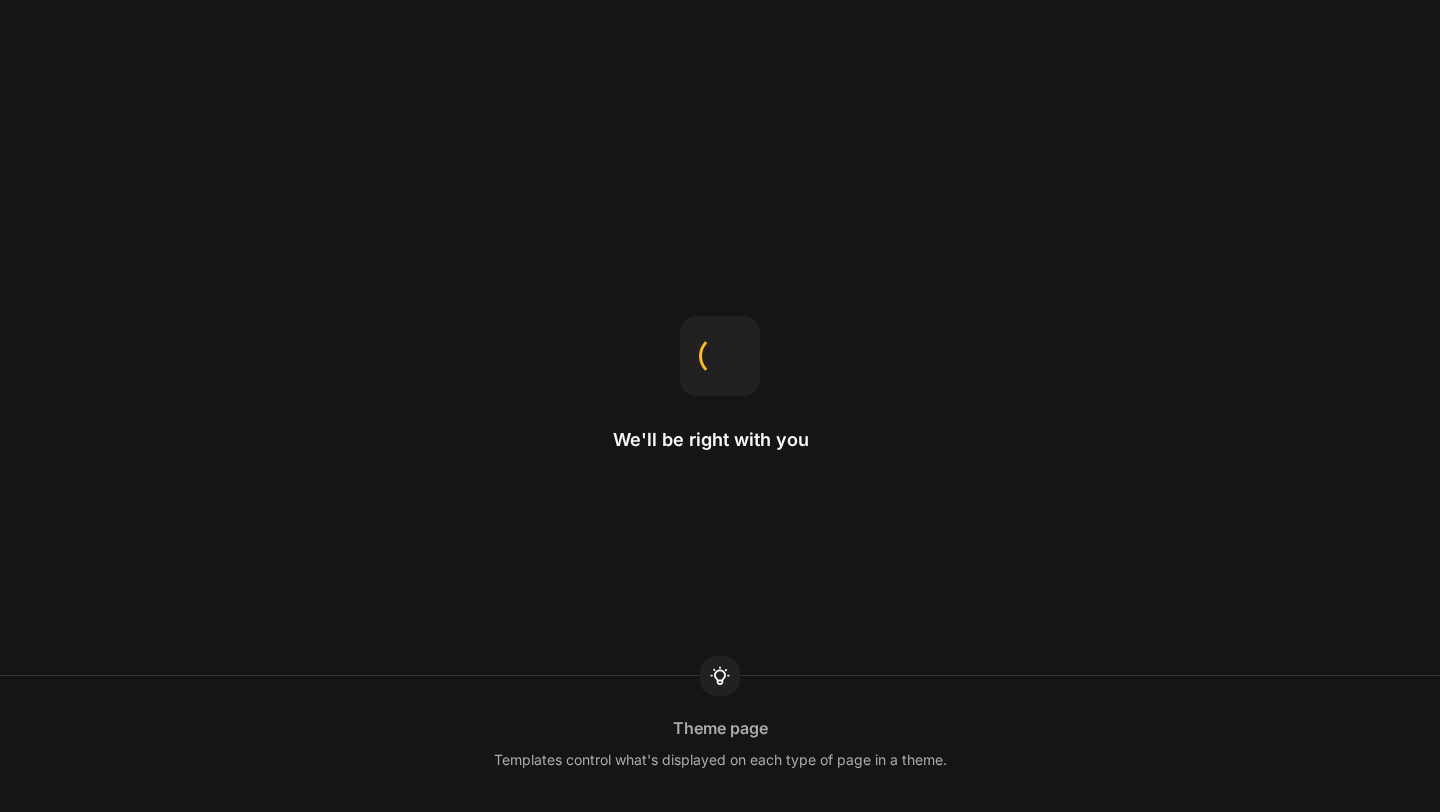 scroll, scrollTop: 0, scrollLeft: 0, axis: both 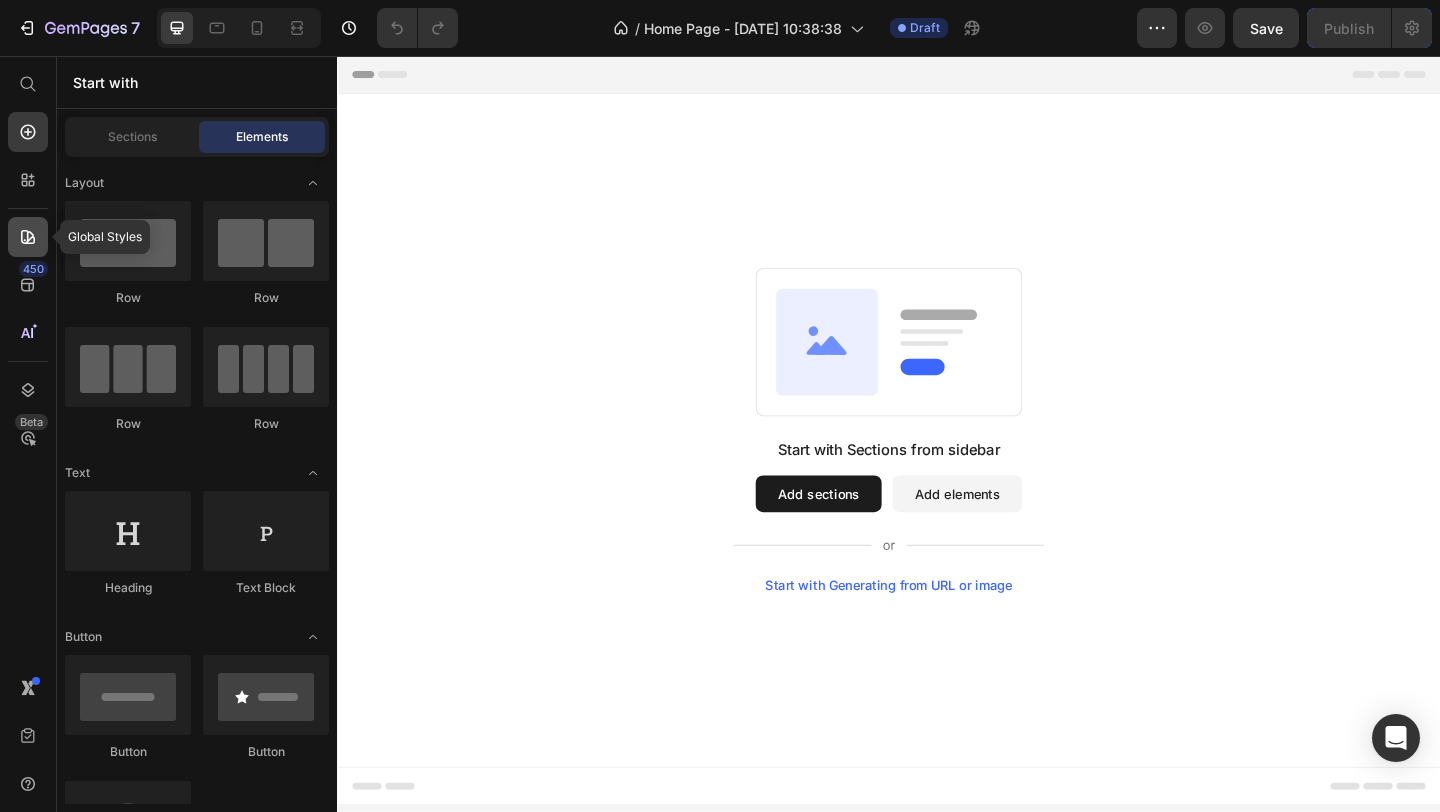 click 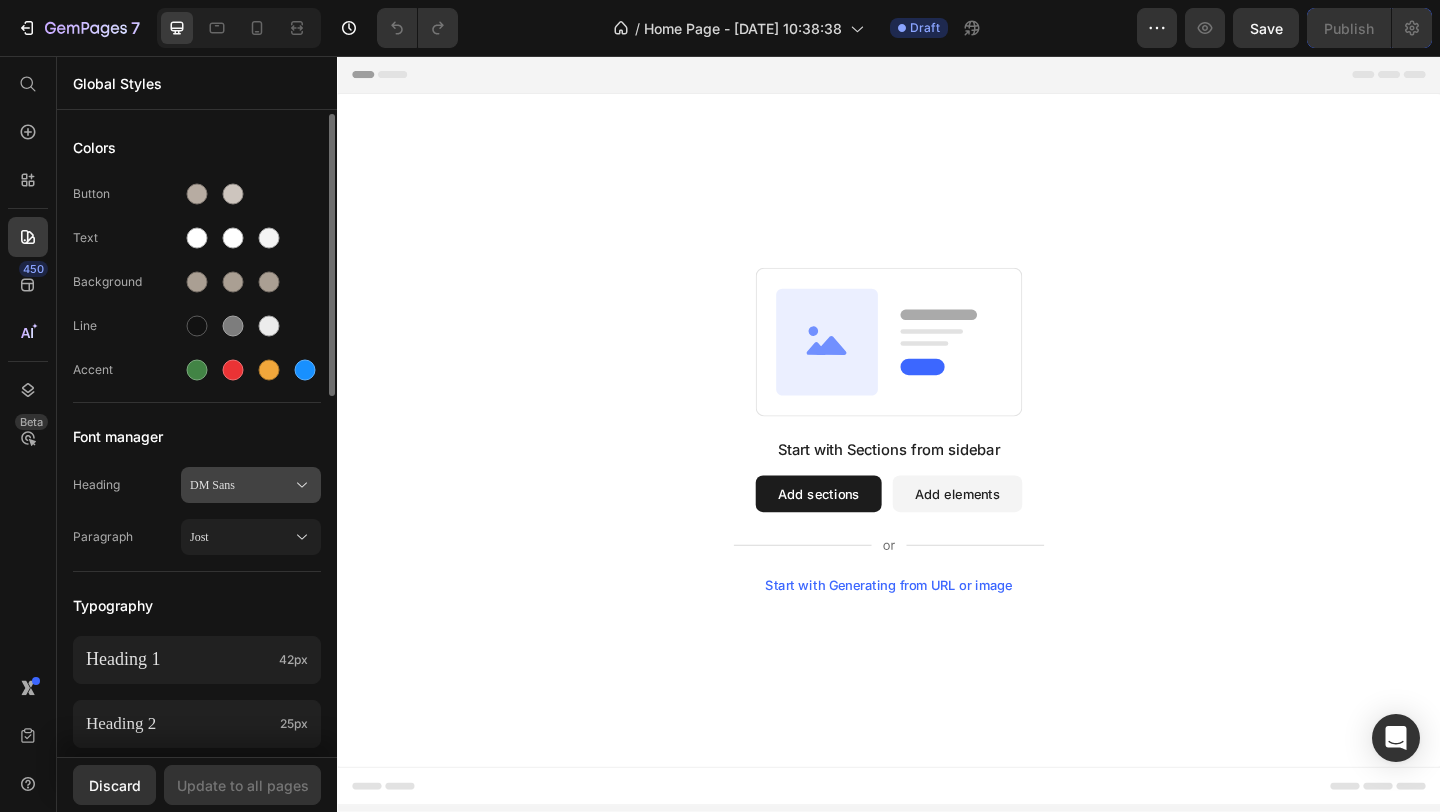 click on "DM Sans" at bounding box center [241, 485] 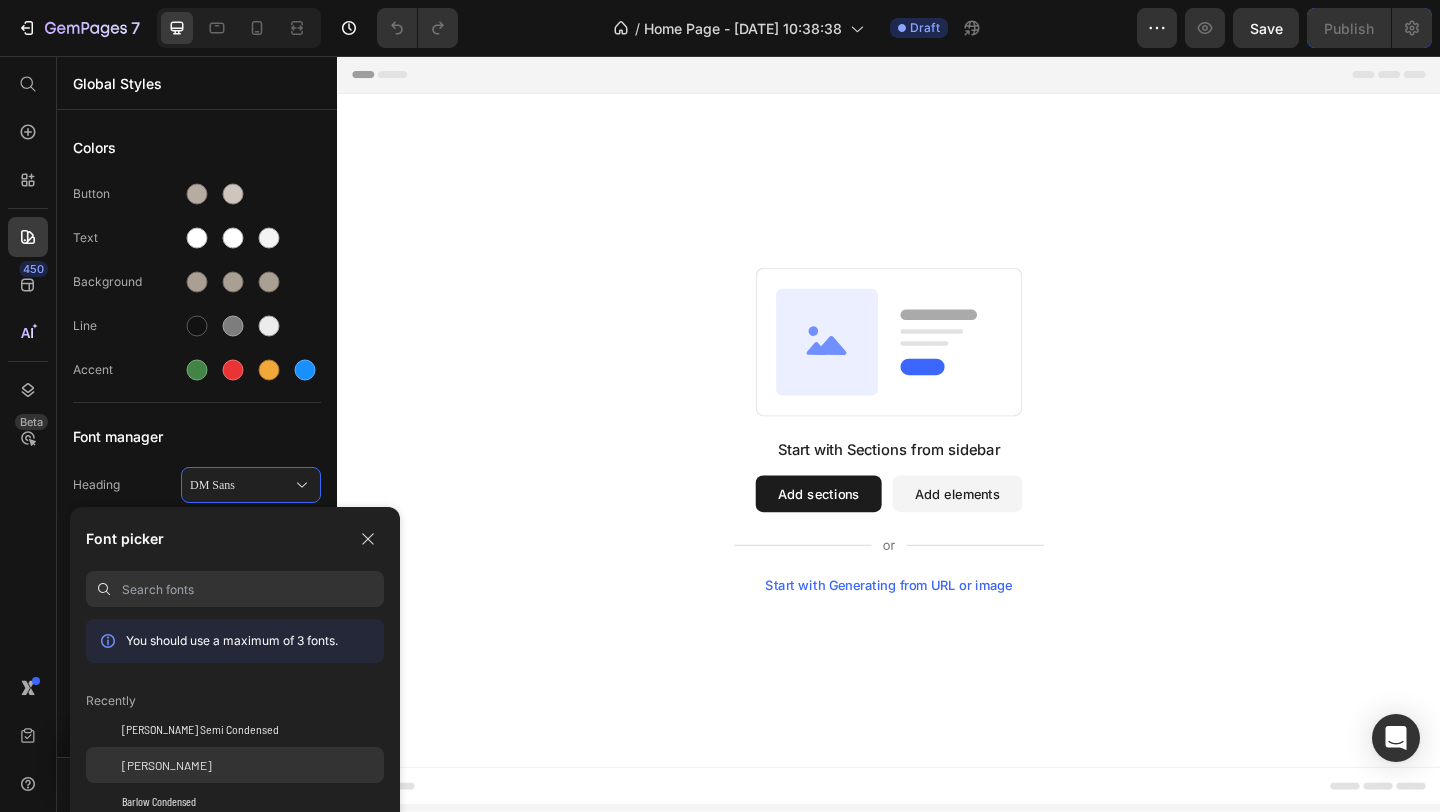 click on "[PERSON_NAME]" 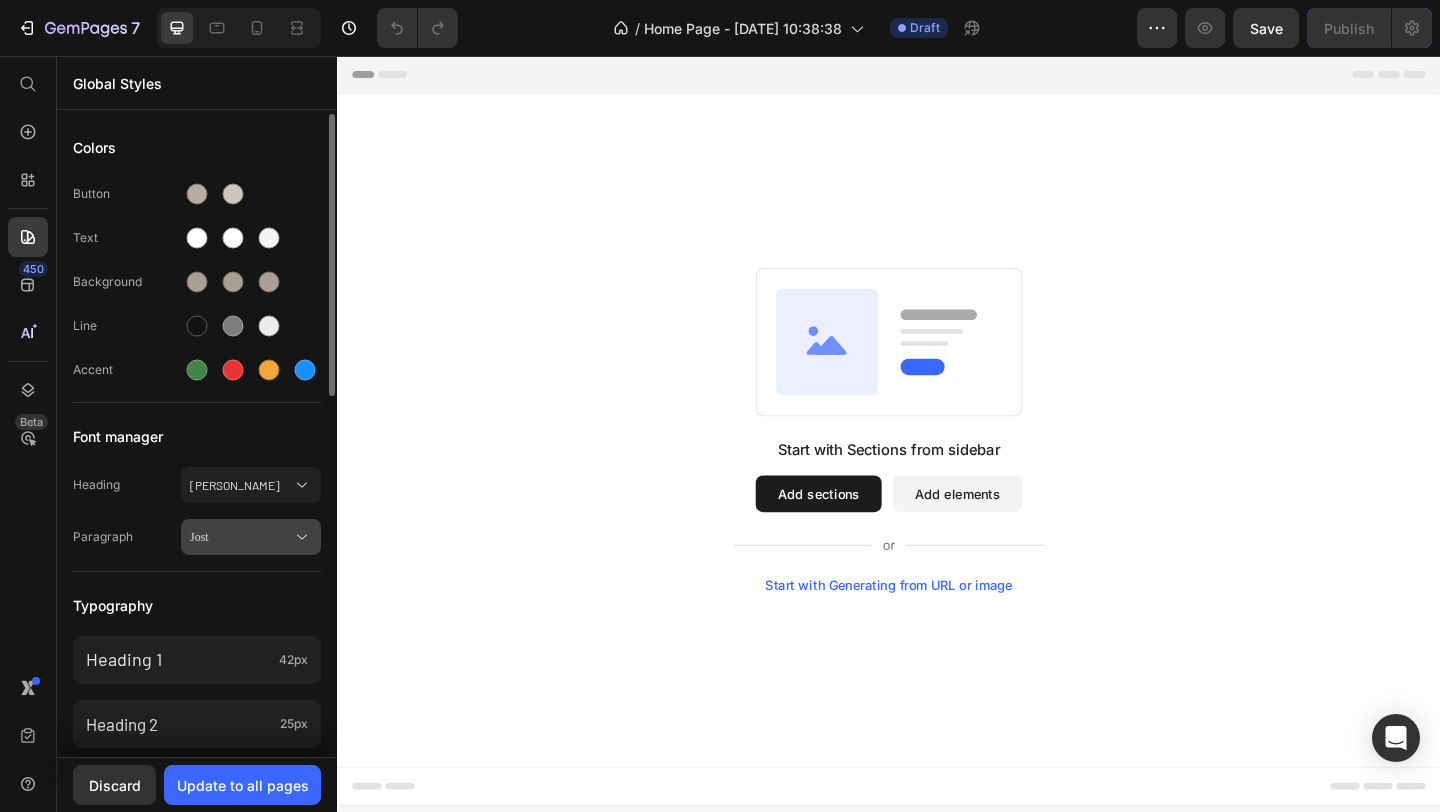 click on "Jost" at bounding box center [241, 537] 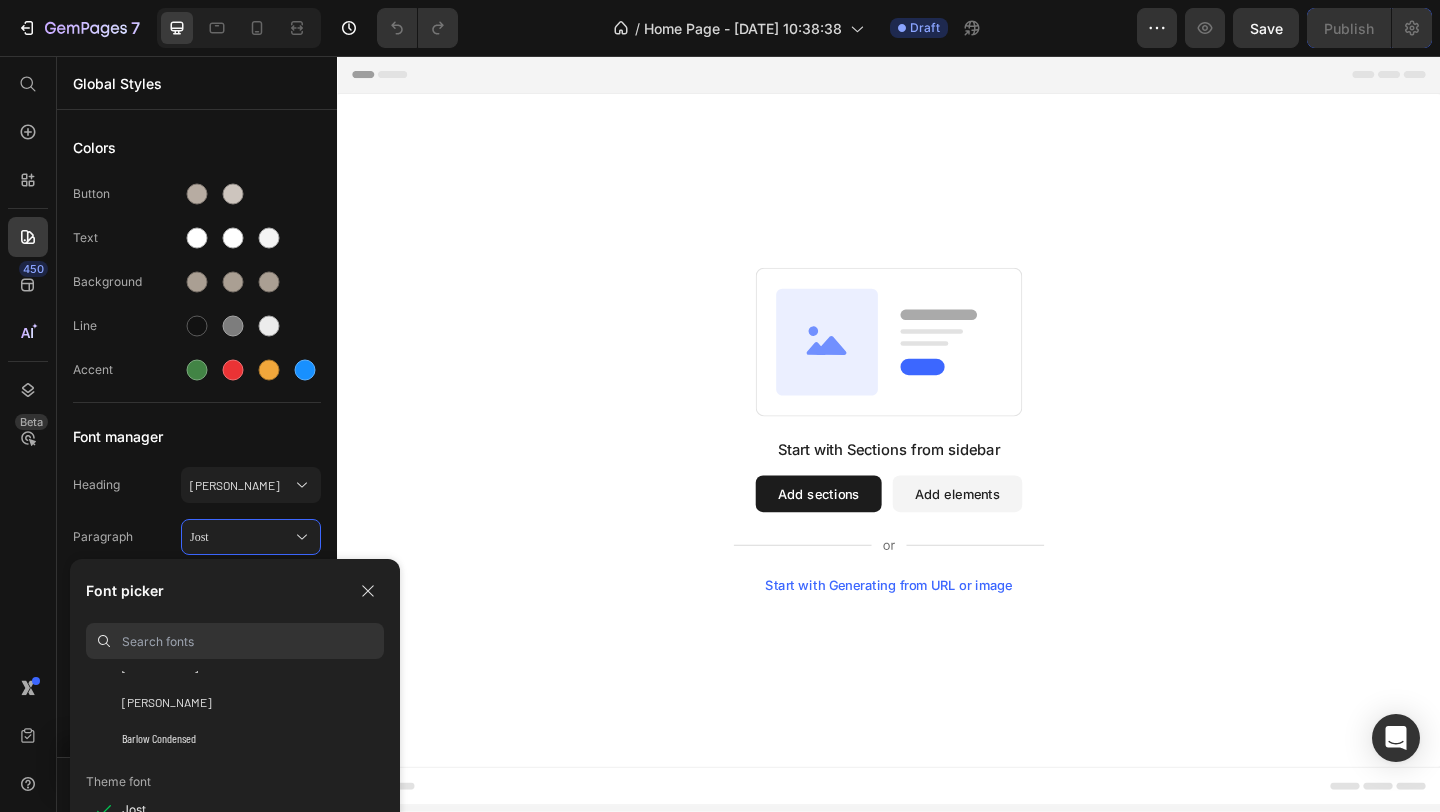 scroll, scrollTop: 103, scrollLeft: 0, axis: vertical 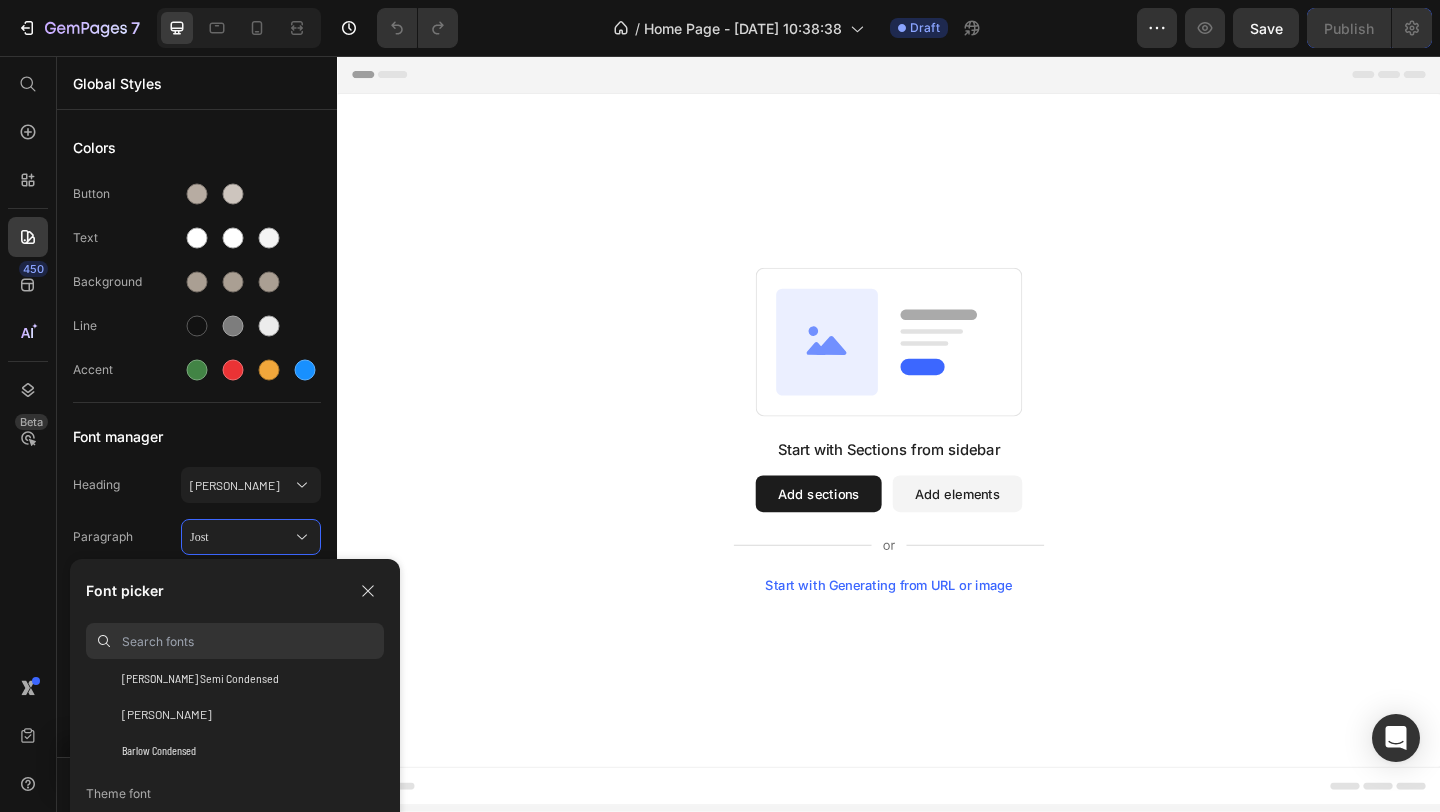 click on "[PERSON_NAME]" 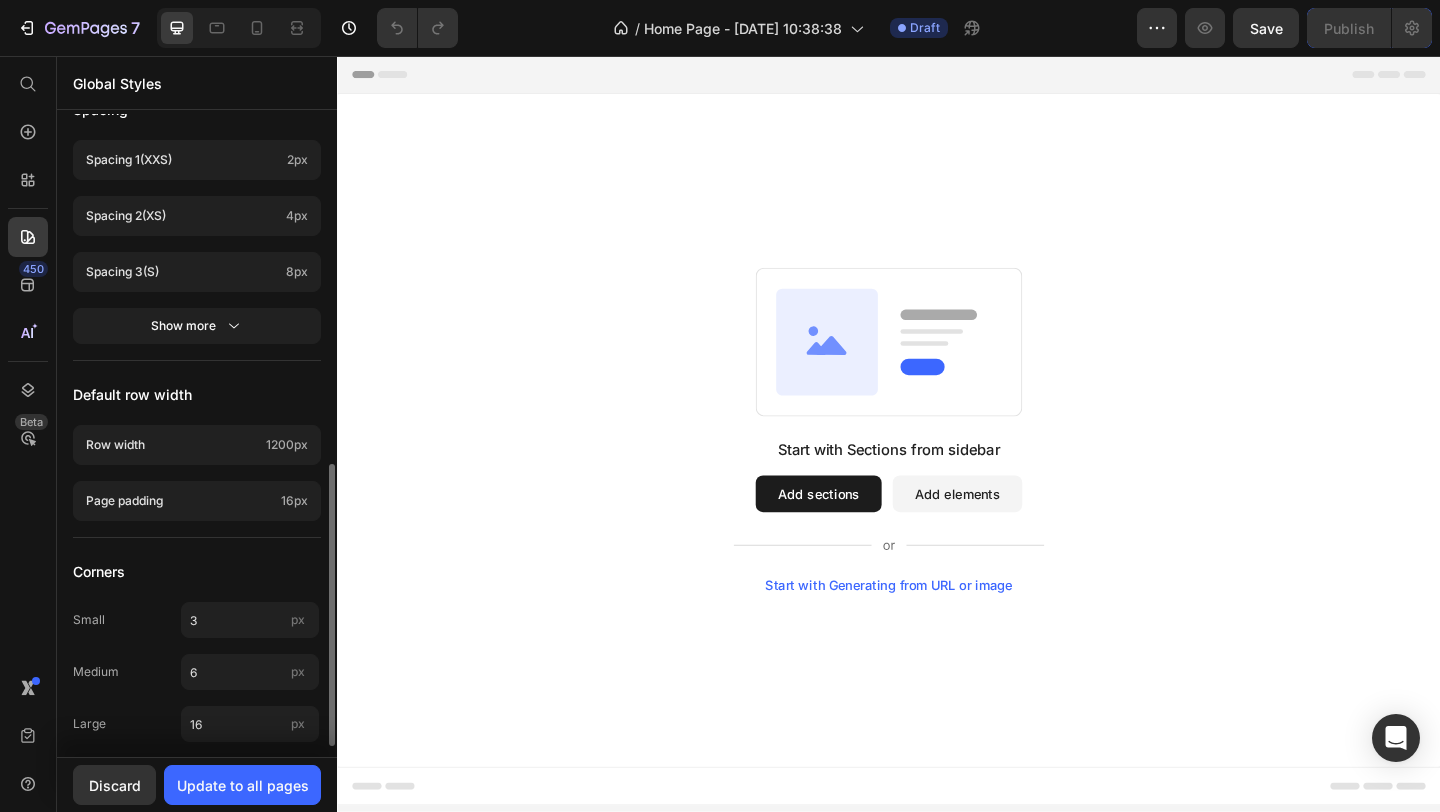 scroll, scrollTop: 803, scrollLeft: 0, axis: vertical 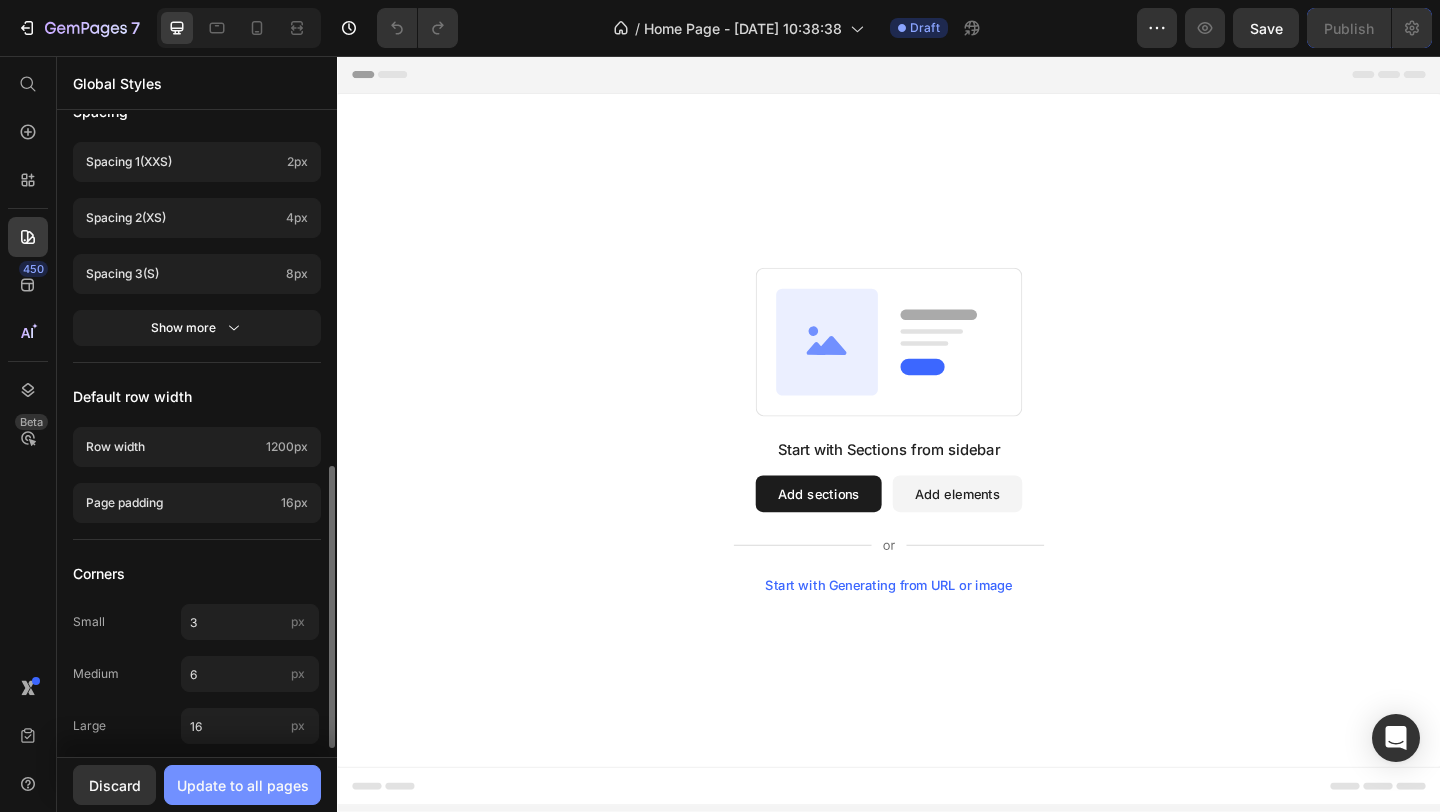click on "Update to all pages" at bounding box center [243, 785] 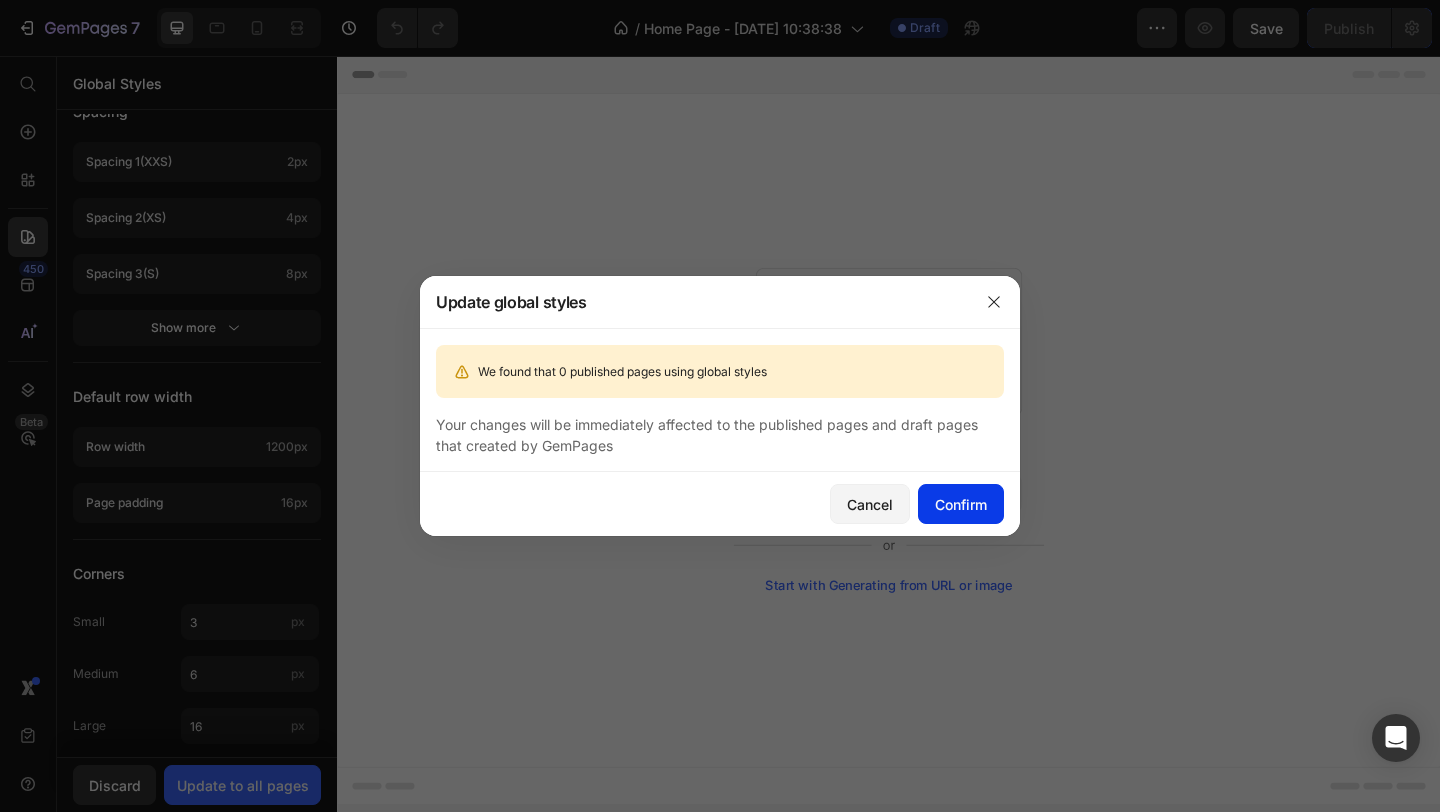 click on "Confirm" at bounding box center (961, 504) 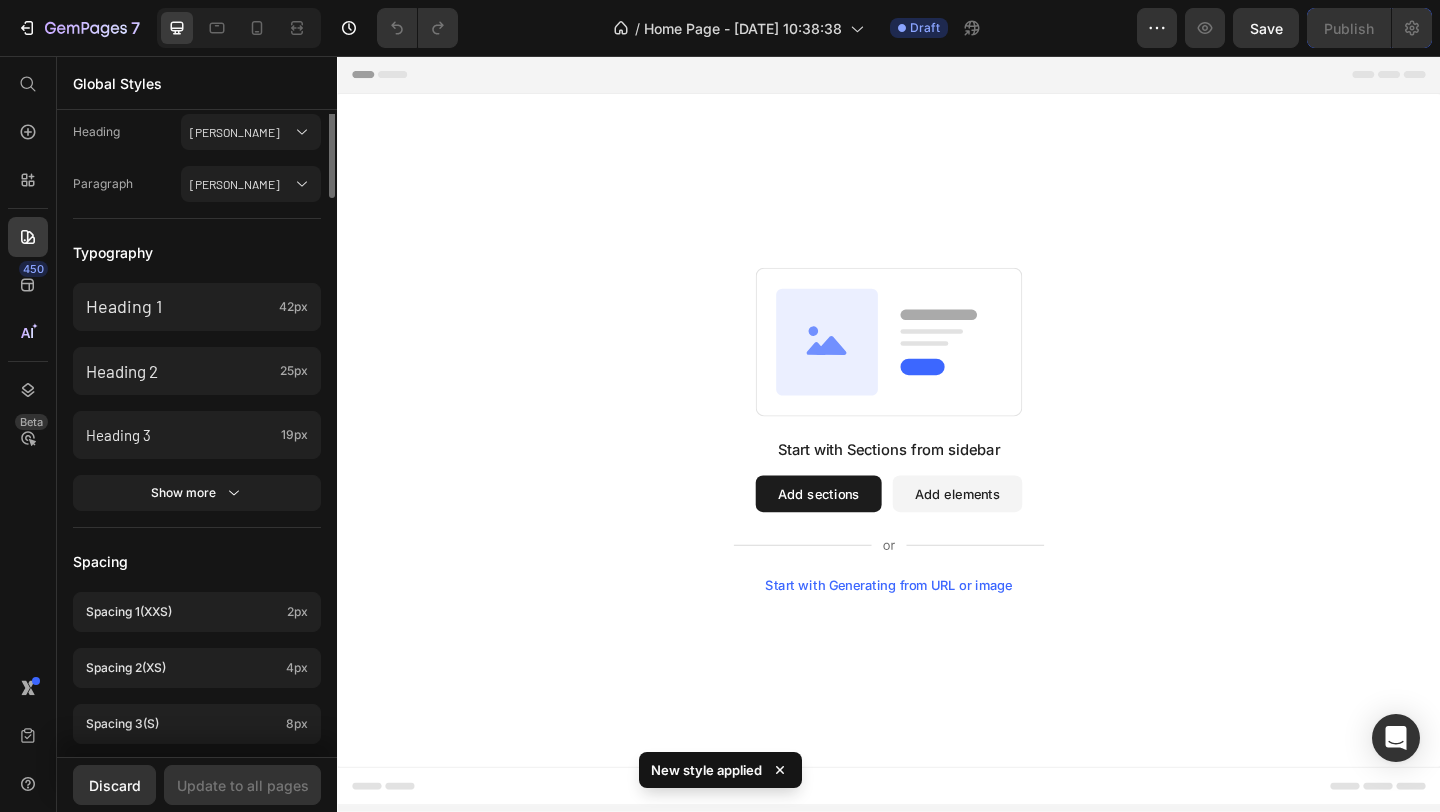scroll, scrollTop: 0, scrollLeft: 0, axis: both 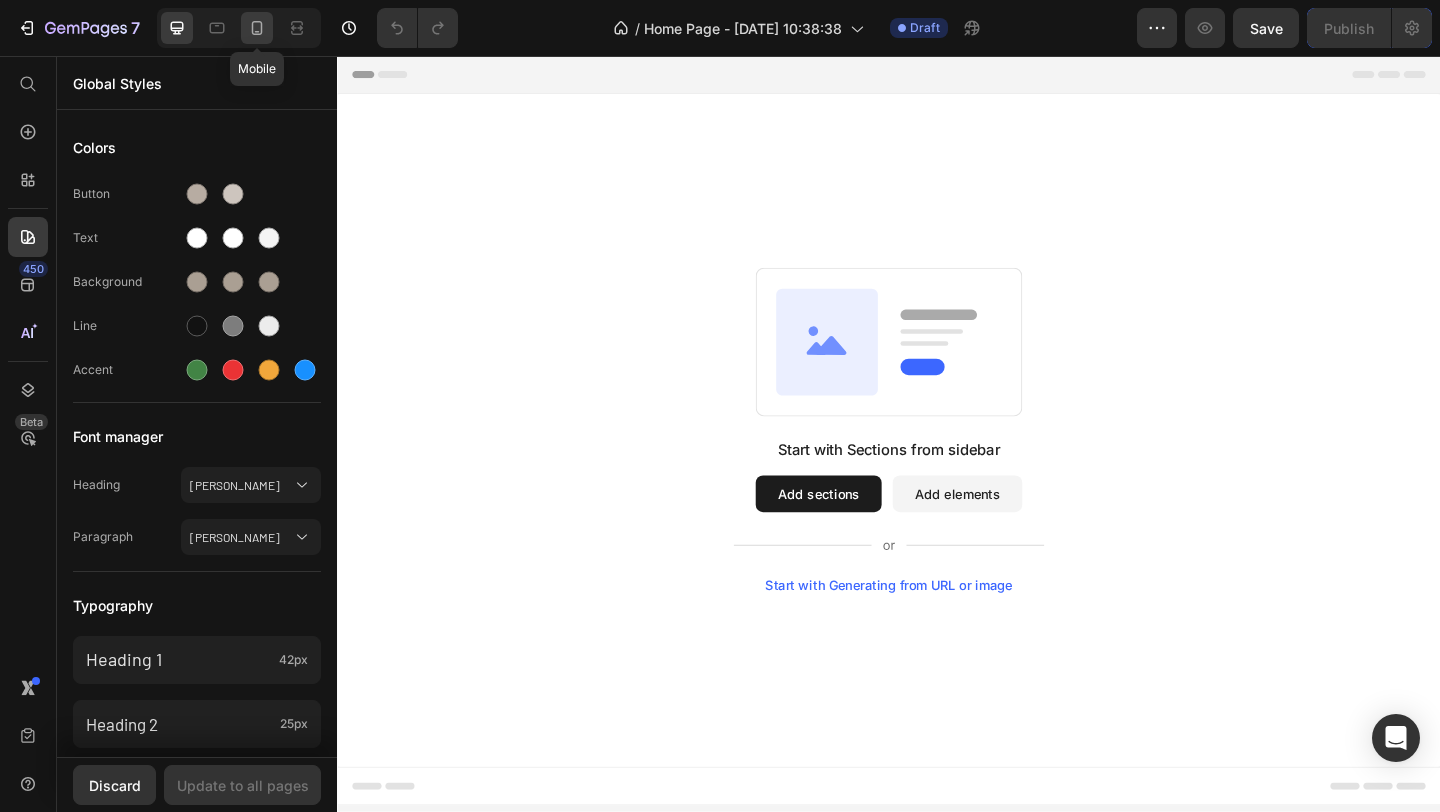 click 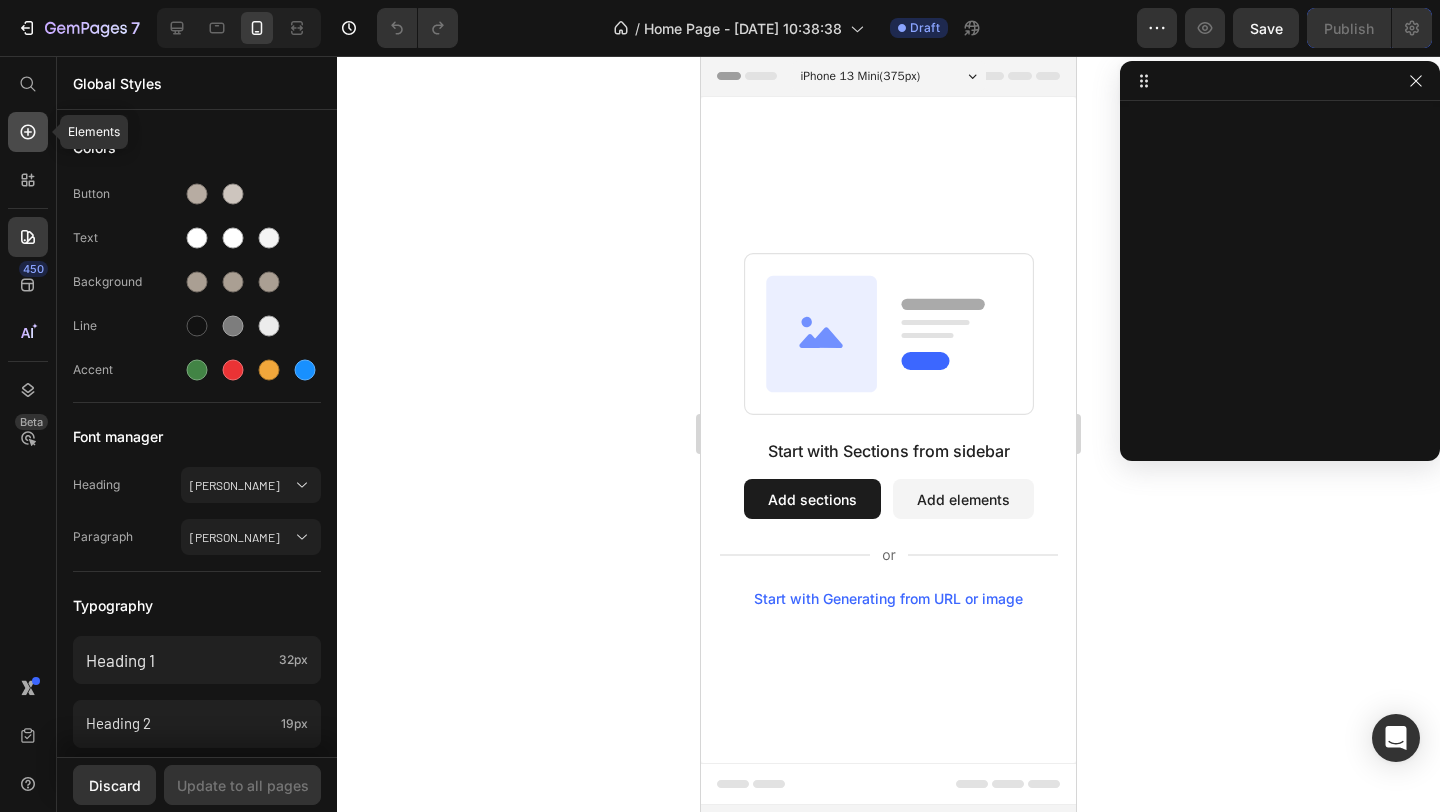 click 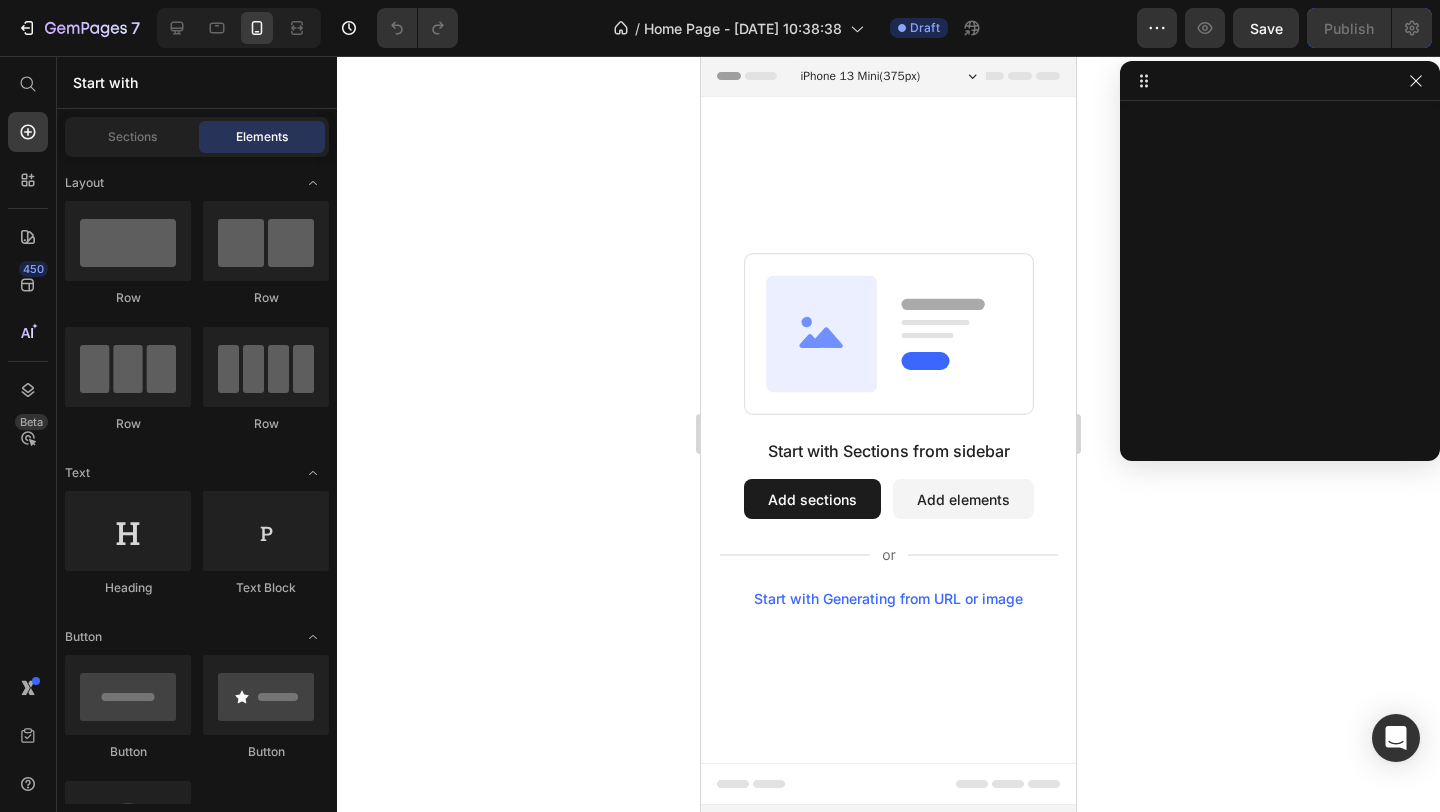click on "iPhone 13 Mini  ( 375 px)" at bounding box center [861, 76] 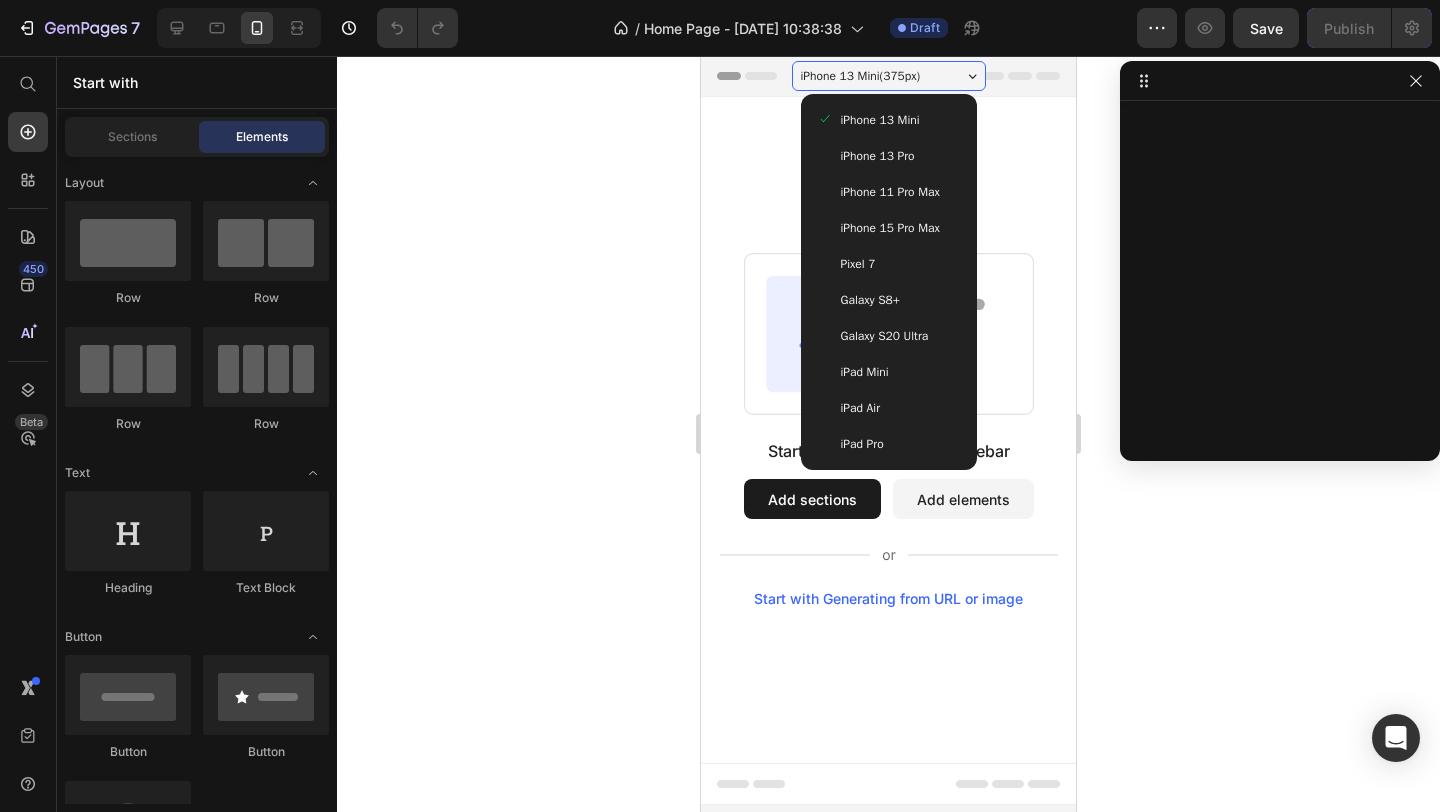 click on "iPhone 13 Pro" at bounding box center [878, 156] 